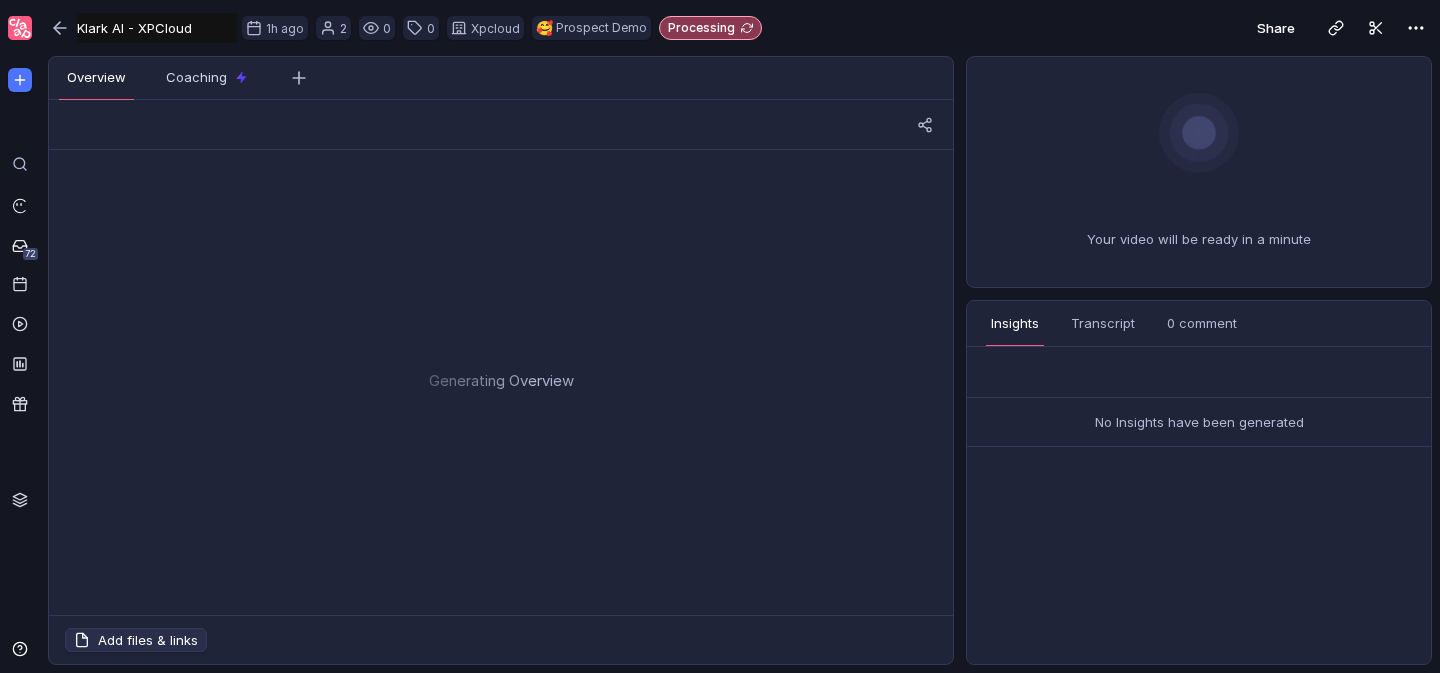 scroll, scrollTop: 0, scrollLeft: 0, axis: both 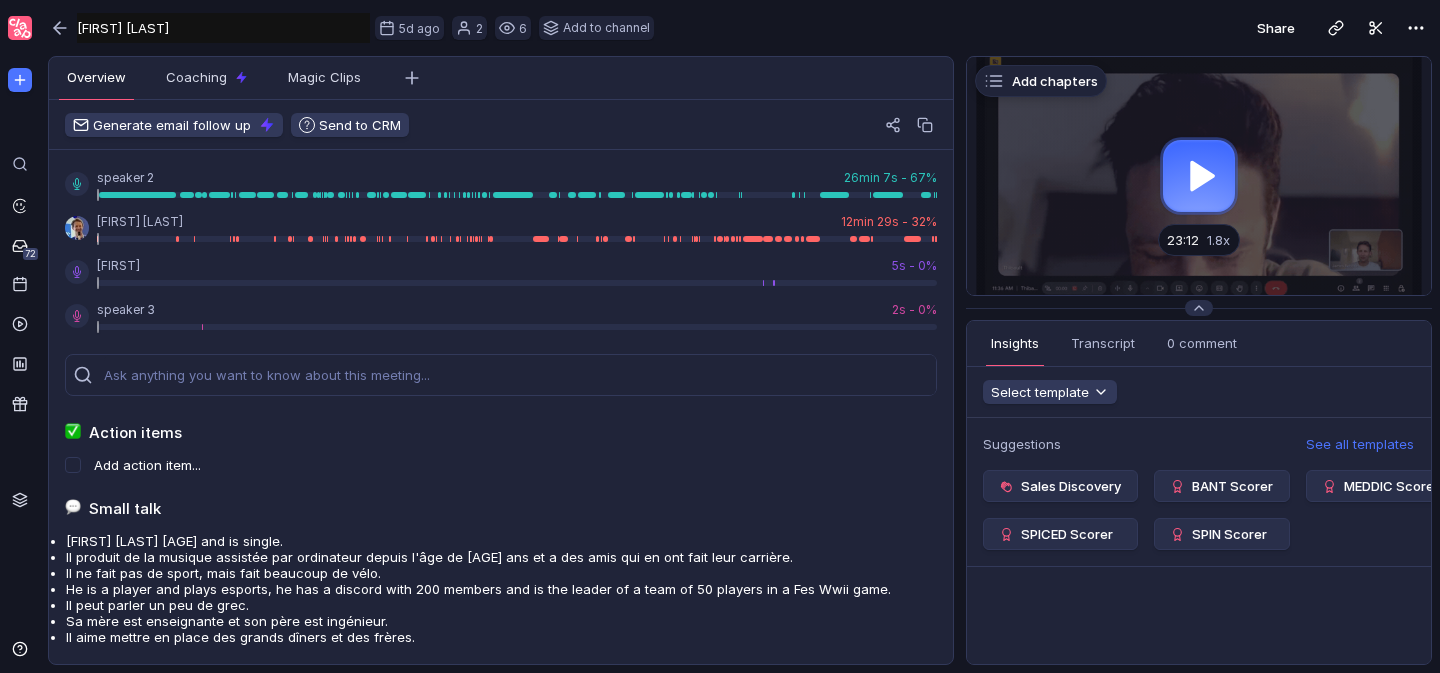 click at bounding box center [1199, 176] 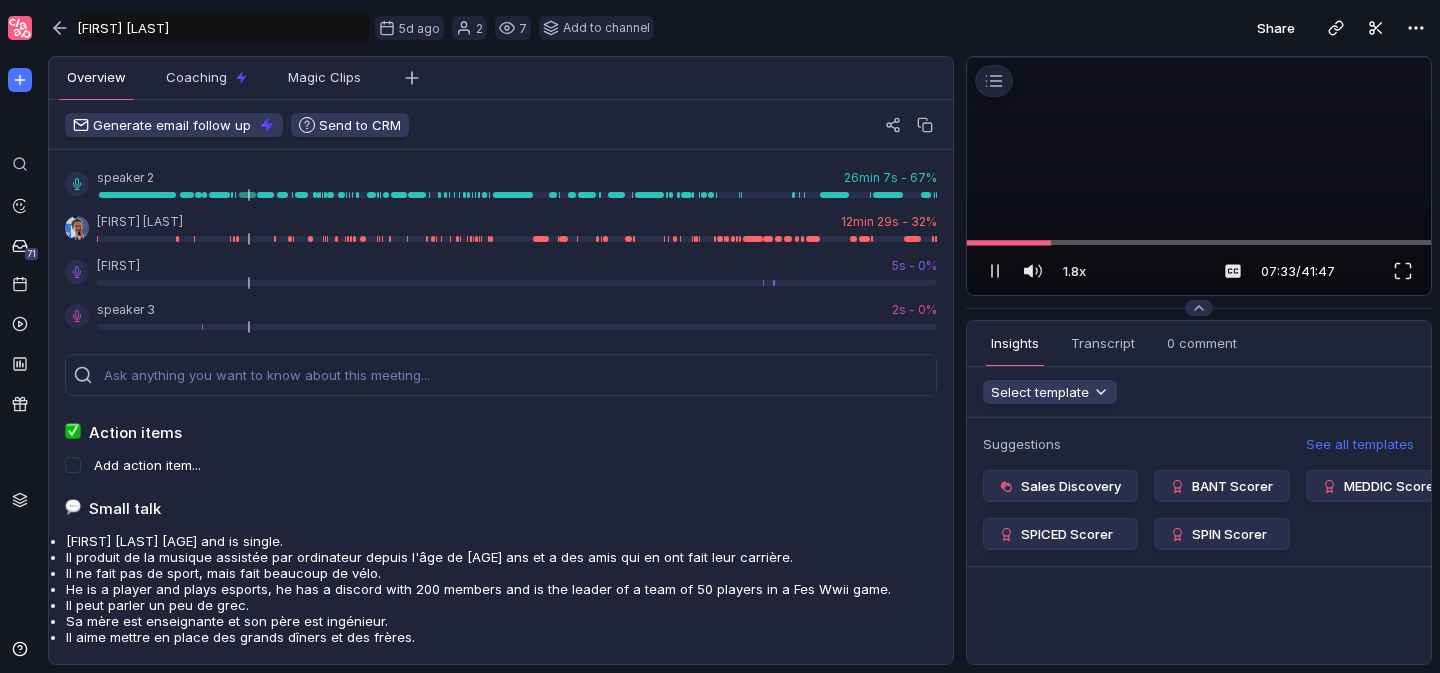 click at bounding box center [1199, 57] 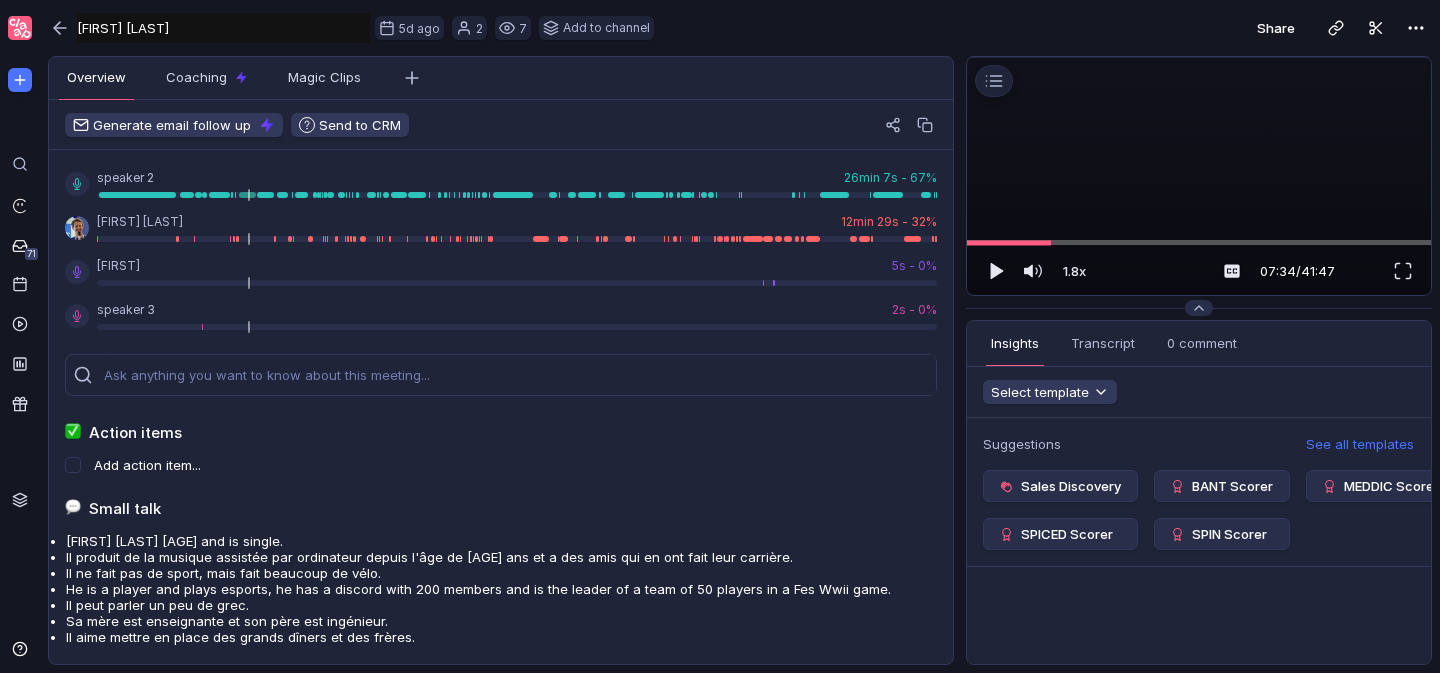 click at bounding box center [1199, 57] 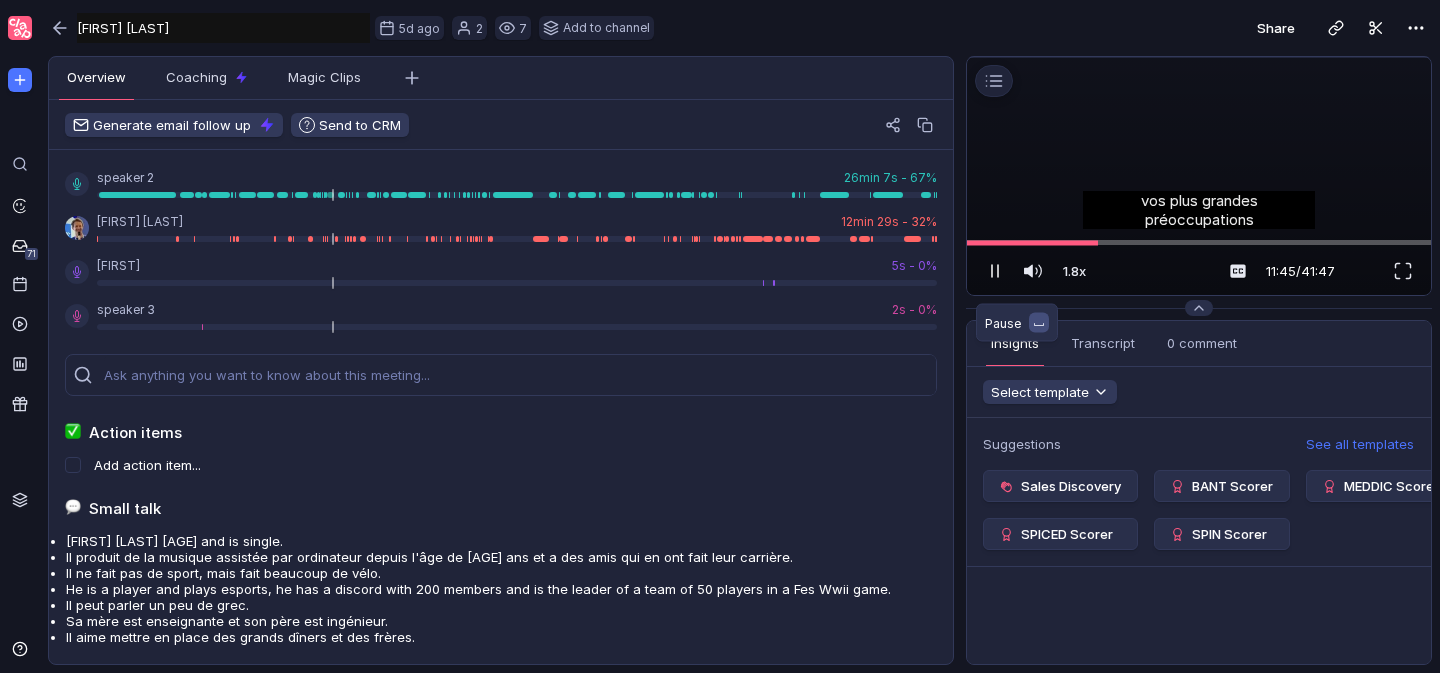 click at bounding box center [995, 271] 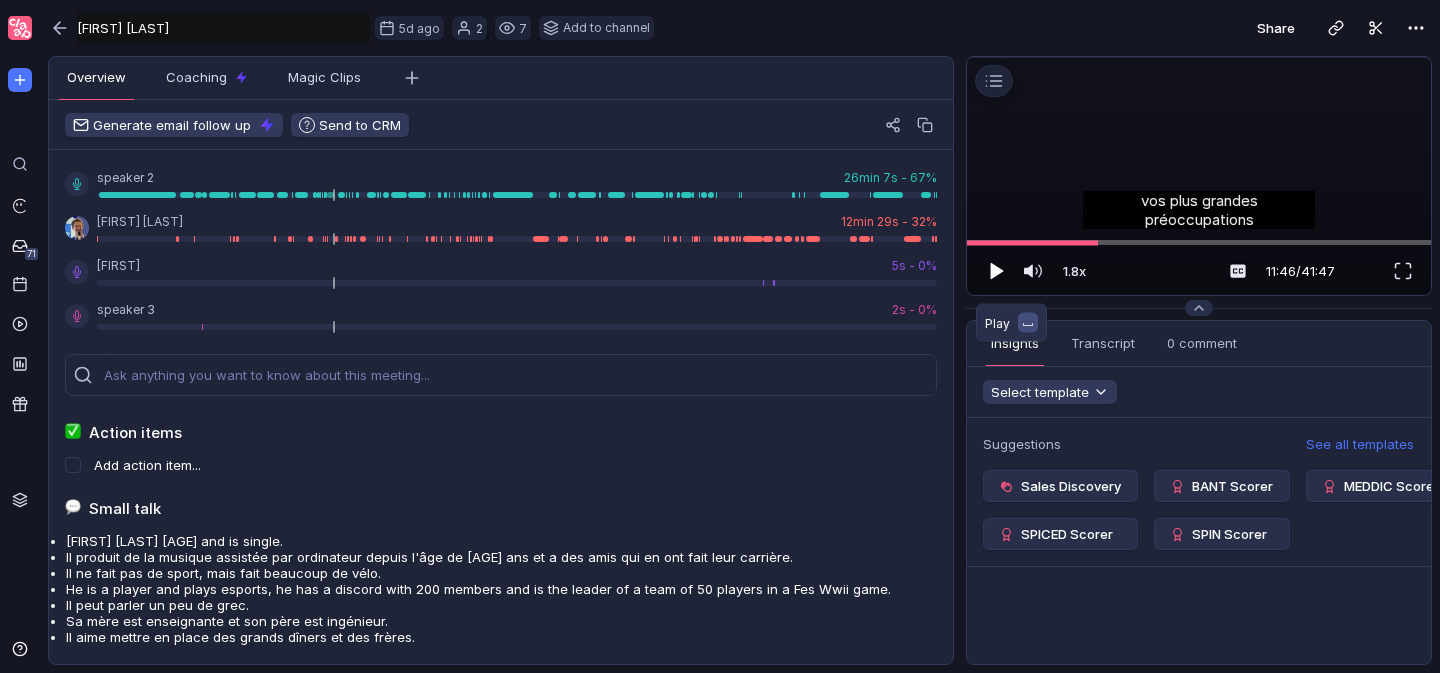 click at bounding box center [997, 271] 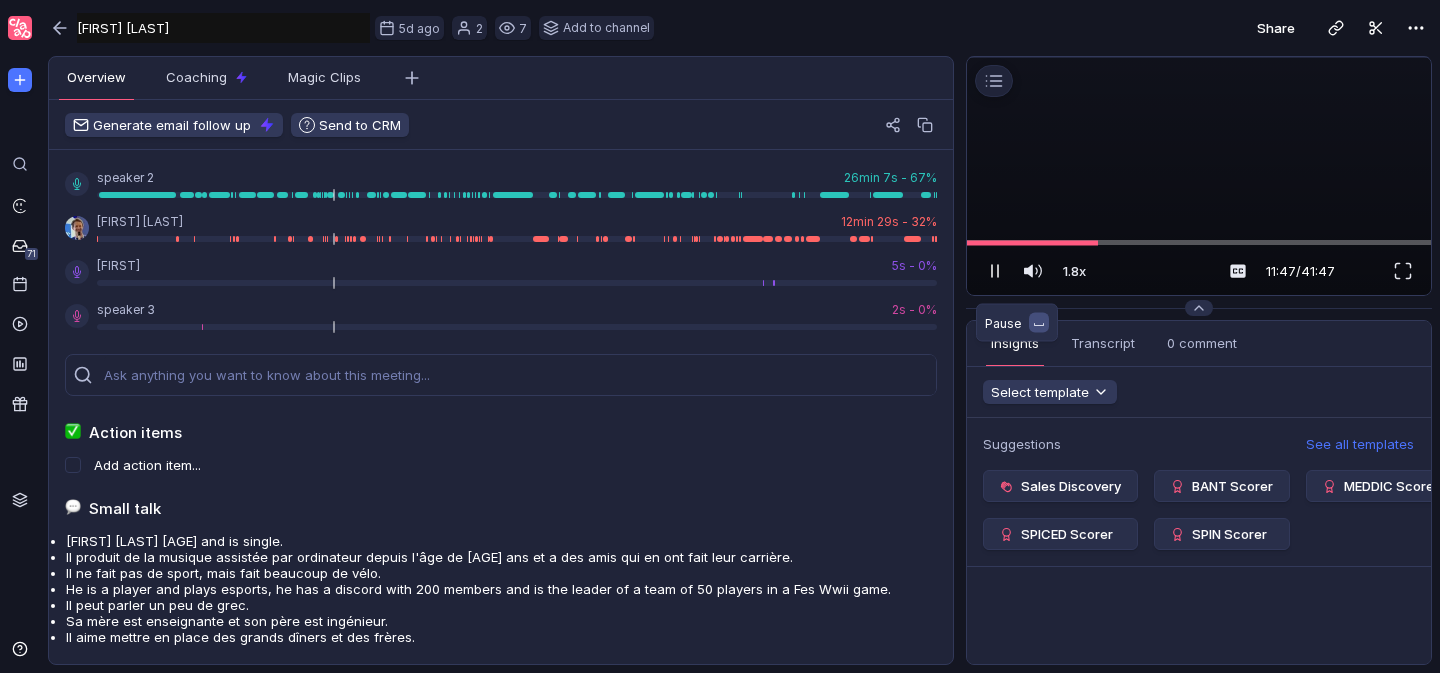 click at bounding box center (995, 271) 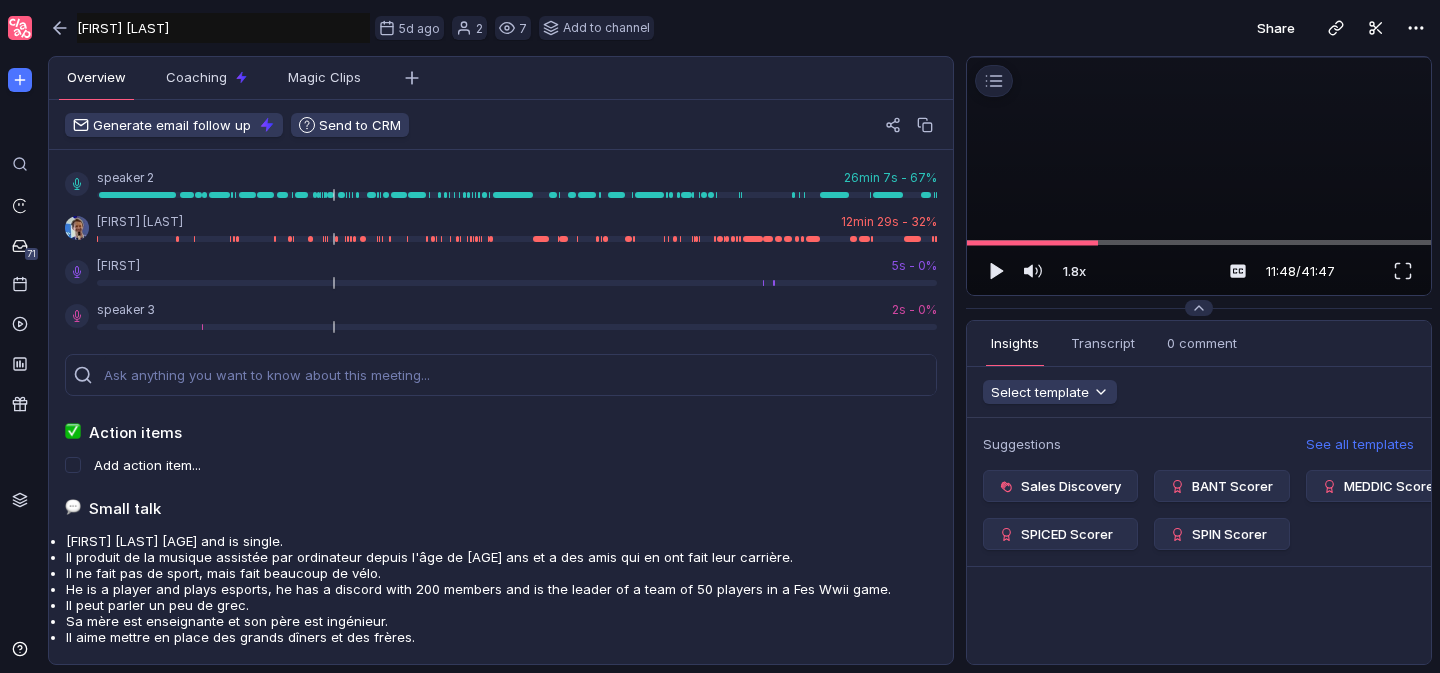 click at bounding box center (1199, 57) 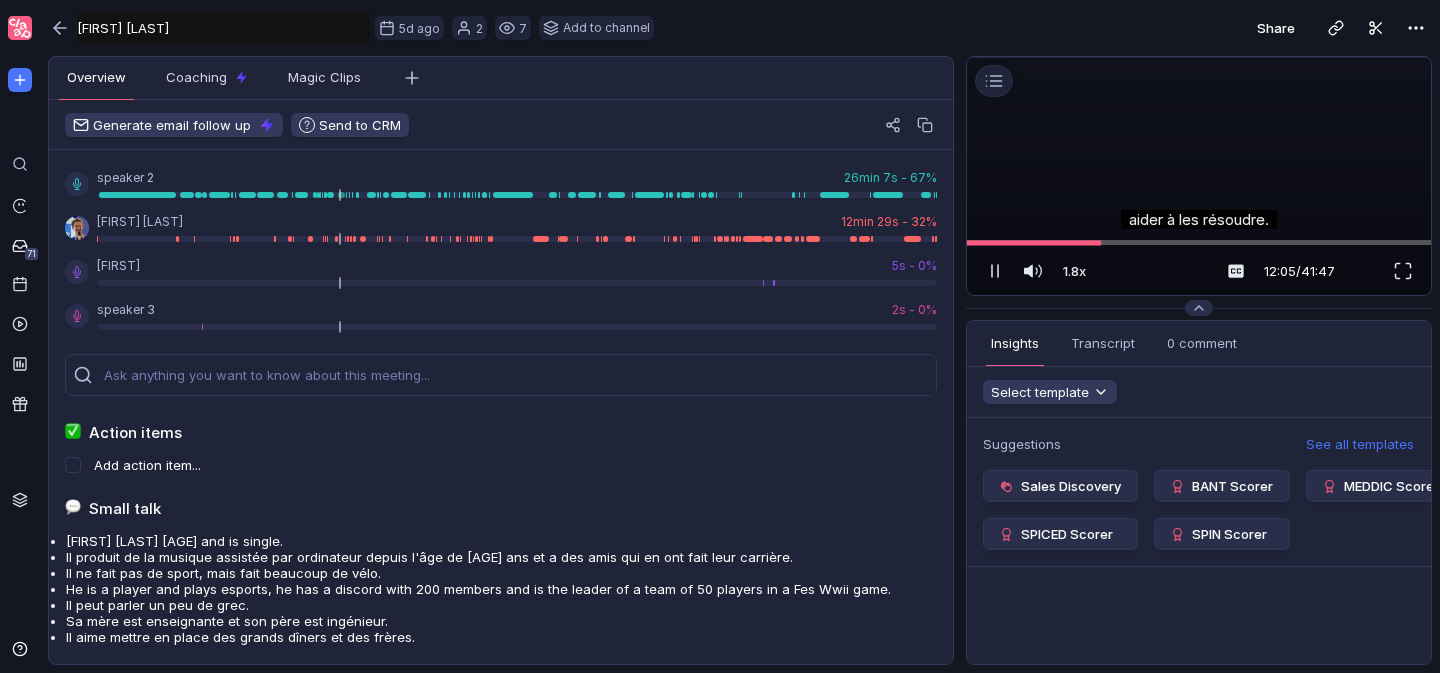 click at bounding box center (1199, 57) 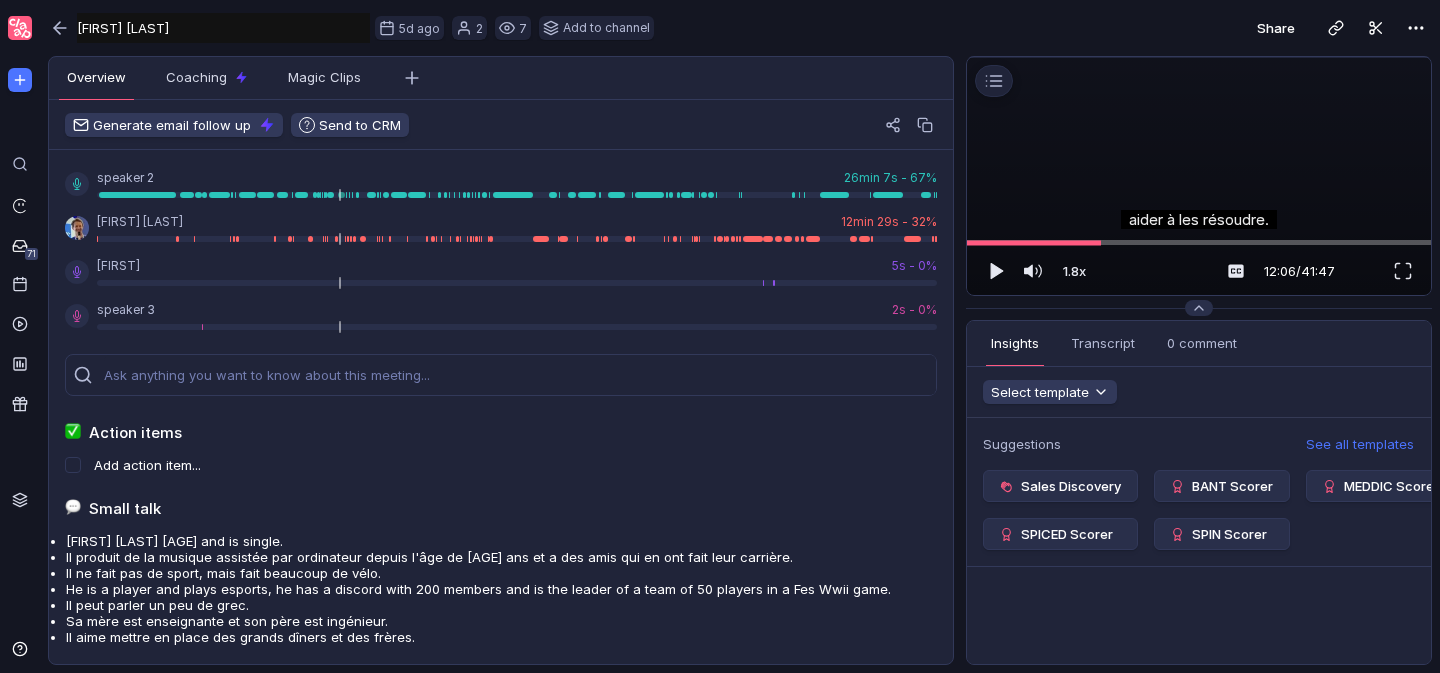 click at bounding box center [1199, 57] 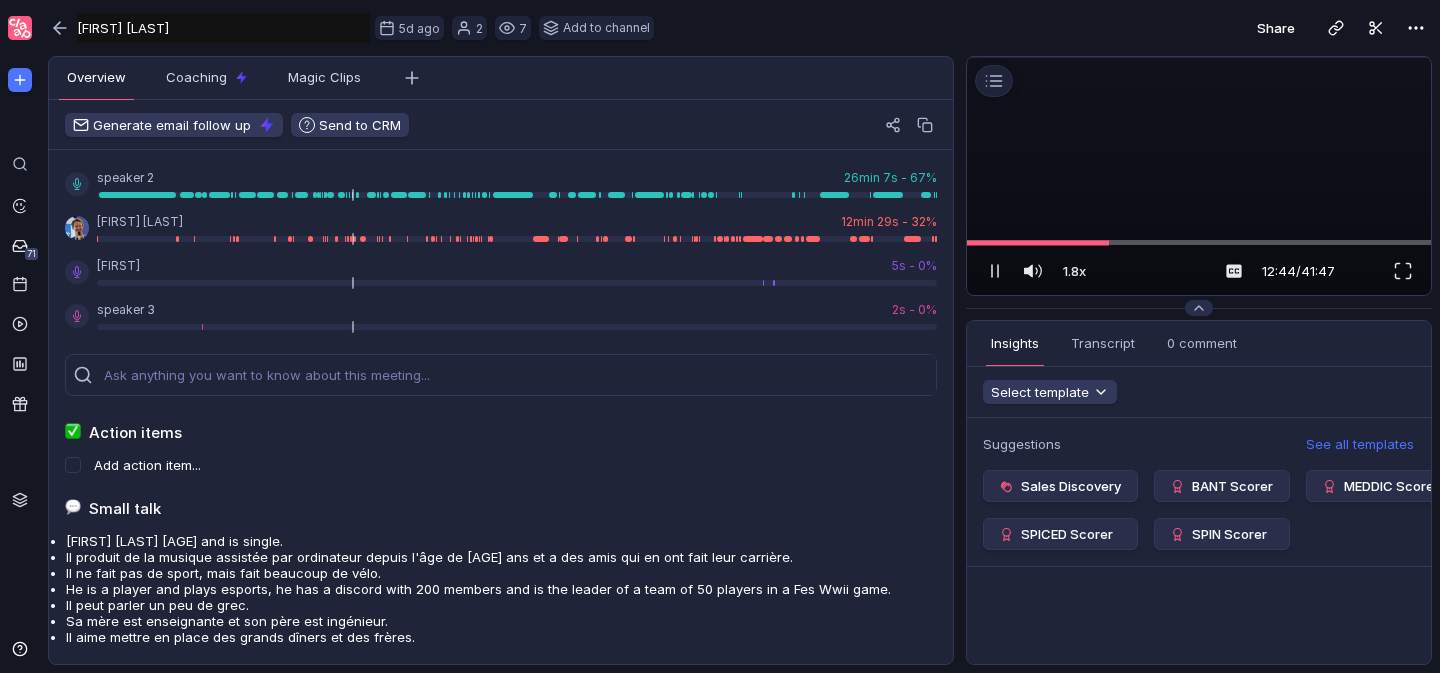 click at bounding box center (1199, 57) 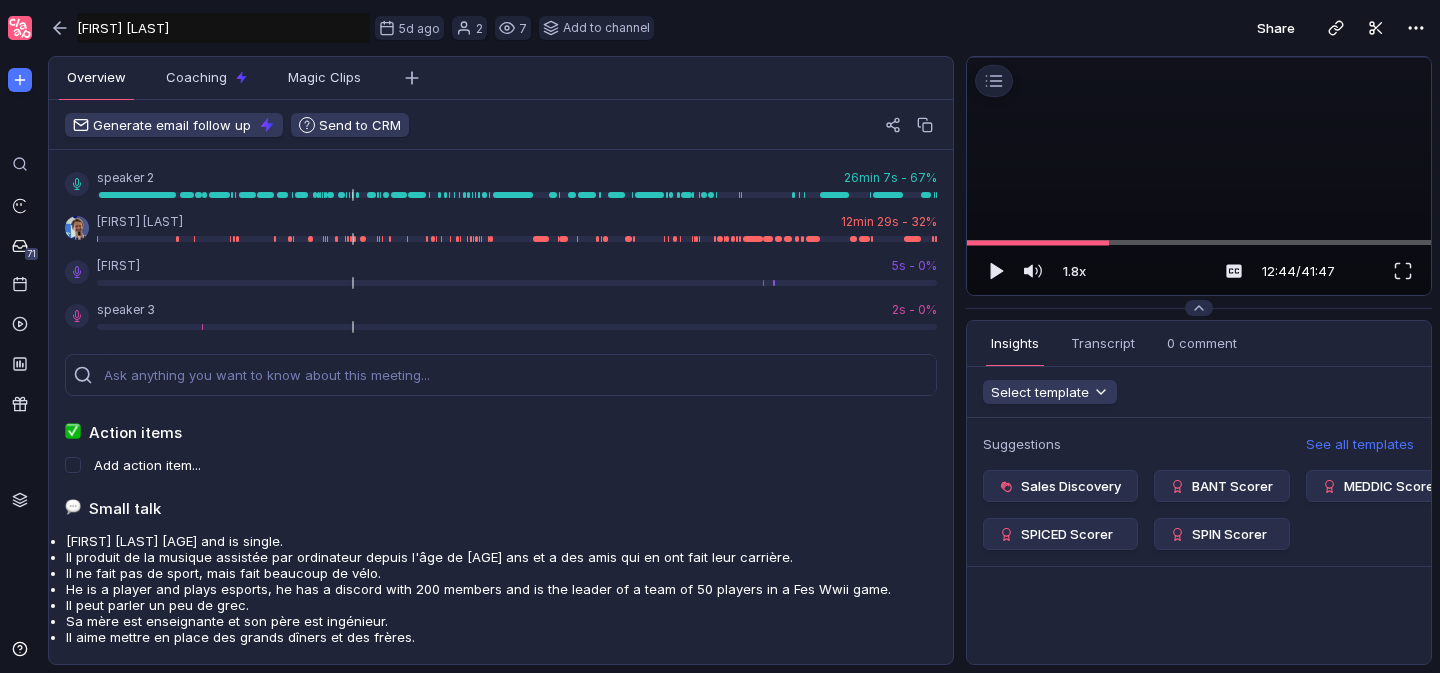click at bounding box center [1199, 57] 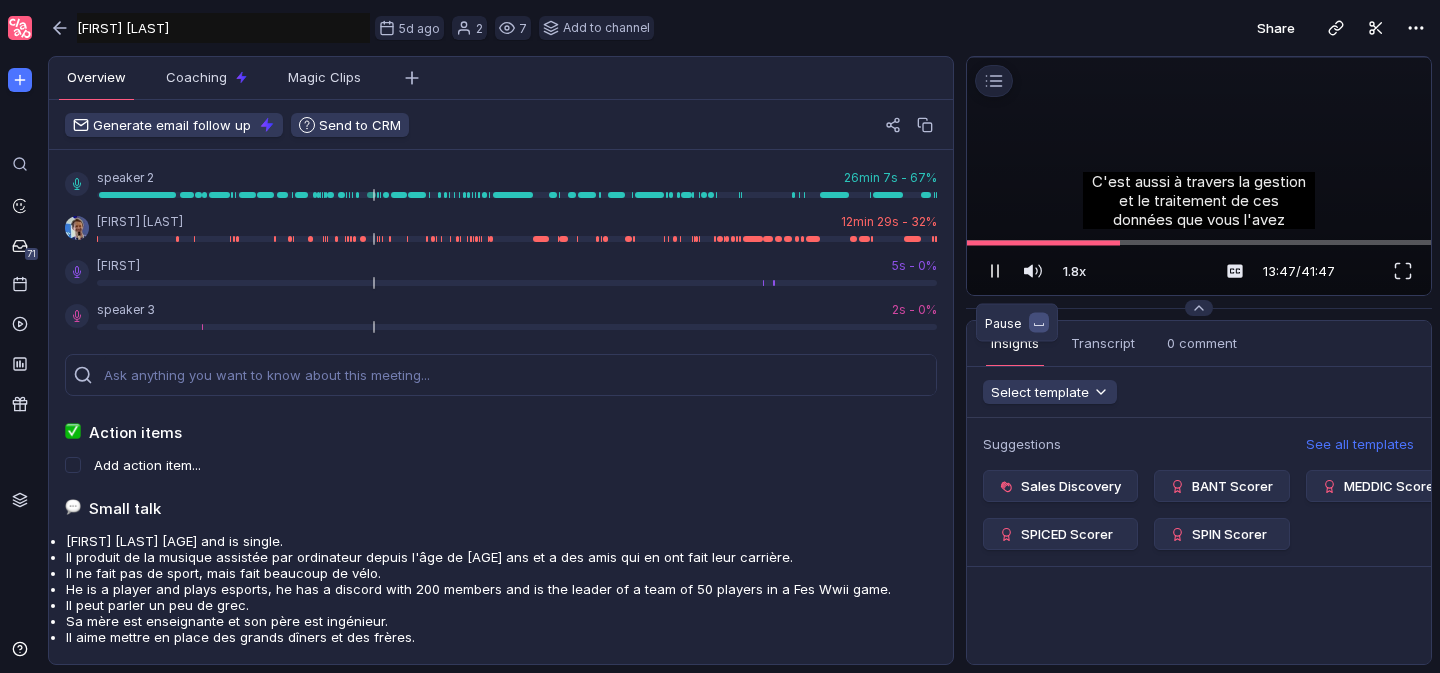 click at bounding box center (995, 271) 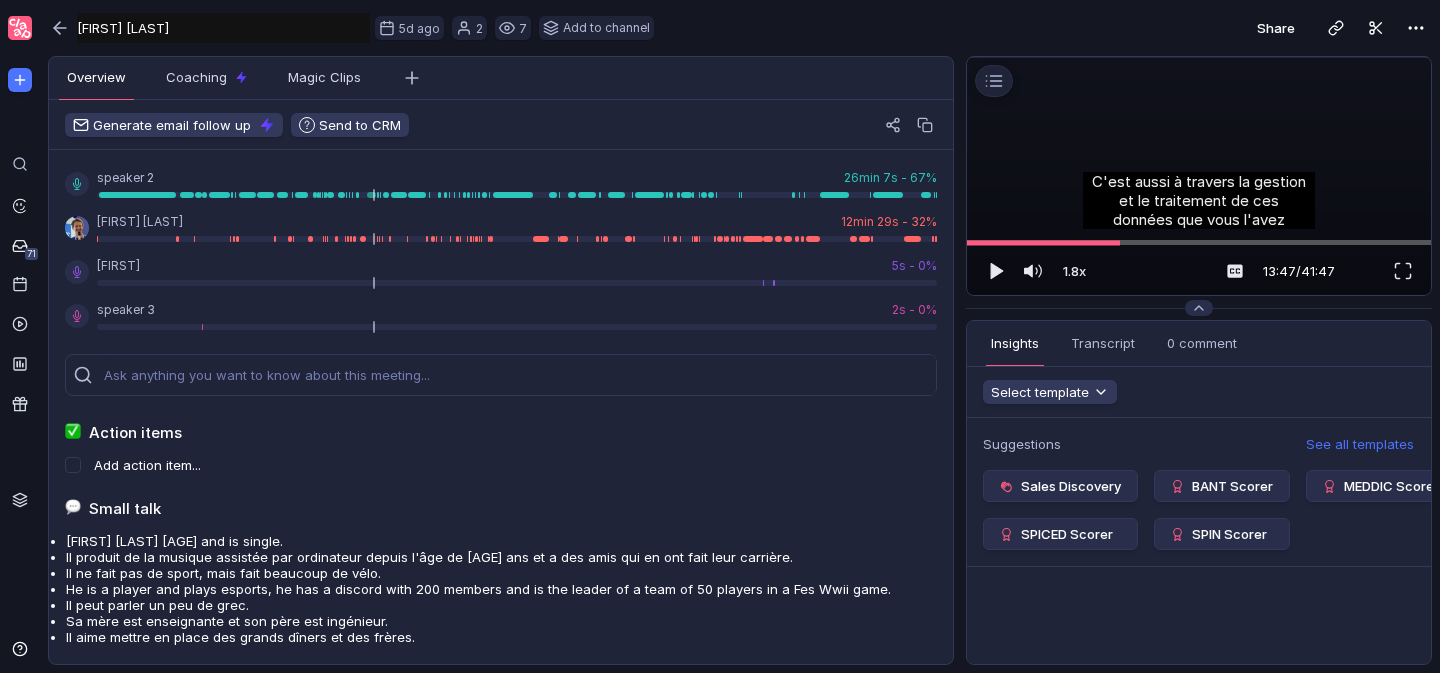 click at bounding box center (1199, 57) 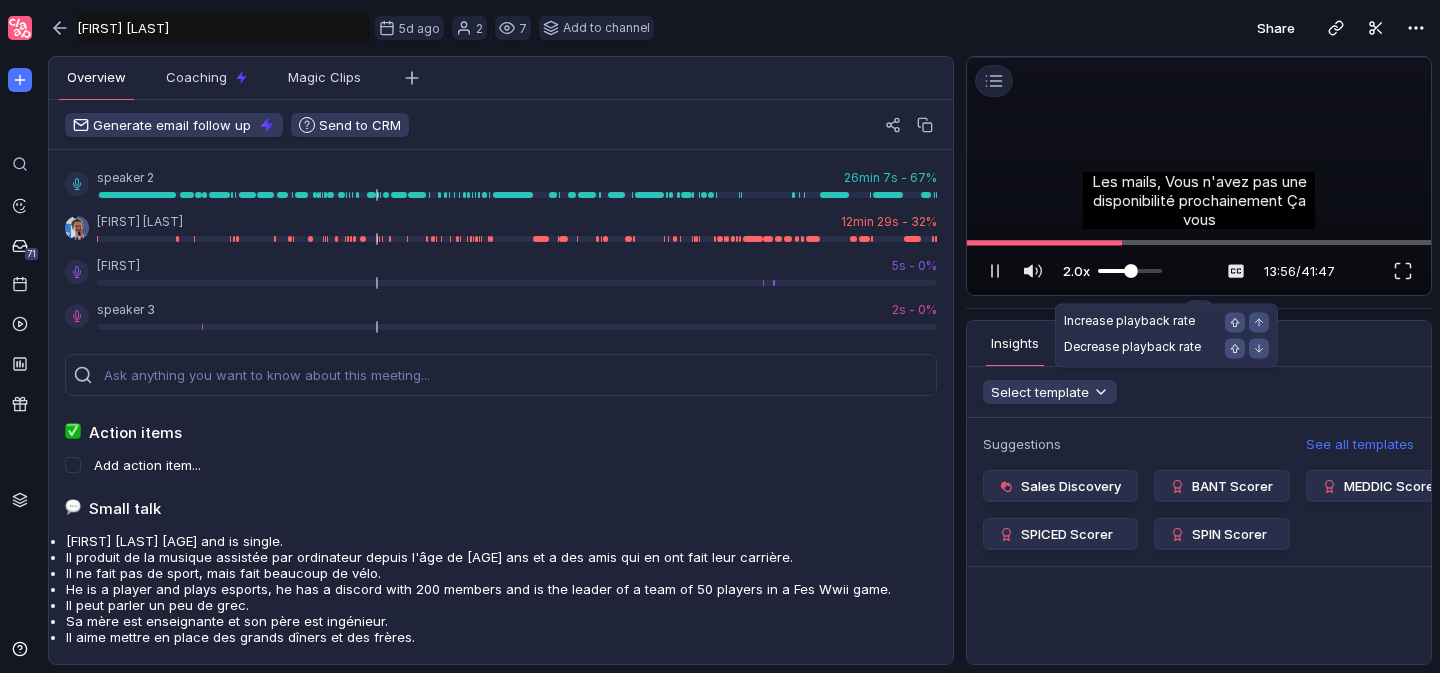 click at bounding box center (1131, 271) 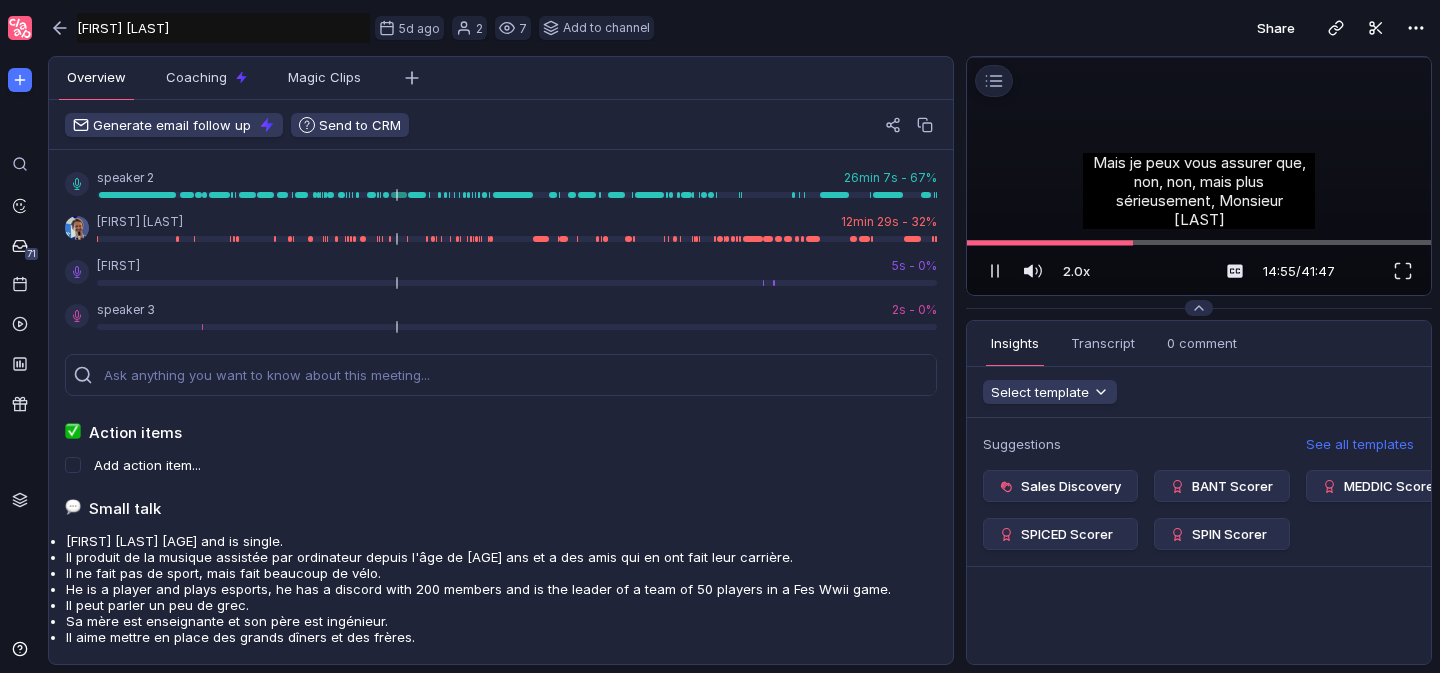 click at bounding box center (1199, 57) 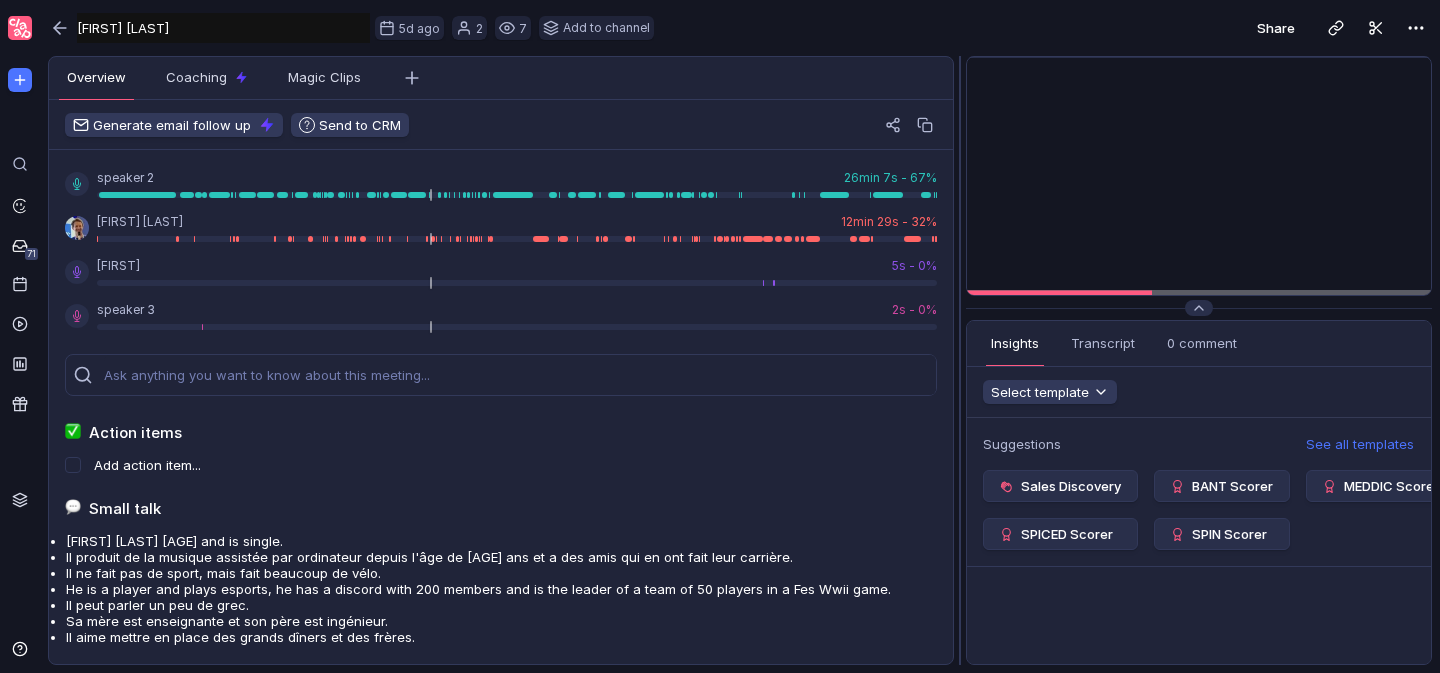 click at bounding box center [960, 360] 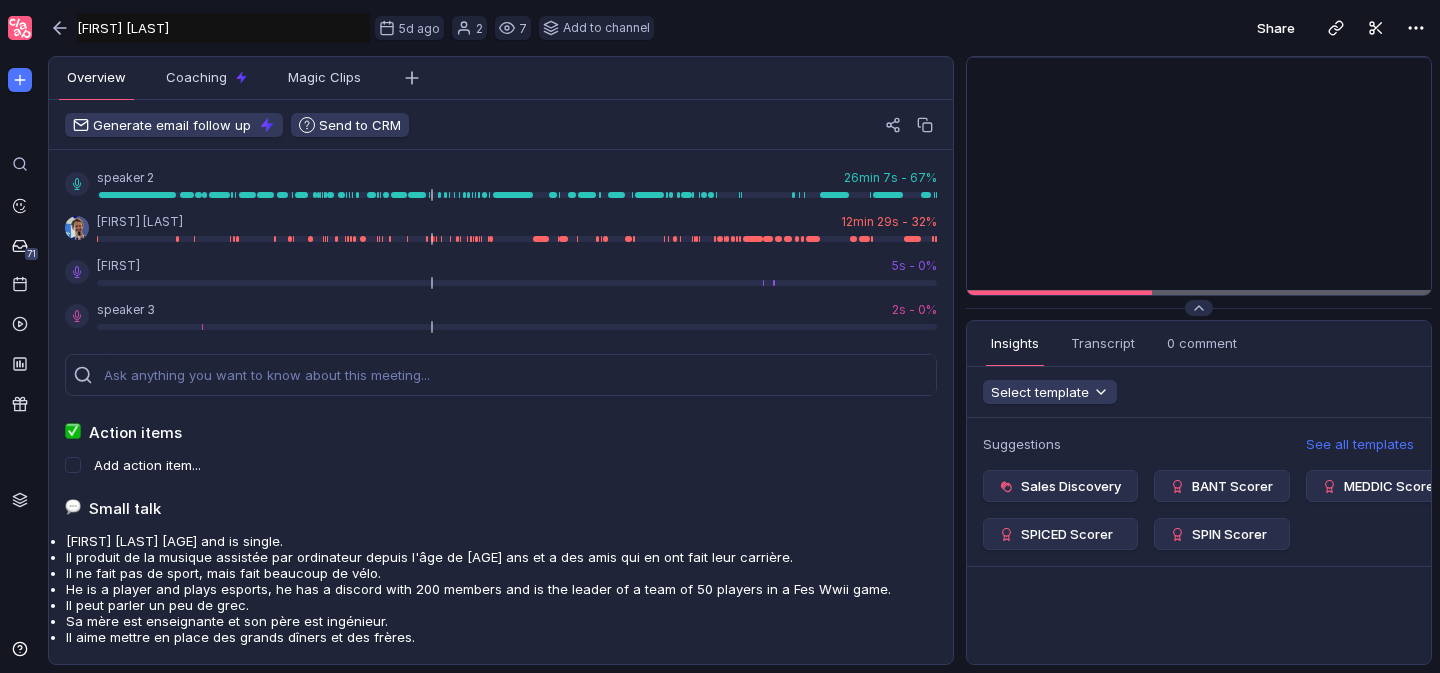 click on "Suggestions See all templates Sales Discovery BANT Scorer MEDDIC Scorer SPICED Scorer SPIN Scorer" at bounding box center [1199, 541] 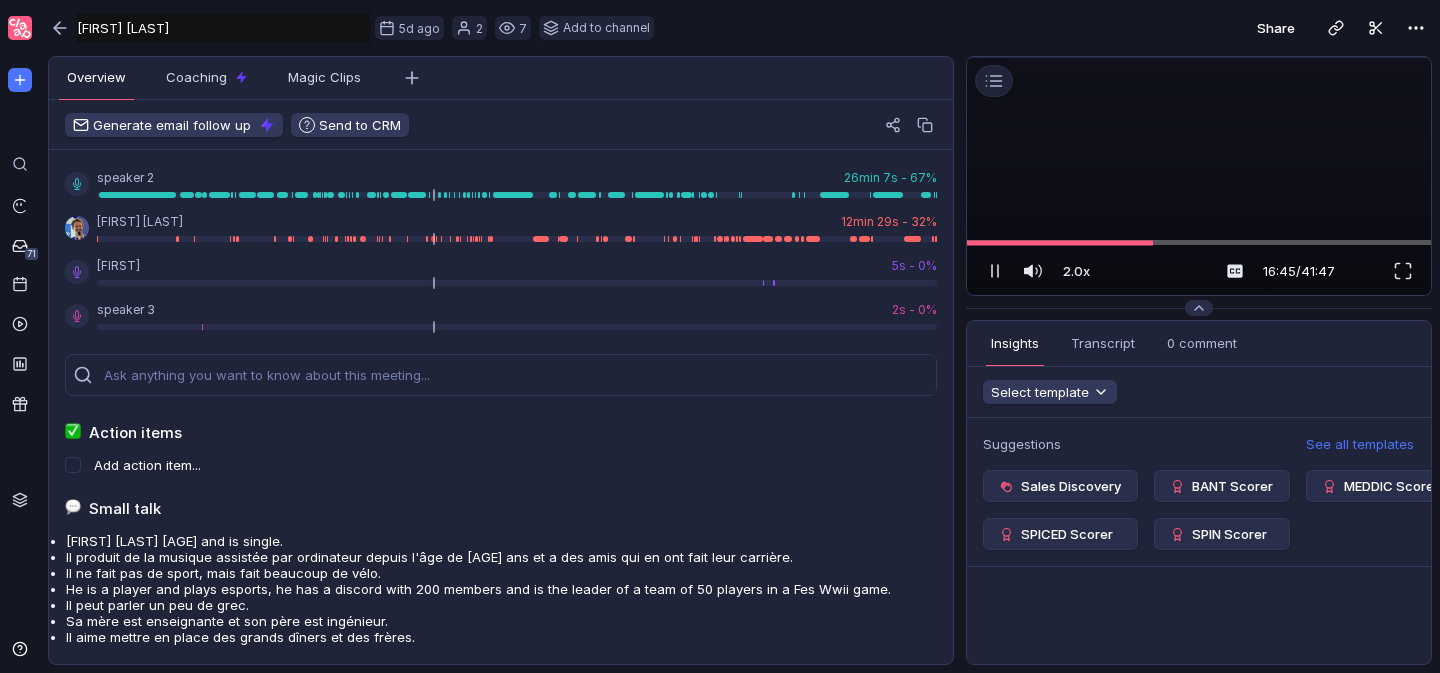 click at bounding box center [1199, 57] 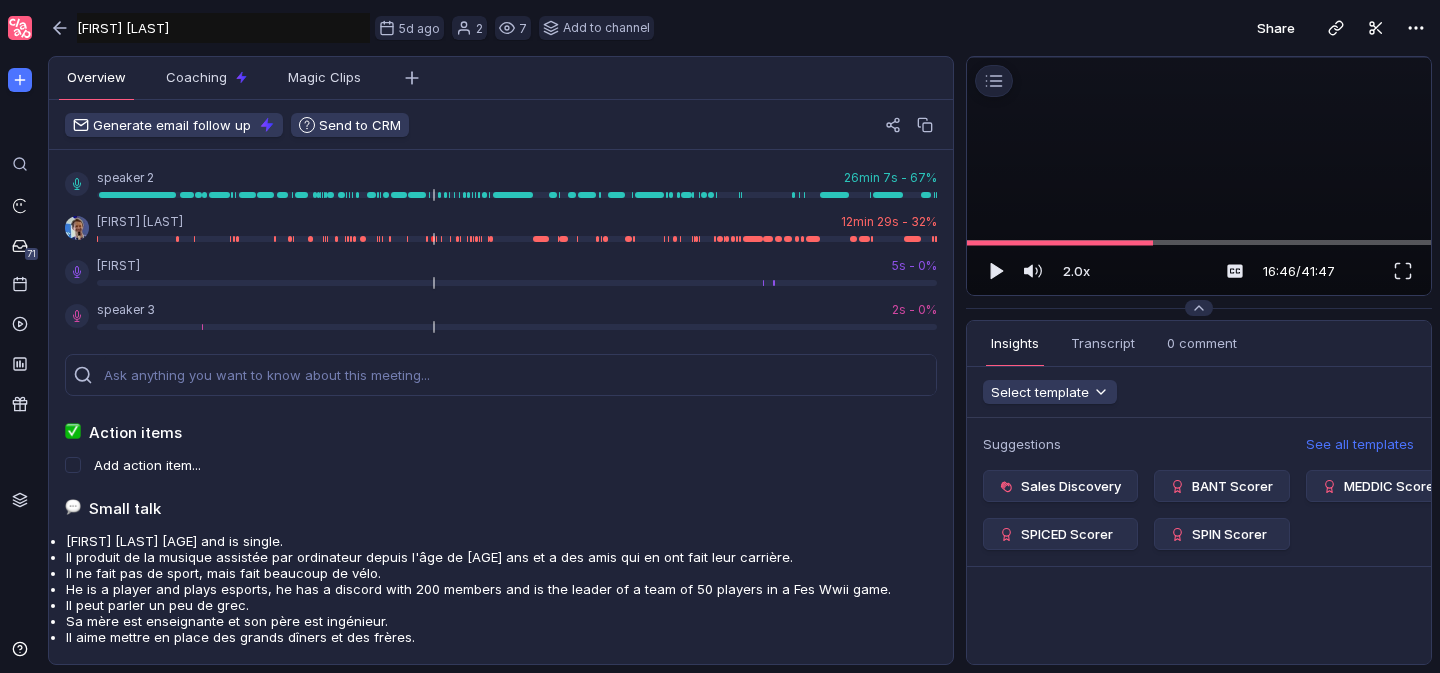 click at bounding box center (1199, 57) 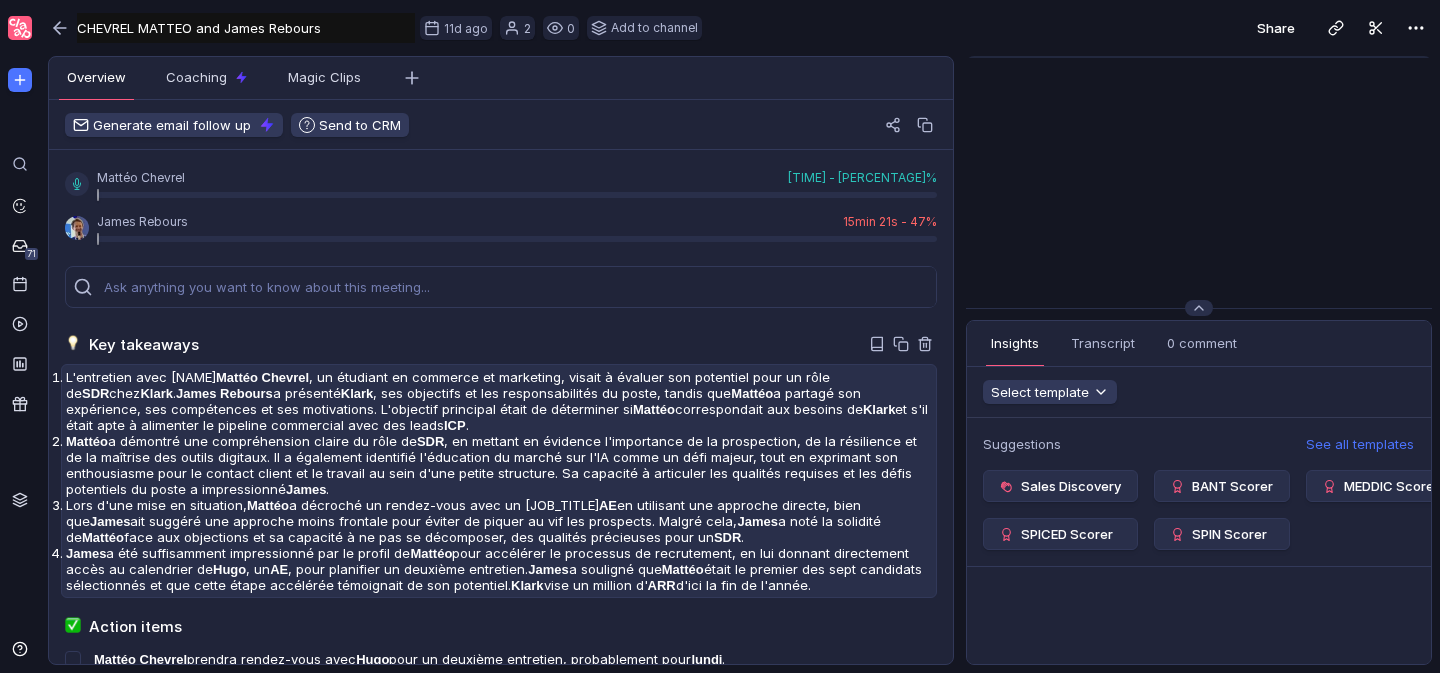 scroll, scrollTop: 0, scrollLeft: 0, axis: both 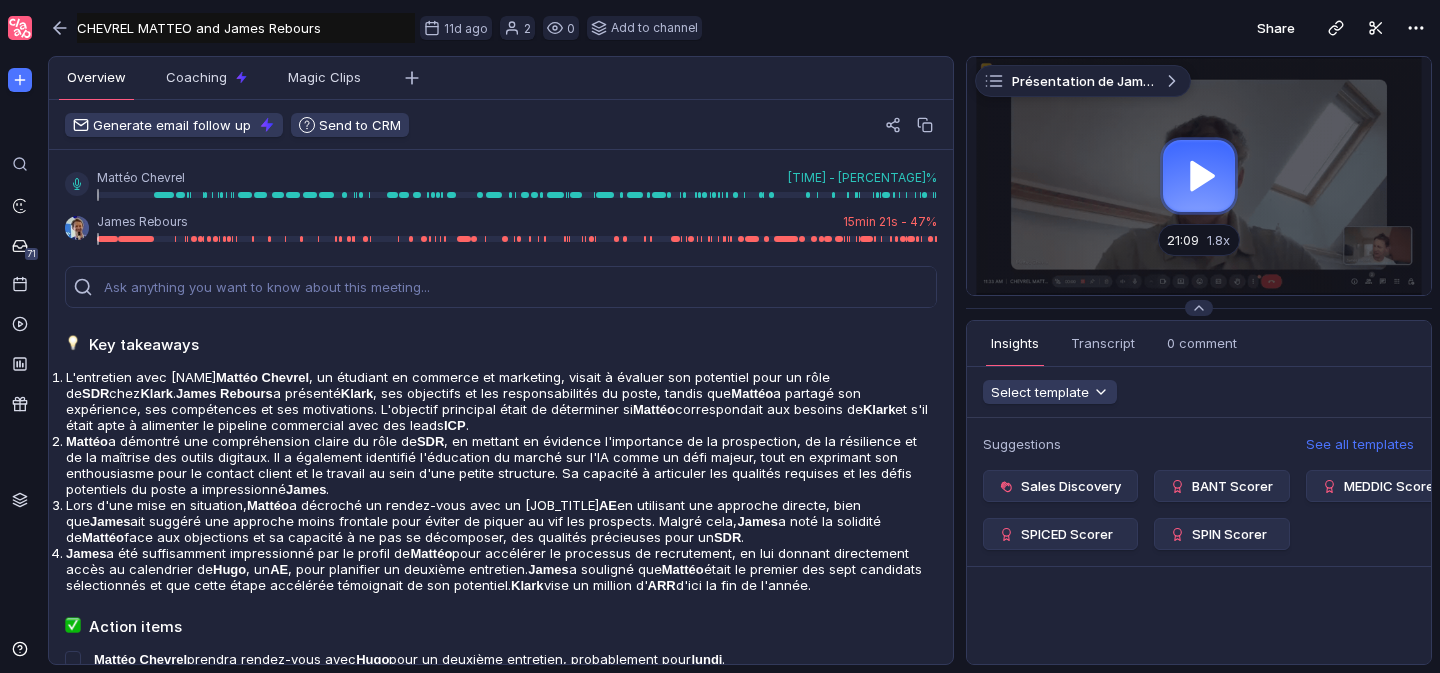 click at bounding box center [1199, 176] 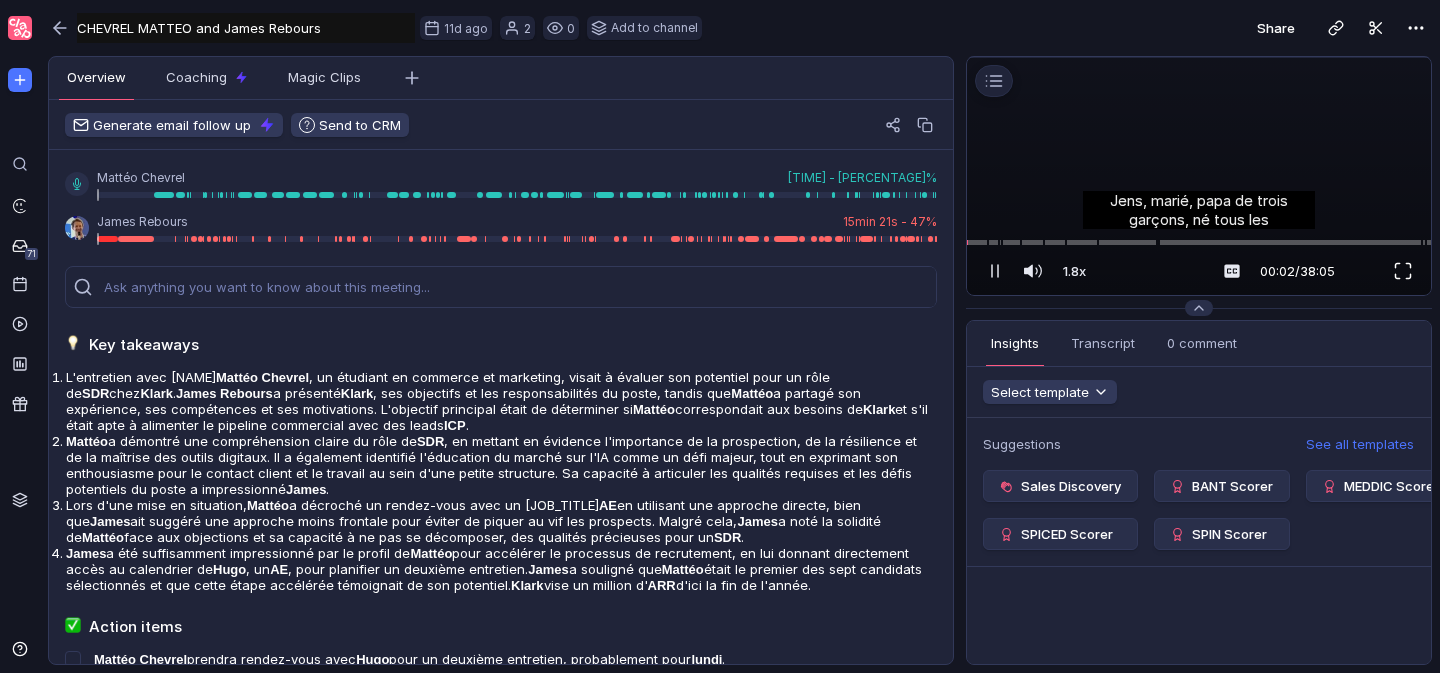 click at bounding box center (1403, 271) 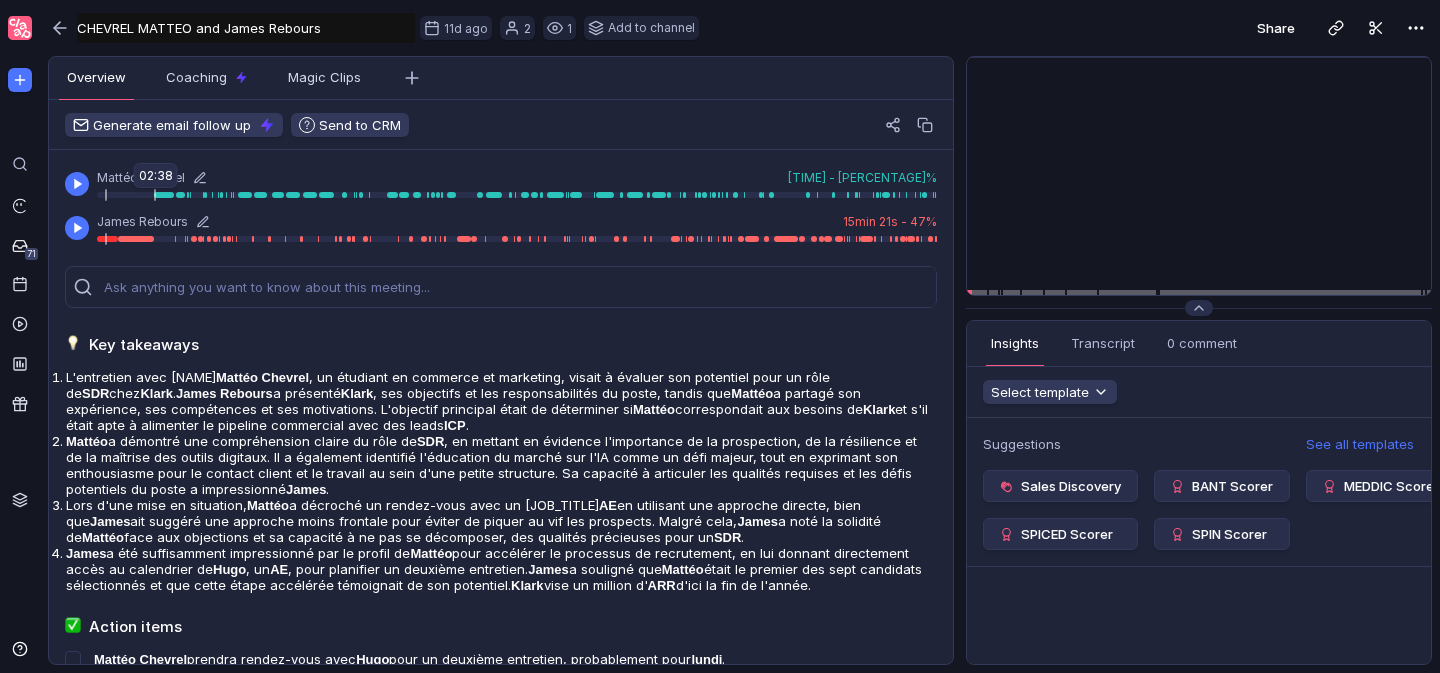 click at bounding box center (517, 195) 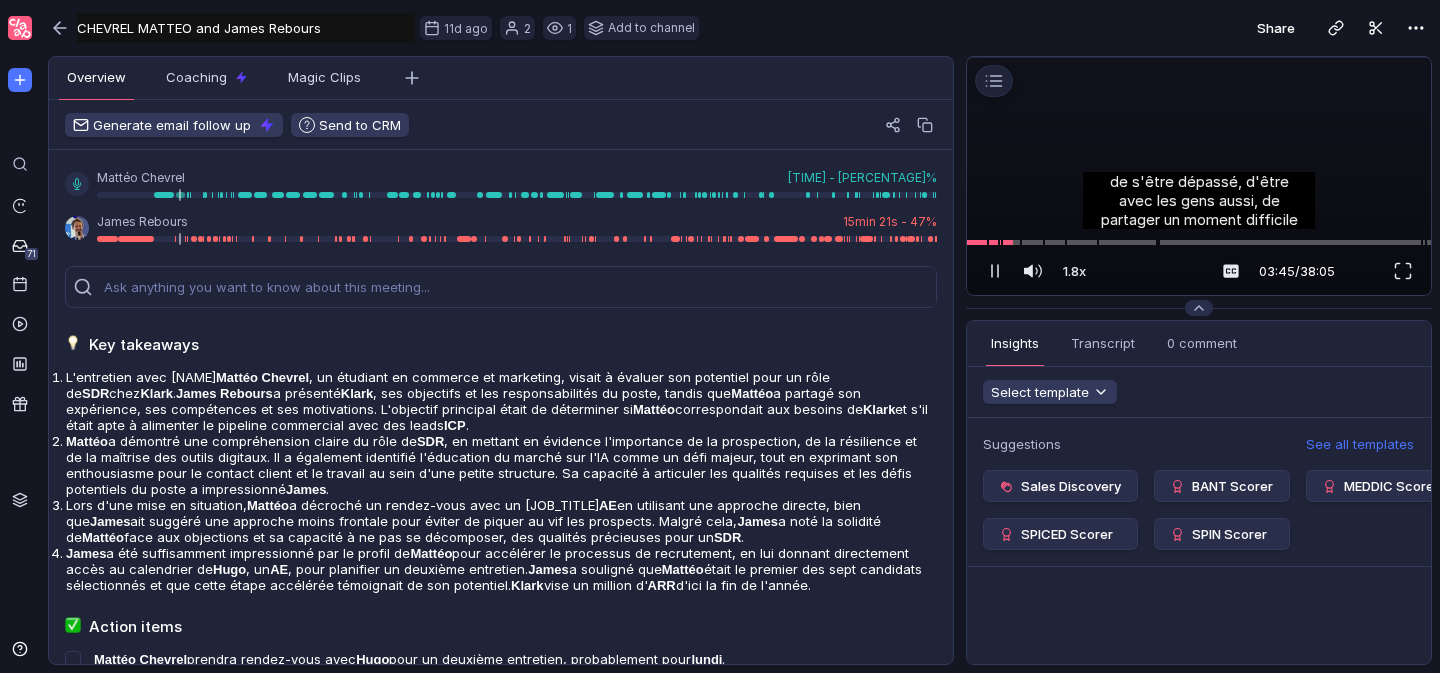 click at bounding box center (1199, 57) 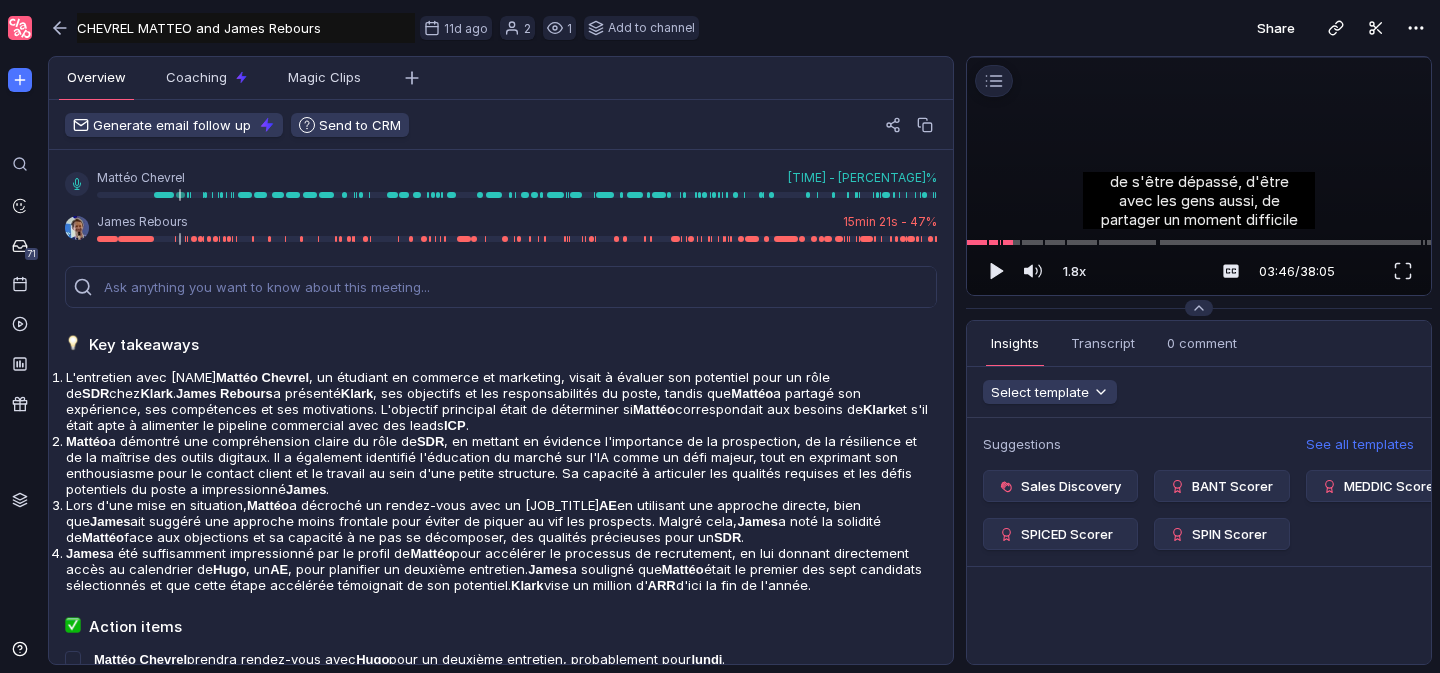 click at bounding box center [1199, 57] 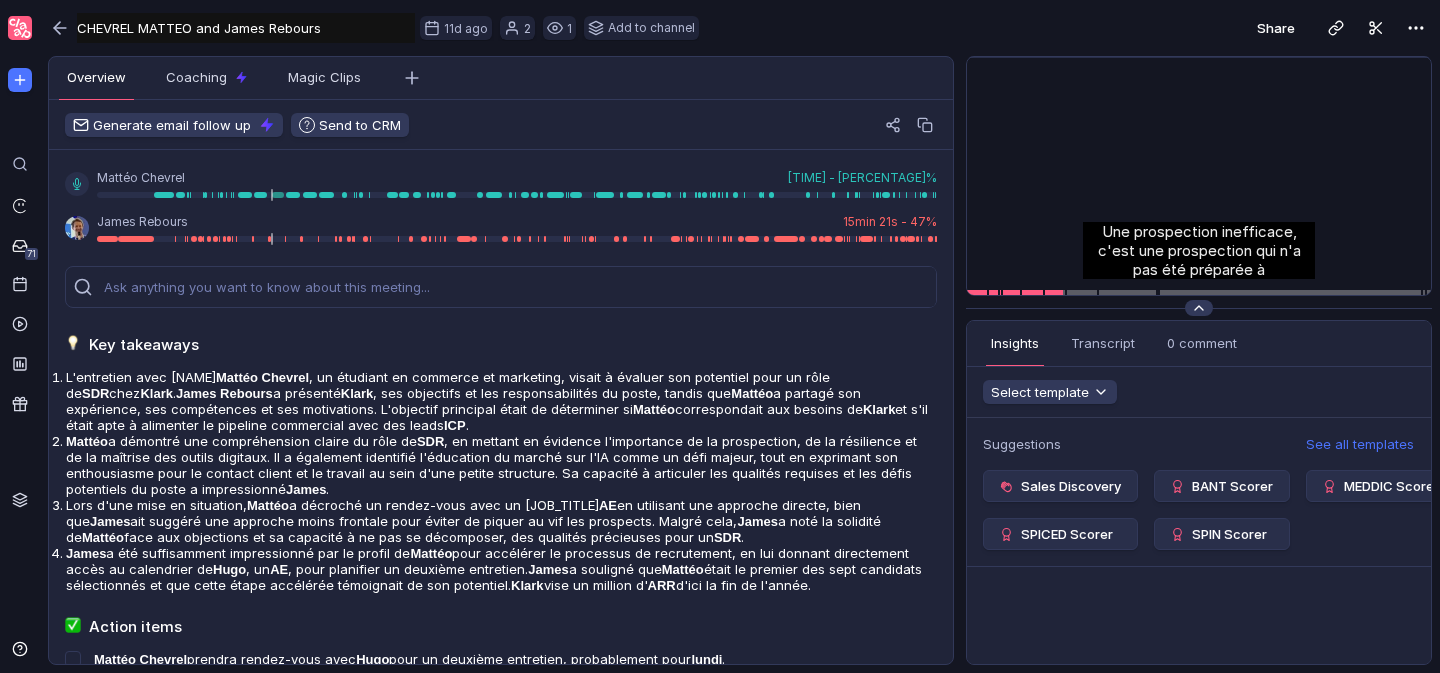 click at bounding box center (1199, 308) 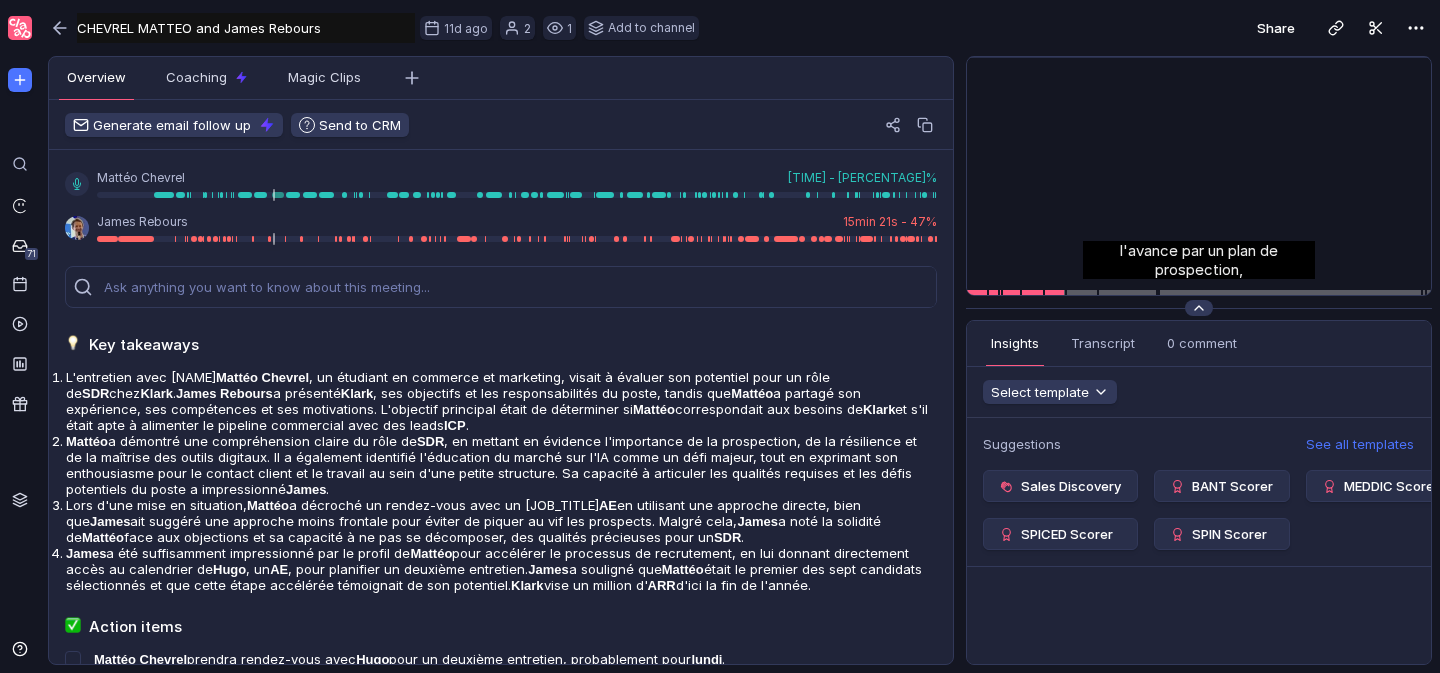 click at bounding box center (1199, 308) 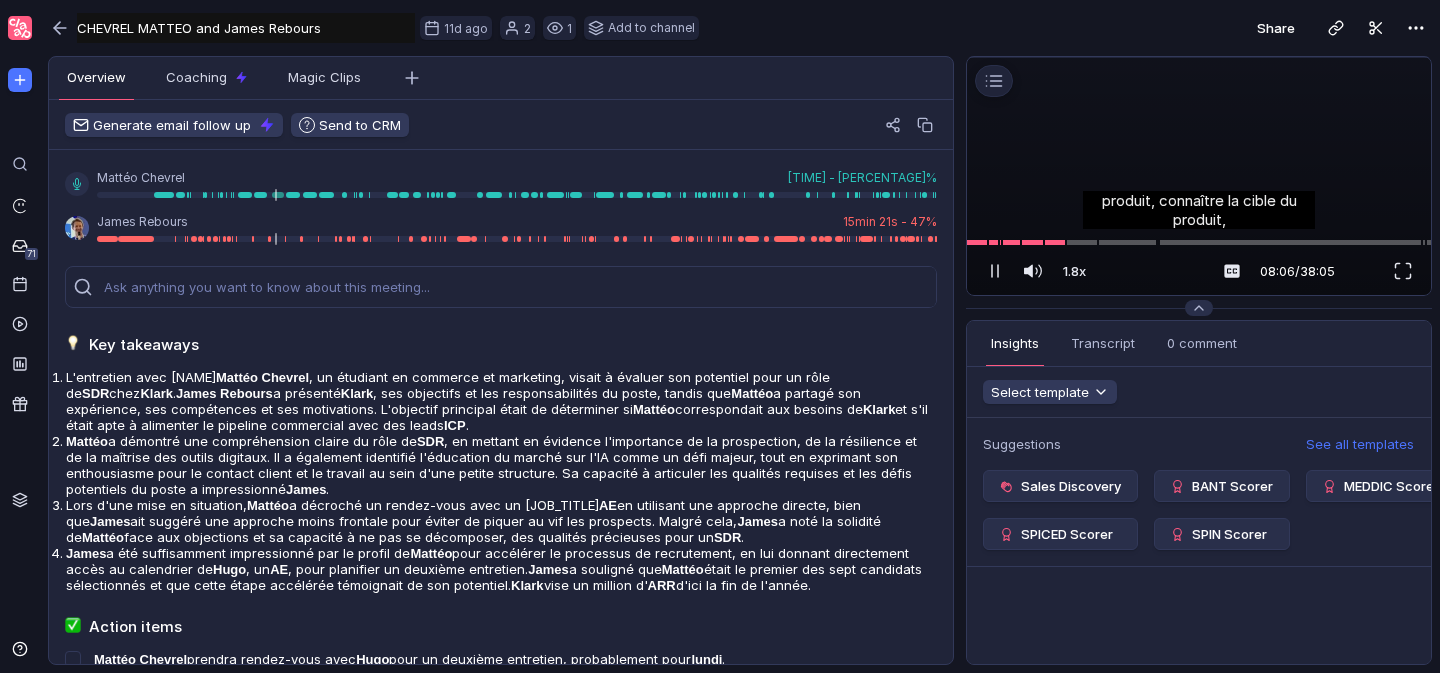 click at bounding box center (1199, 57) 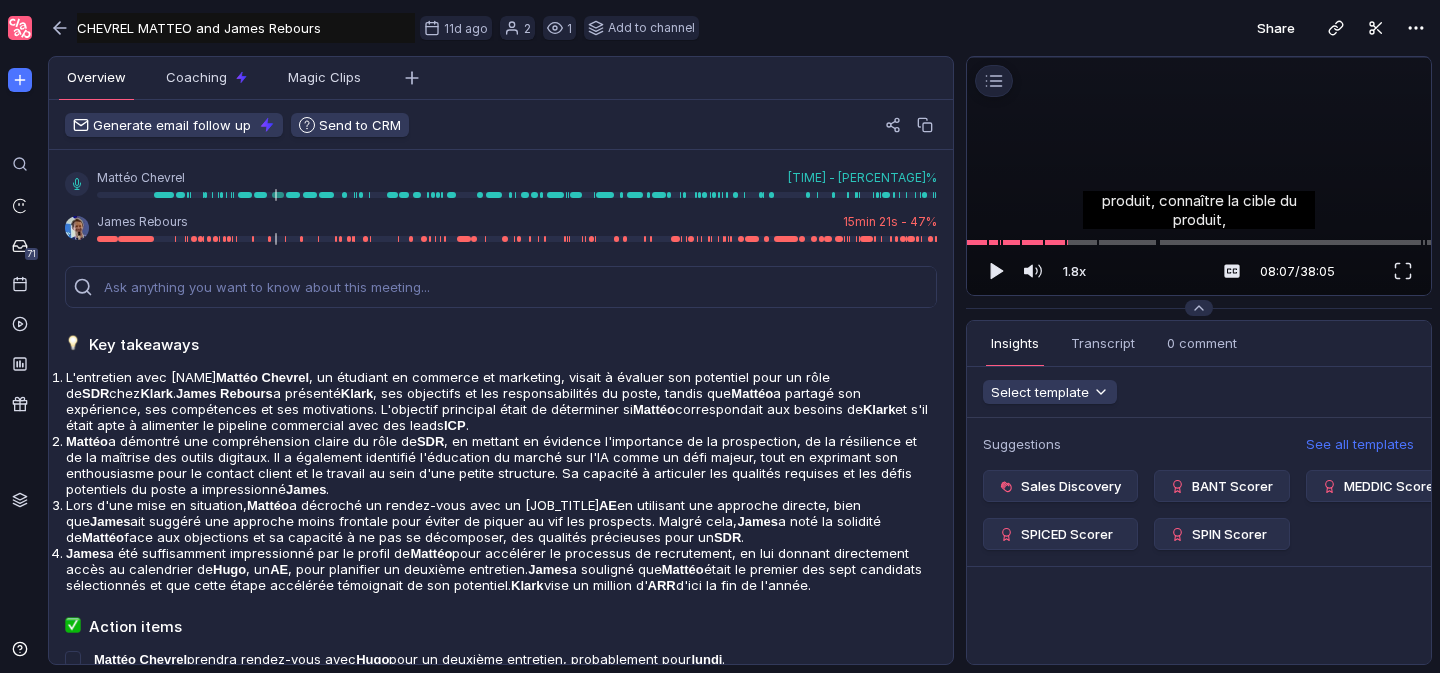 click at bounding box center (1199, 57) 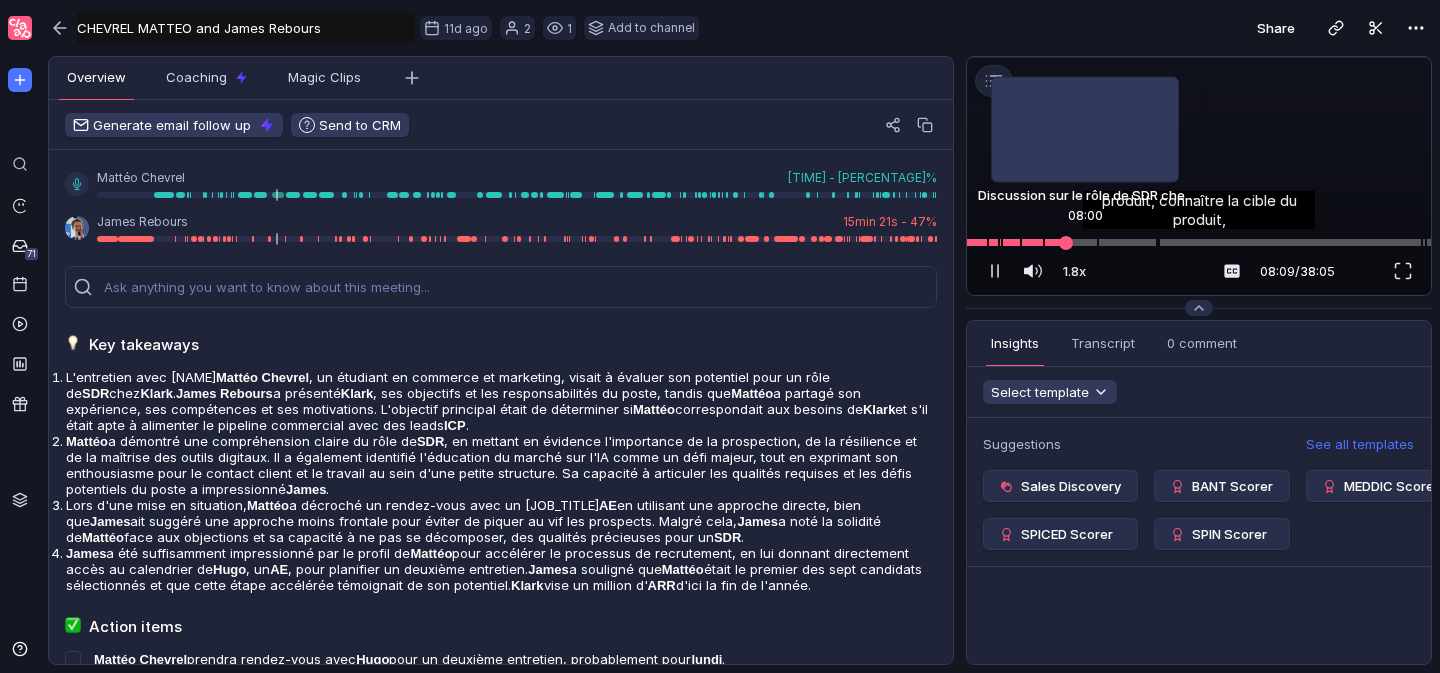 click at bounding box center [1066, 243] 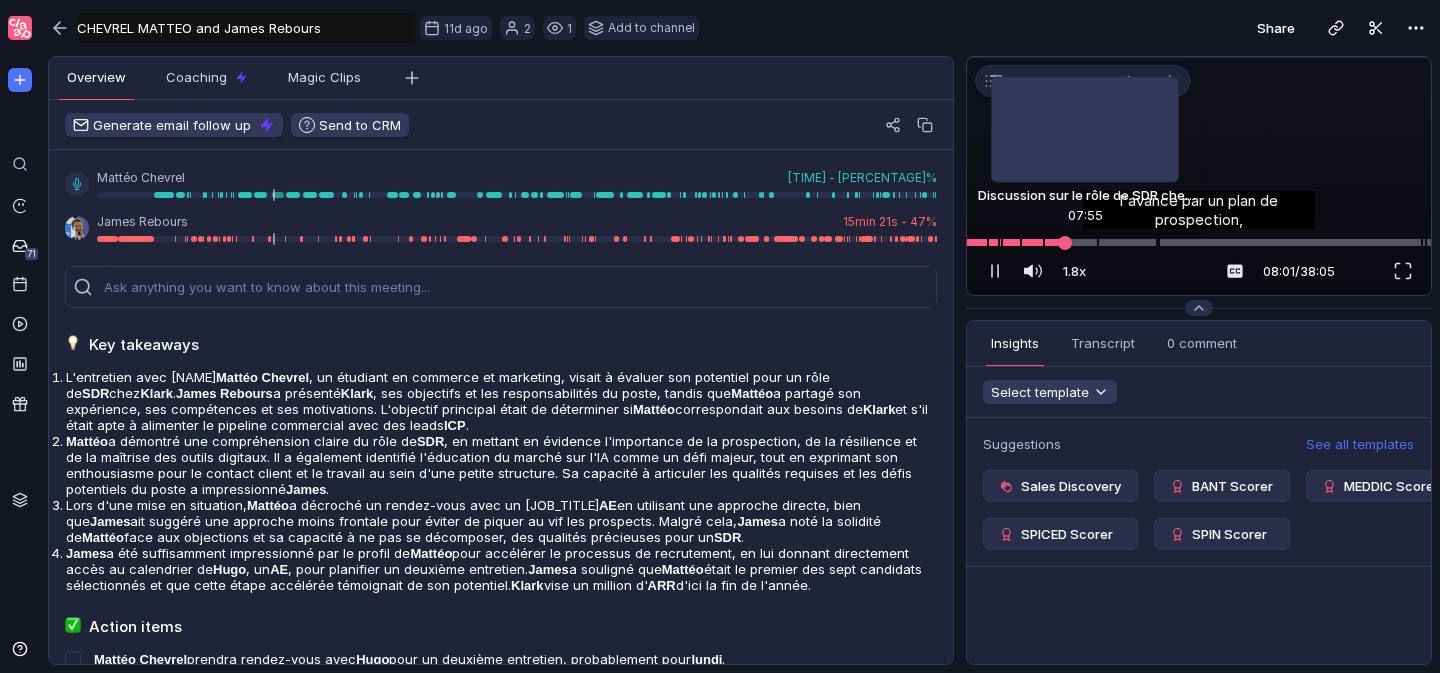 click at bounding box center [1065, 243] 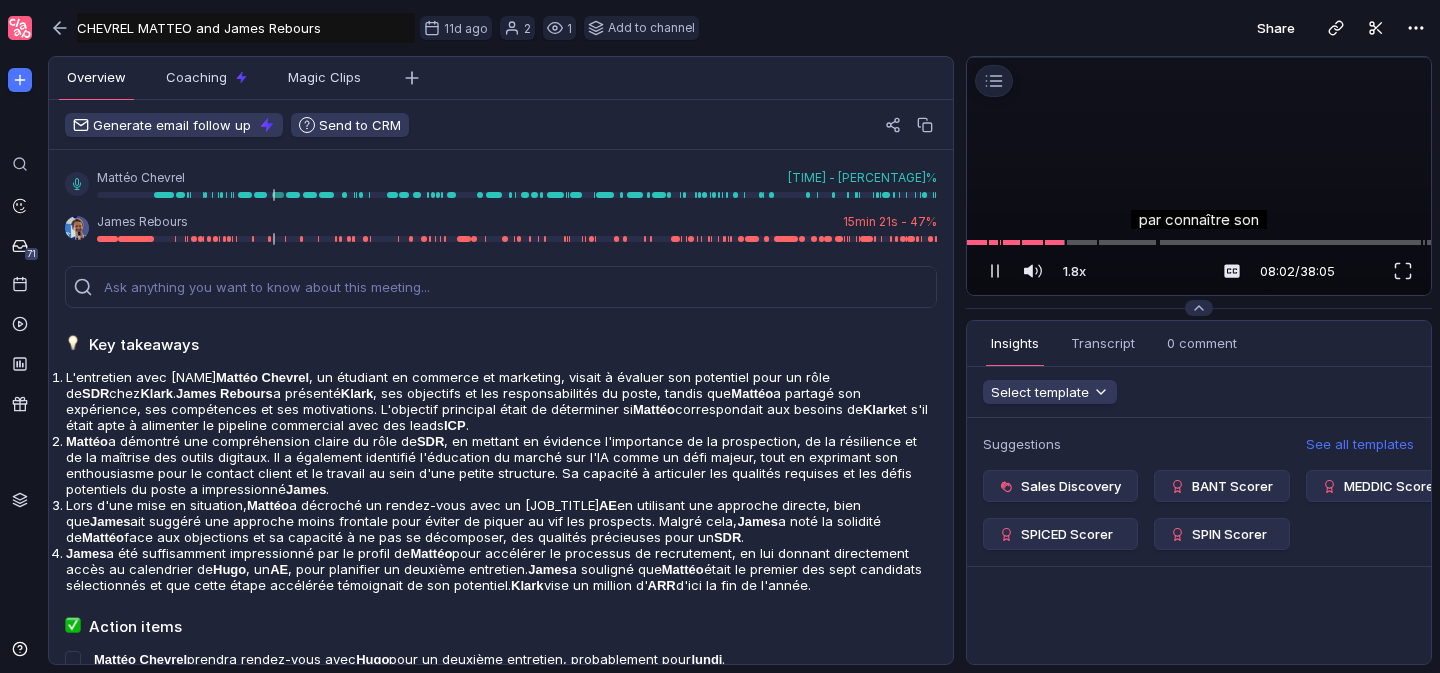 click at bounding box center [1199, 57] 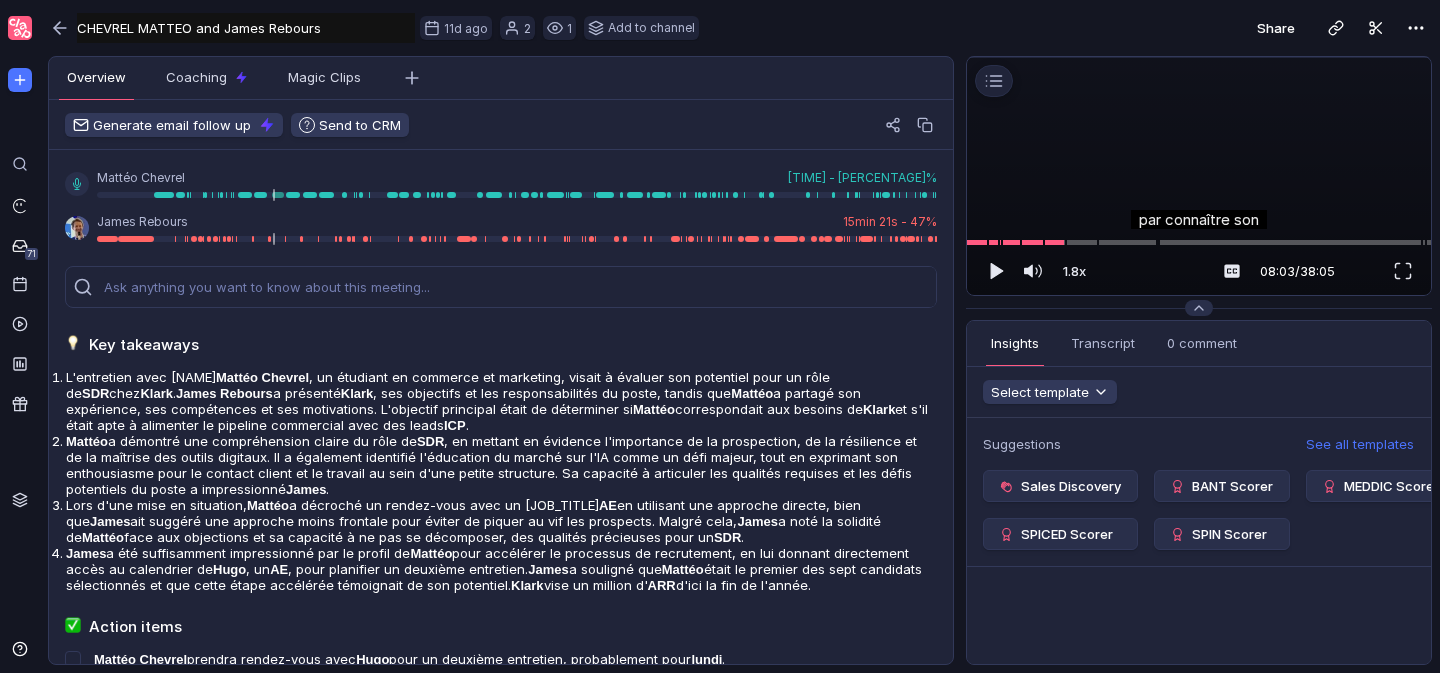 click at bounding box center (1199, 57) 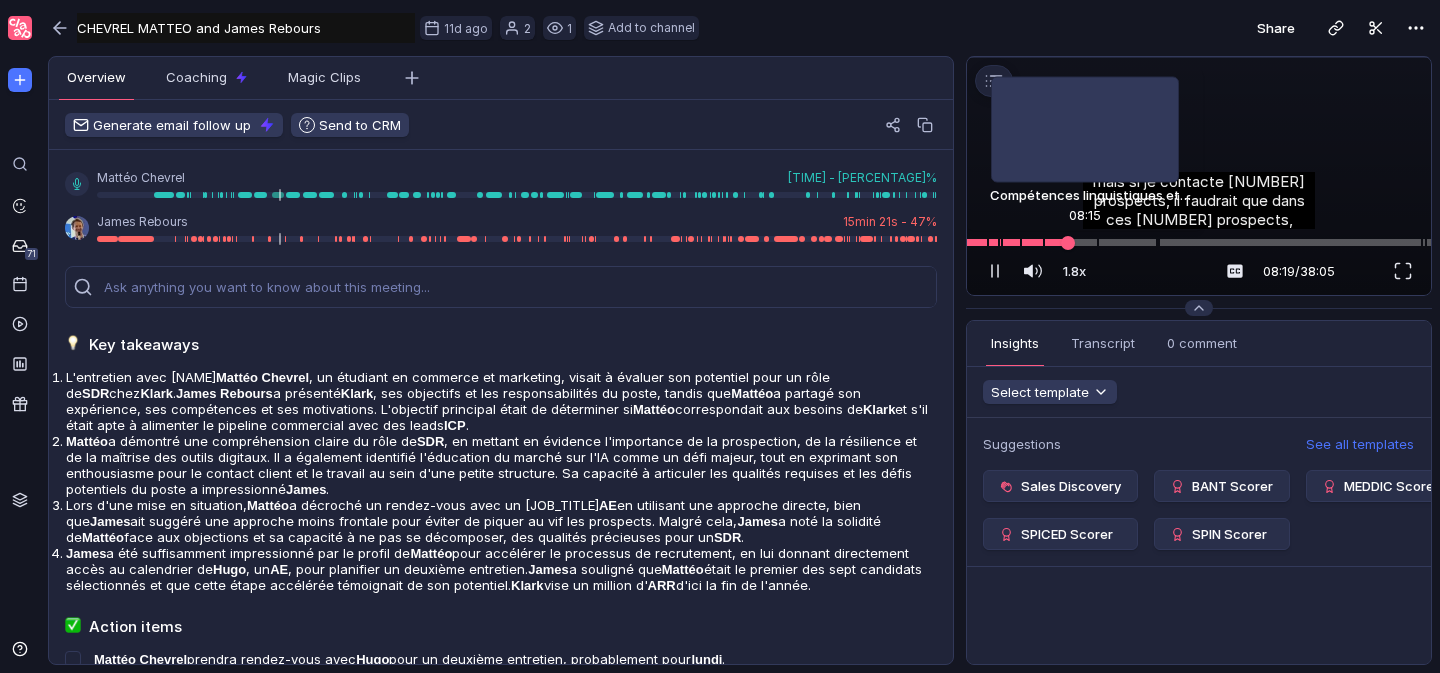 click at bounding box center (1068, 243) 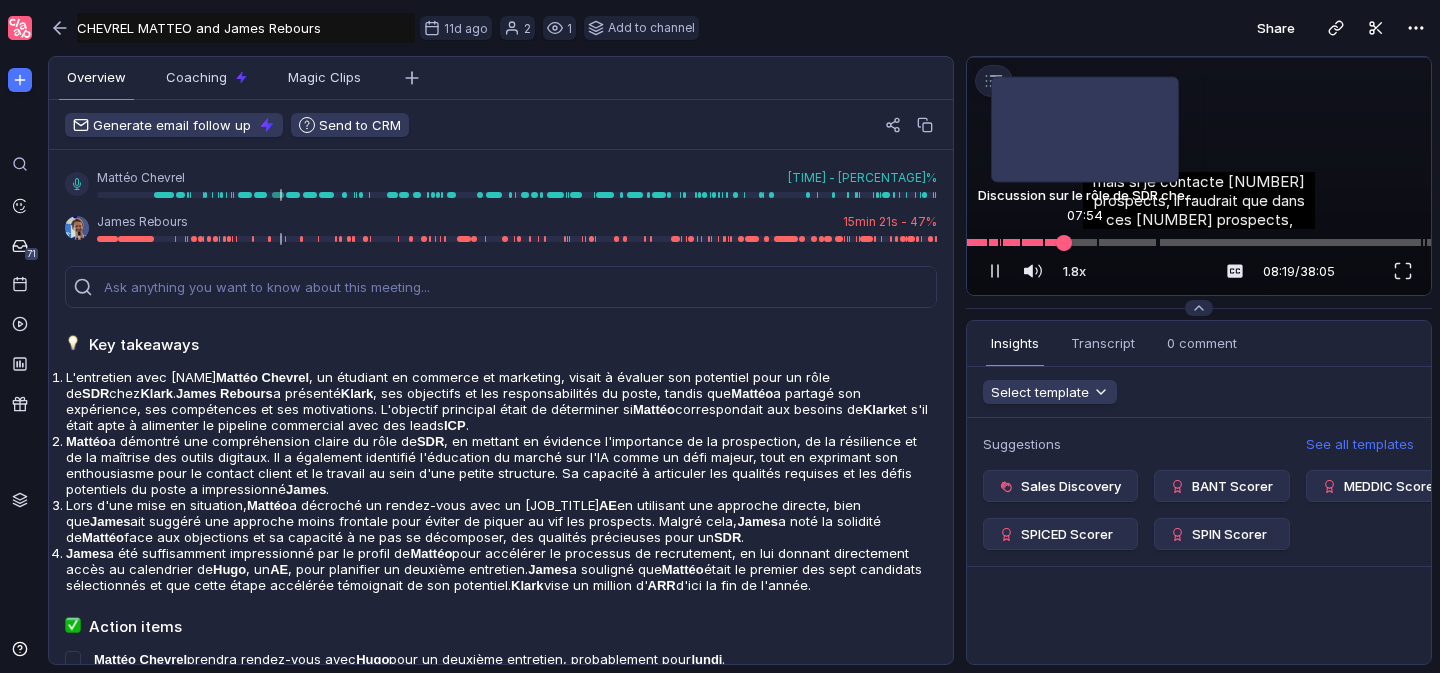 click at bounding box center (1063, 243) 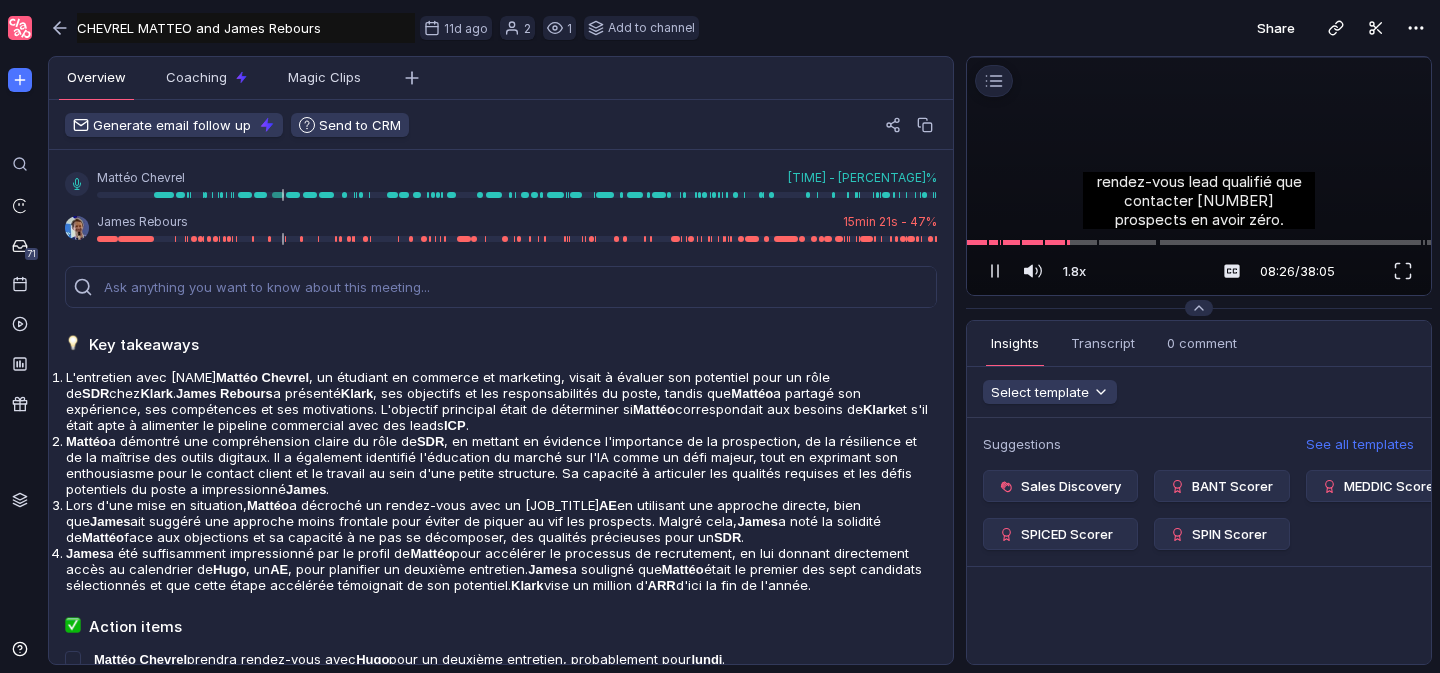 click at bounding box center (1199, 57) 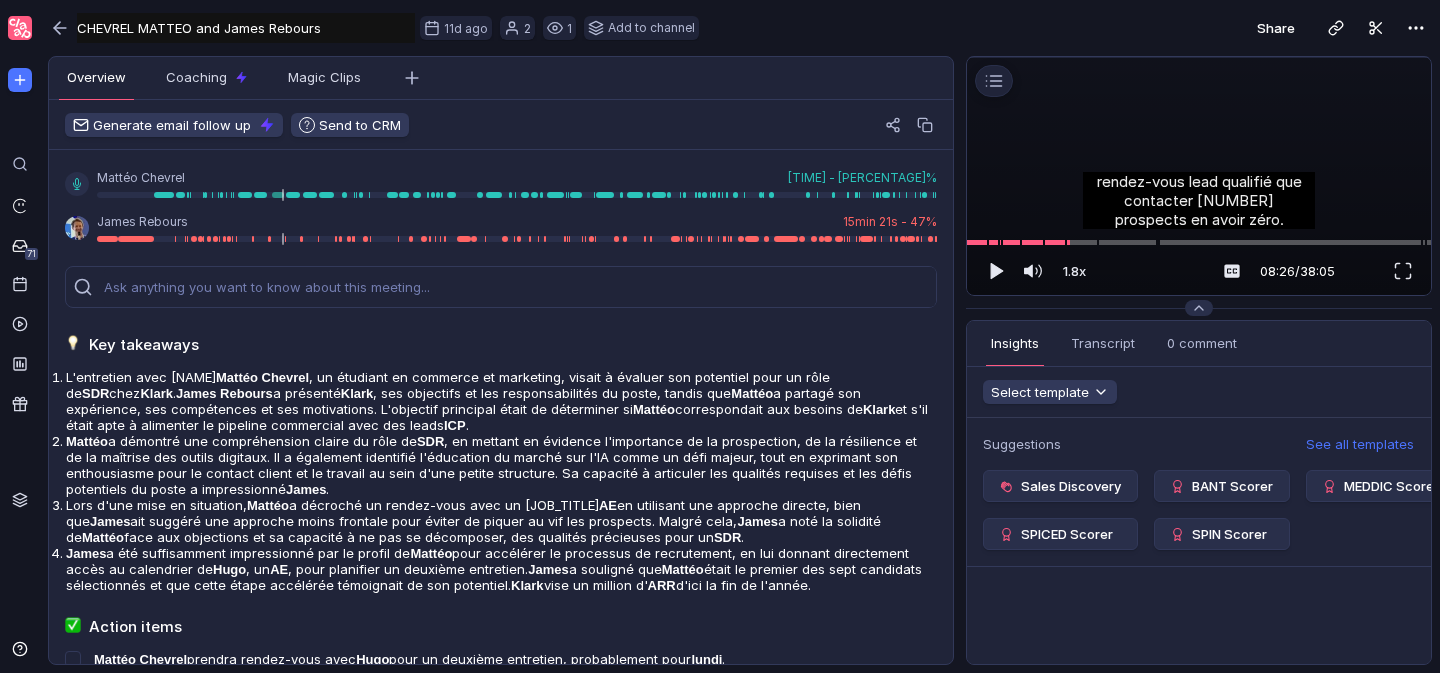 click at bounding box center (1199, 57) 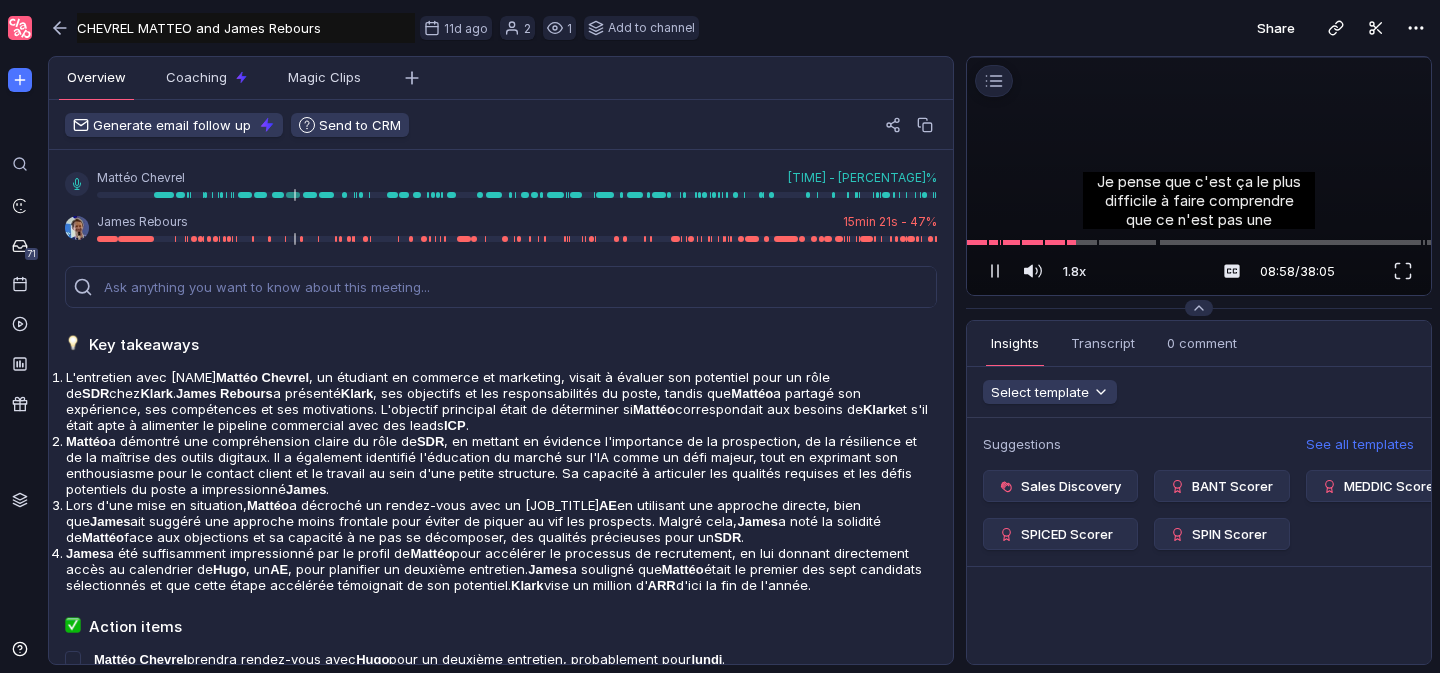 click at bounding box center [1199, 57] 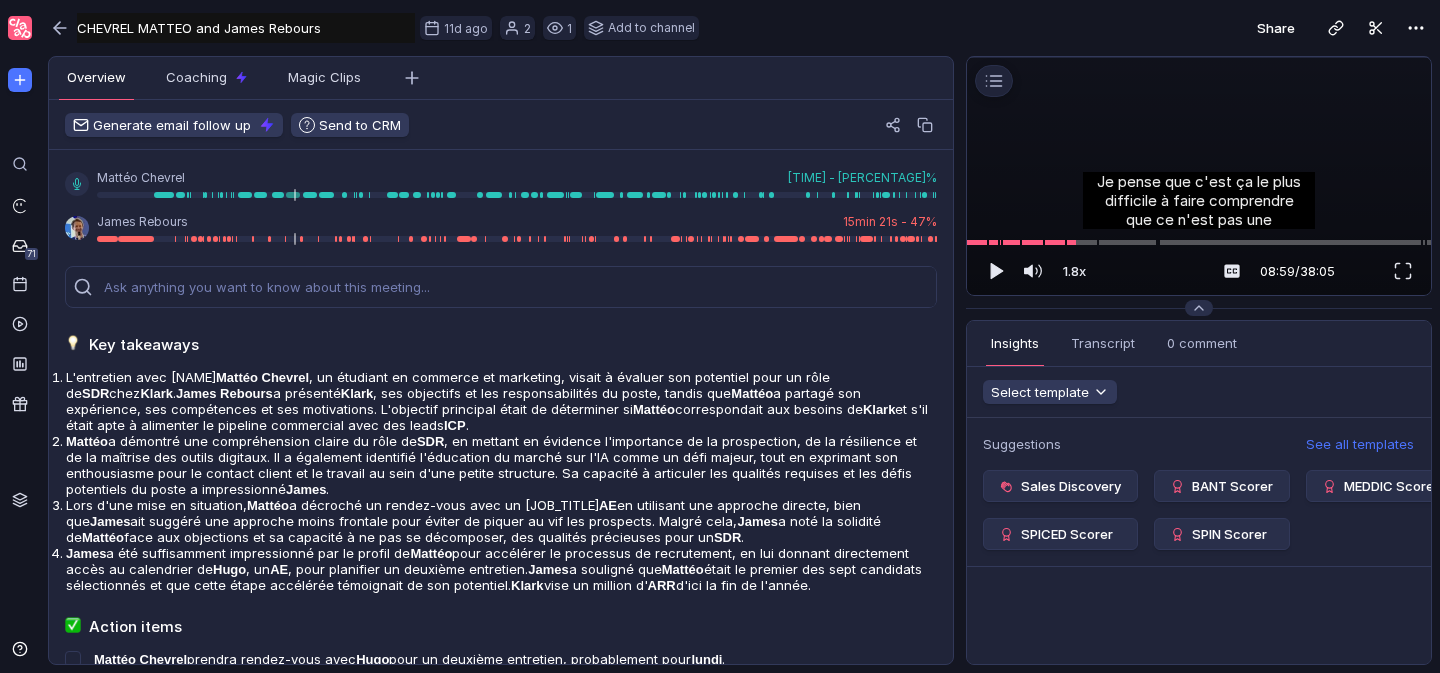click at bounding box center [1199, 57] 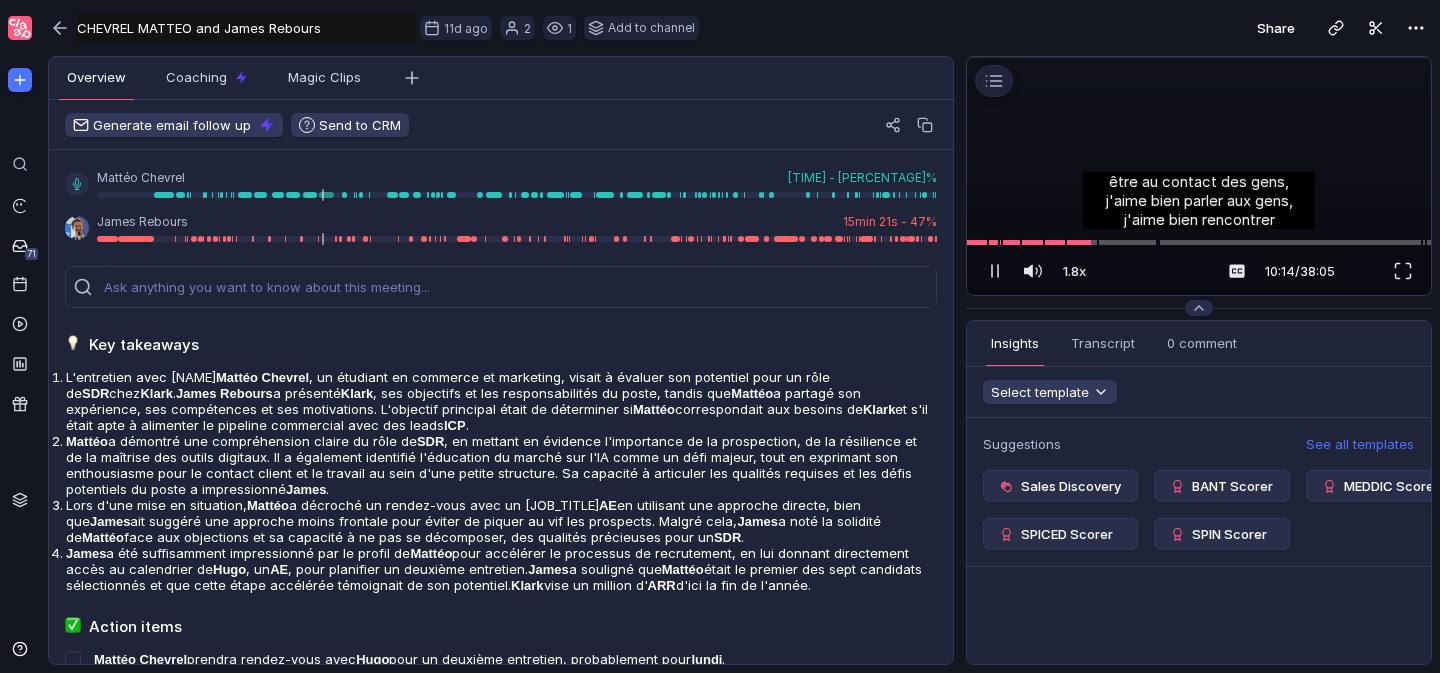 click at bounding box center (1199, 57) 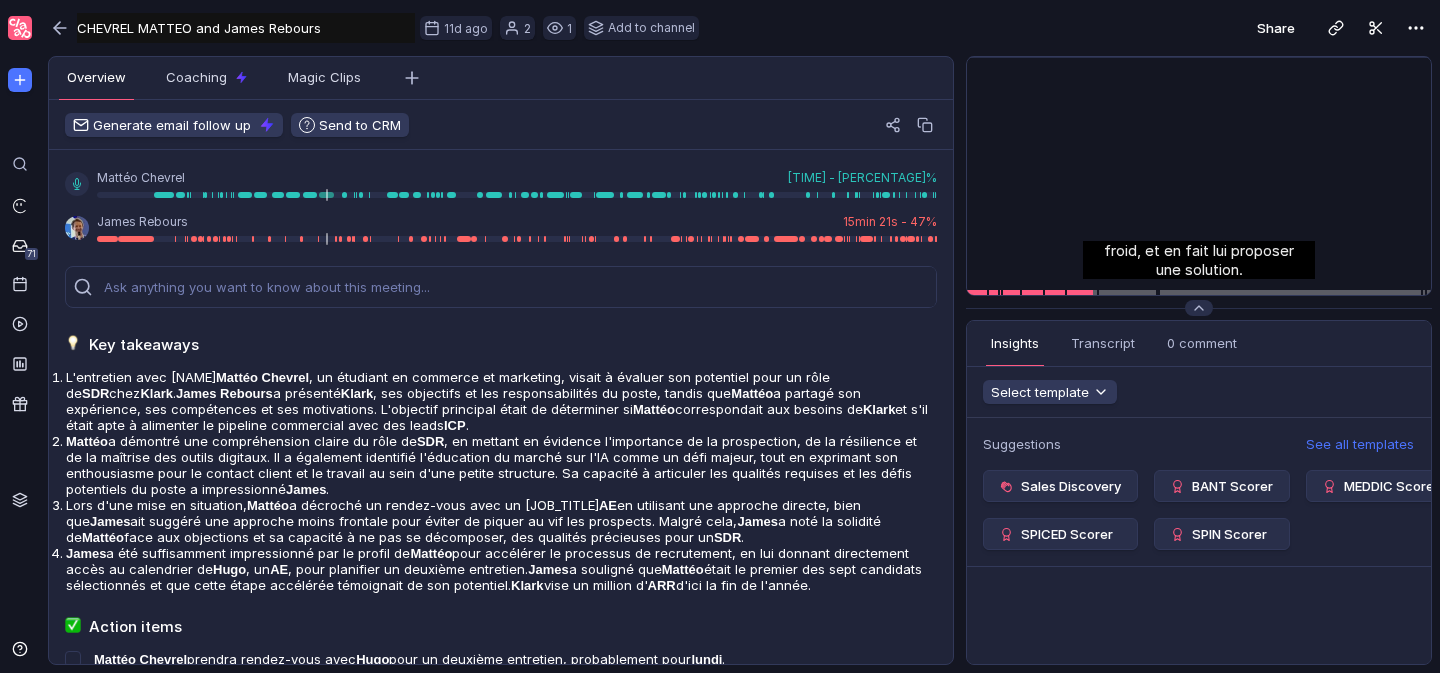 click at bounding box center [1199, 57] 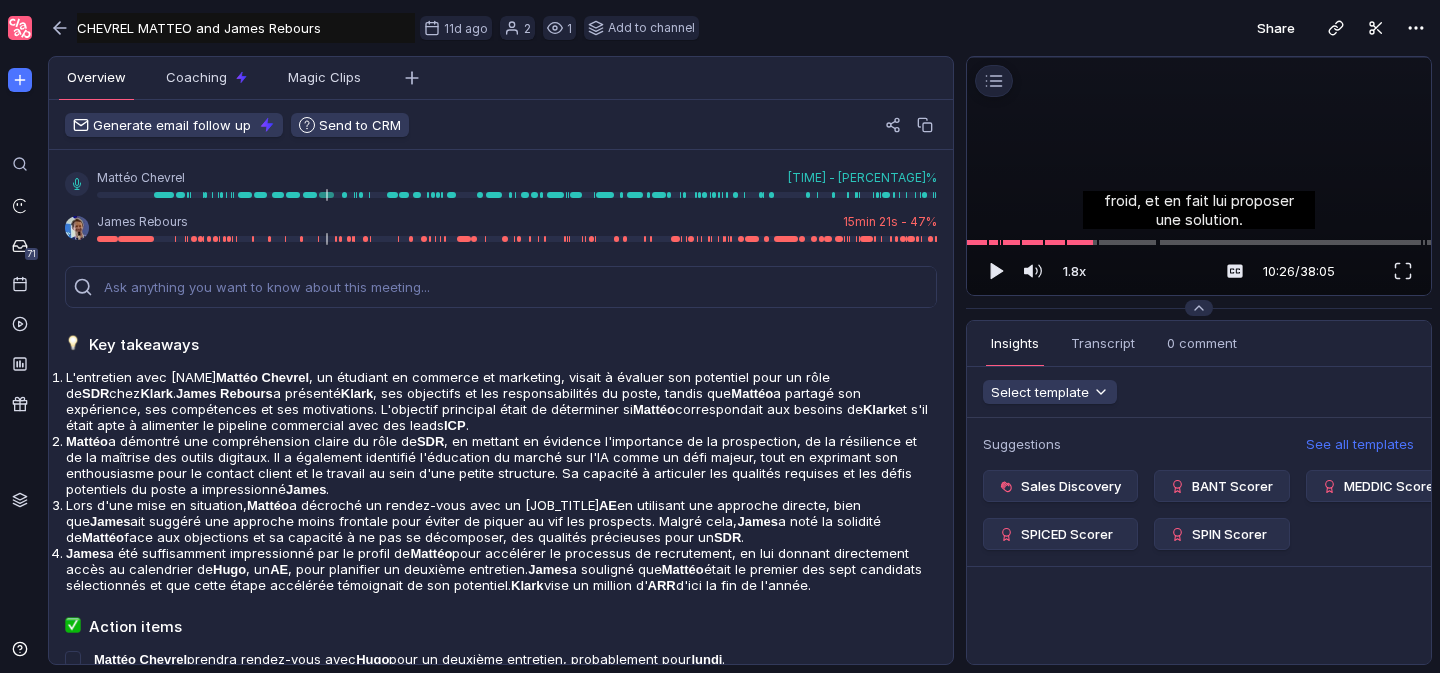 click at bounding box center (1199, 57) 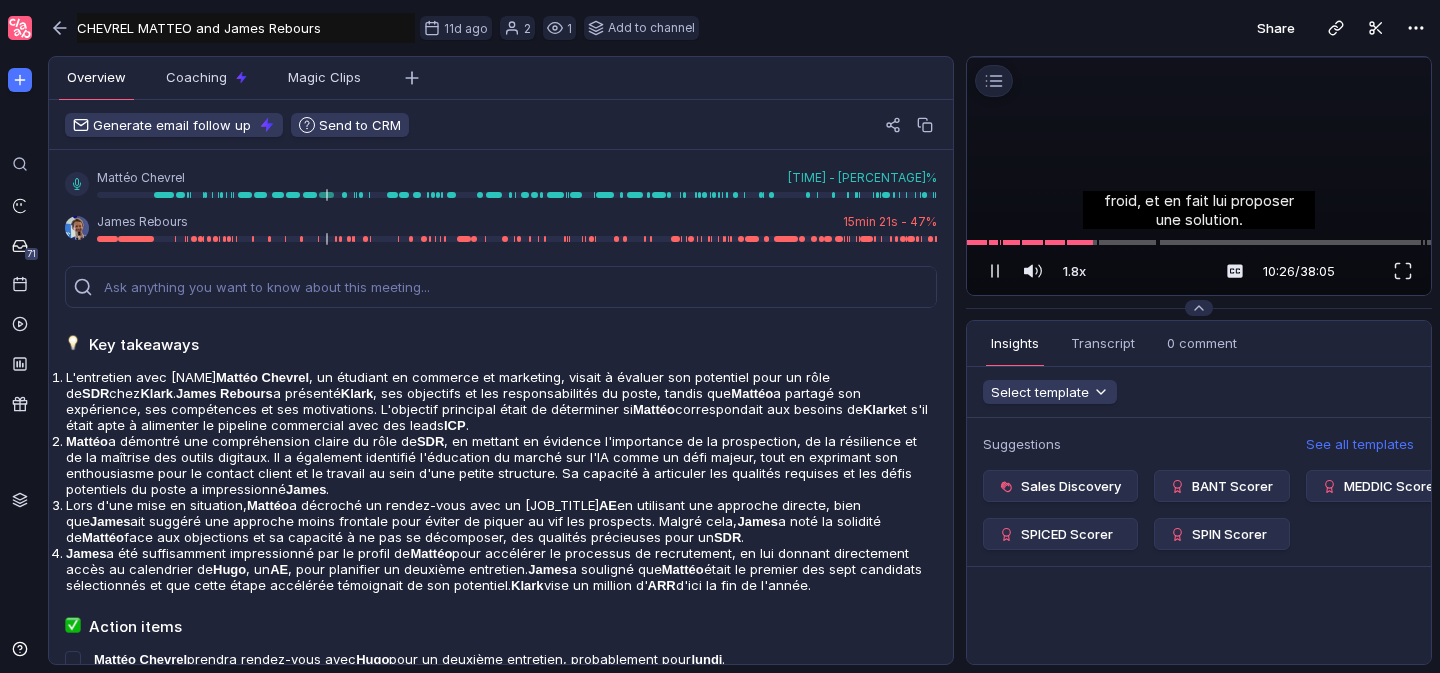 click at bounding box center (1199, 57) 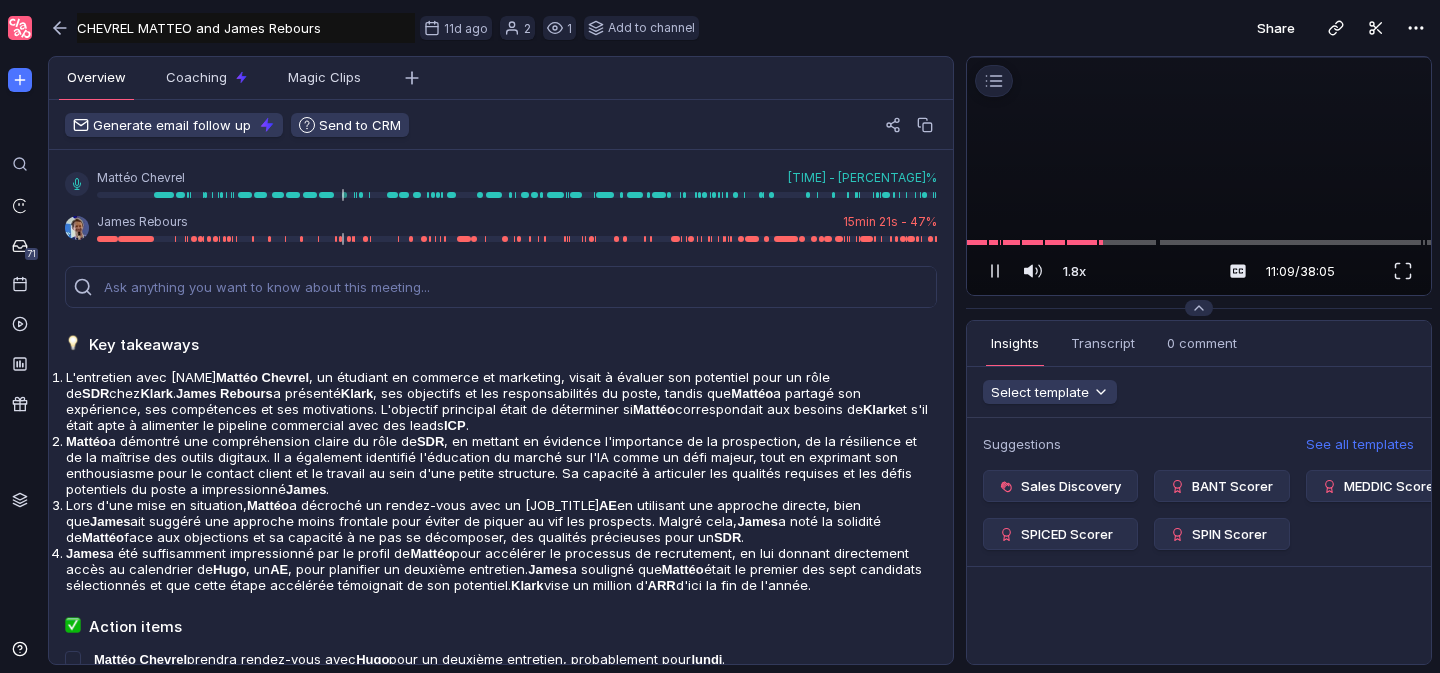 click at bounding box center (1199, 57) 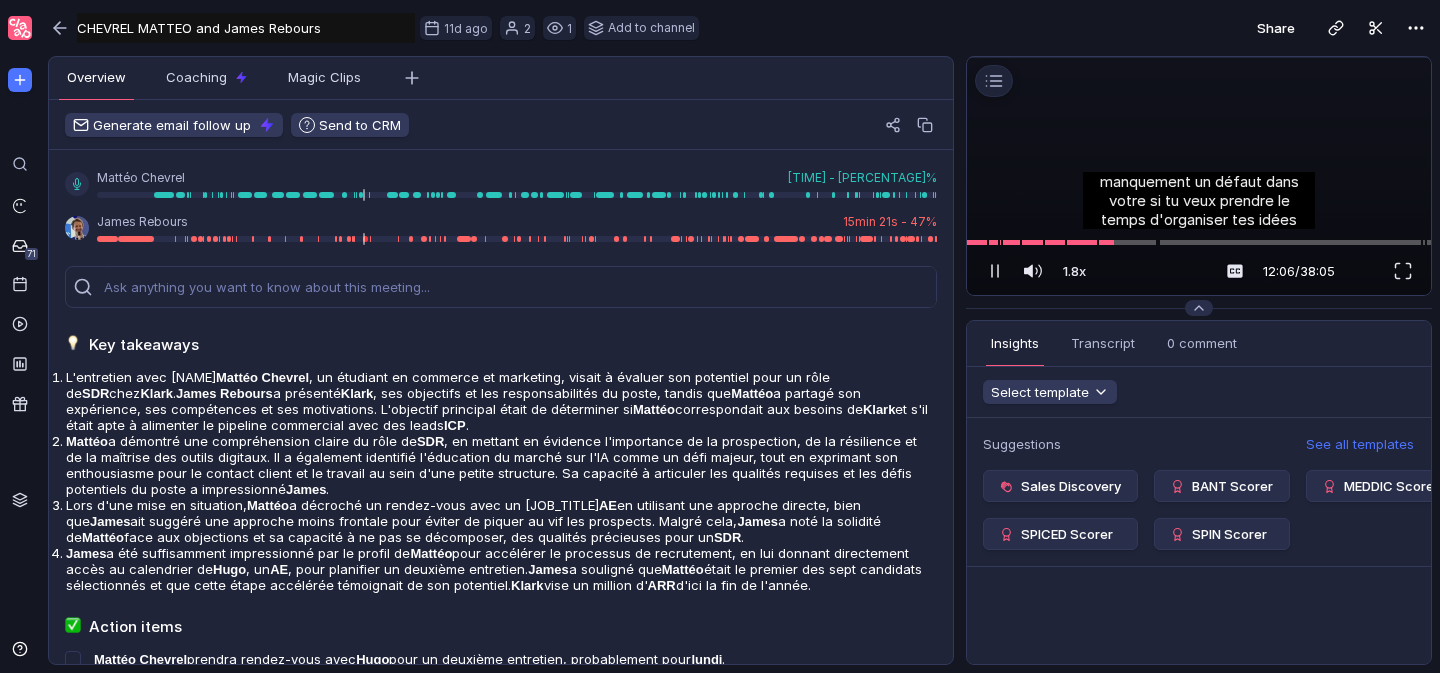 click at bounding box center [1199, 57] 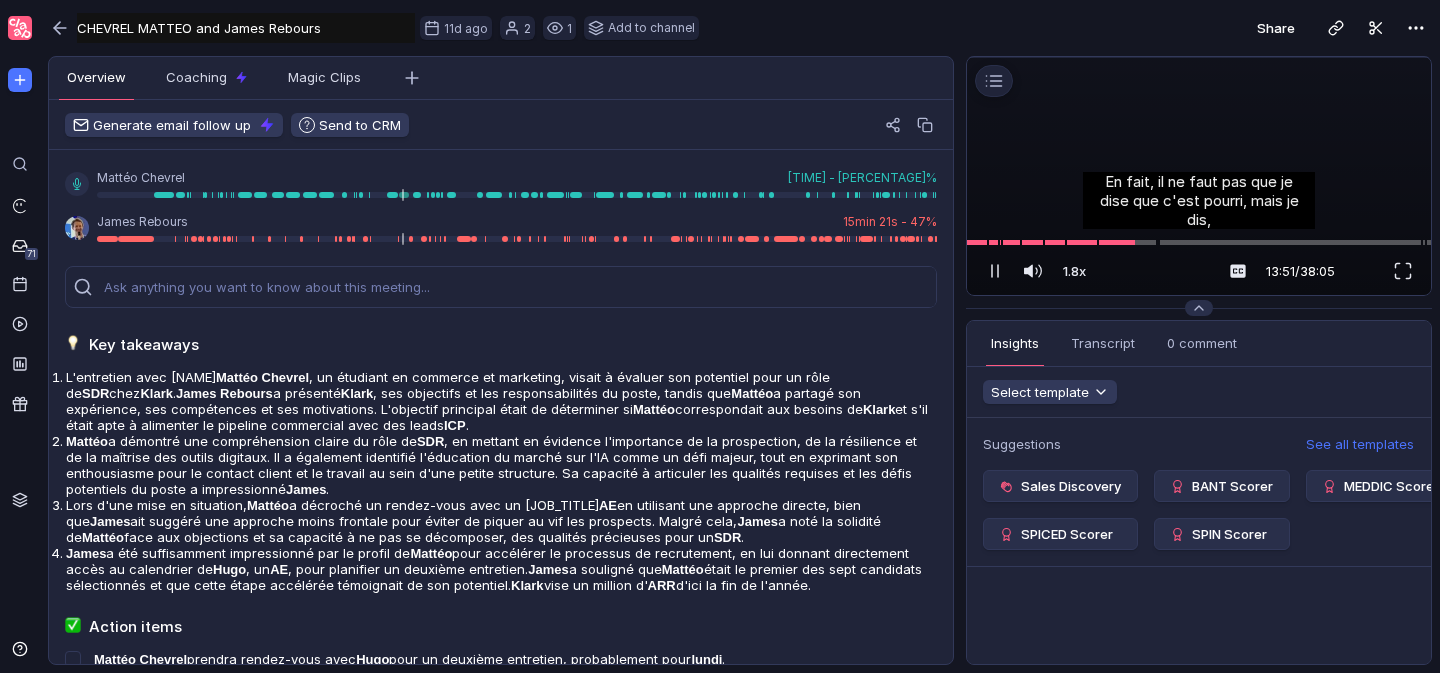 click at bounding box center (1199, 57) 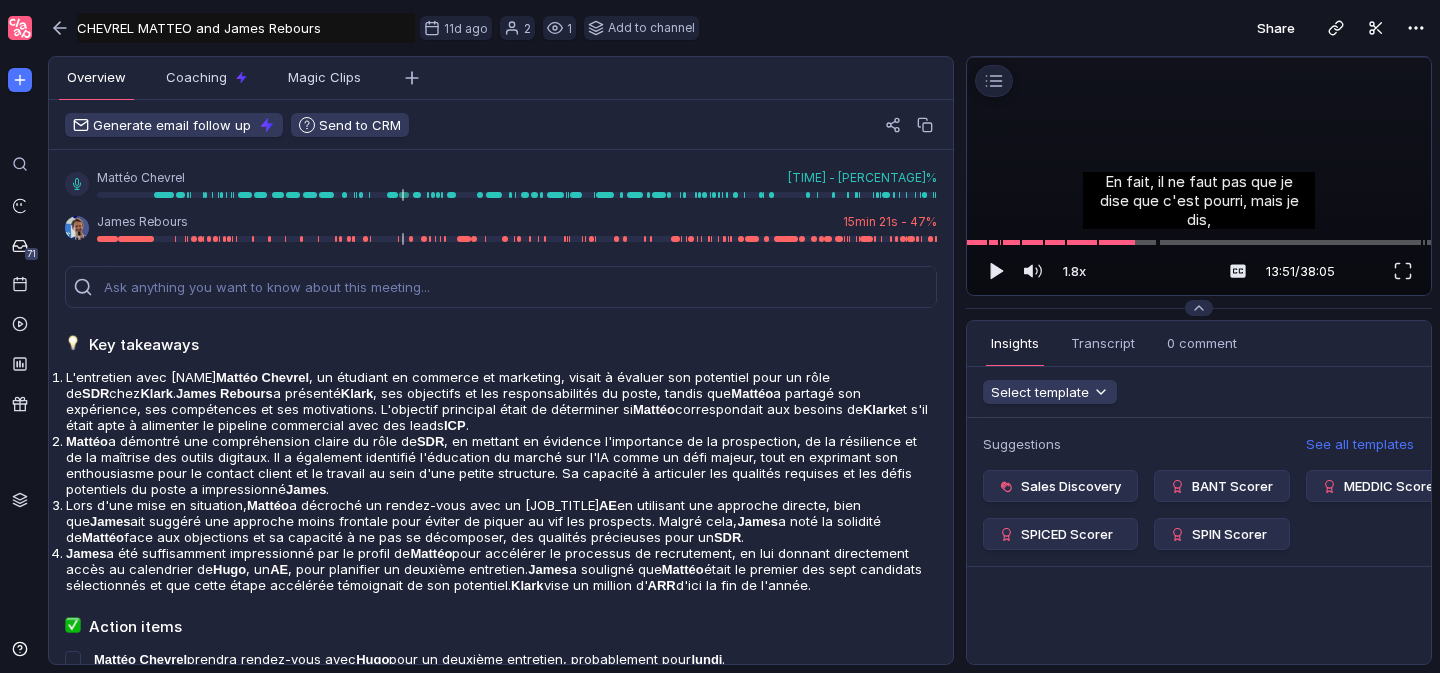 click at bounding box center (1199, 57) 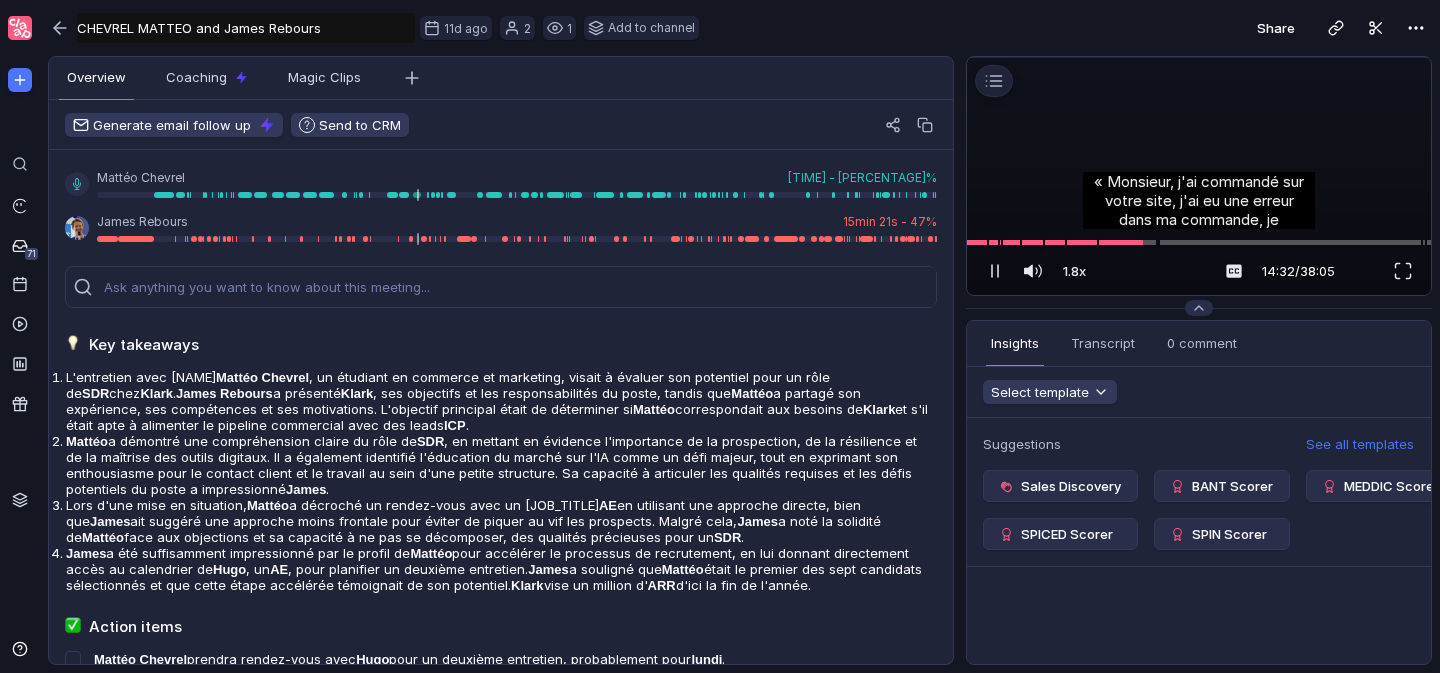 click at bounding box center [1199, 57] 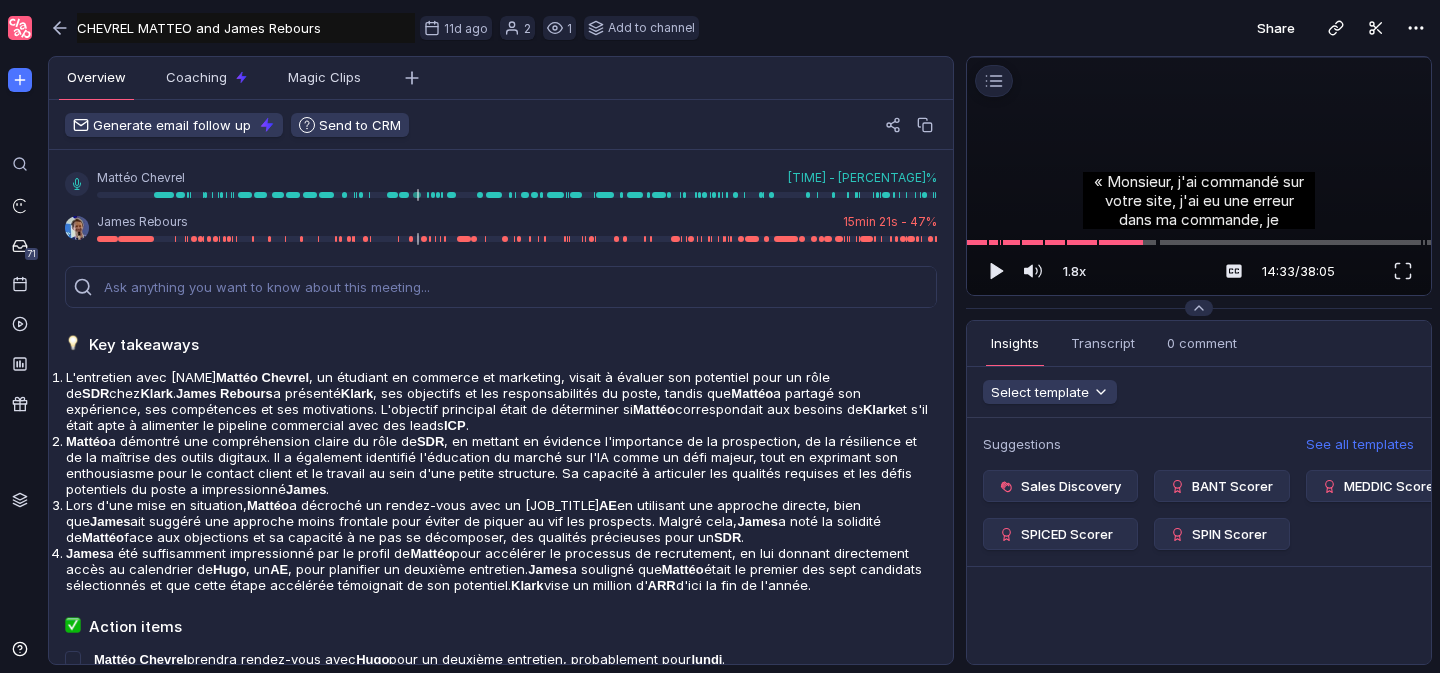 click at bounding box center (1199, 57) 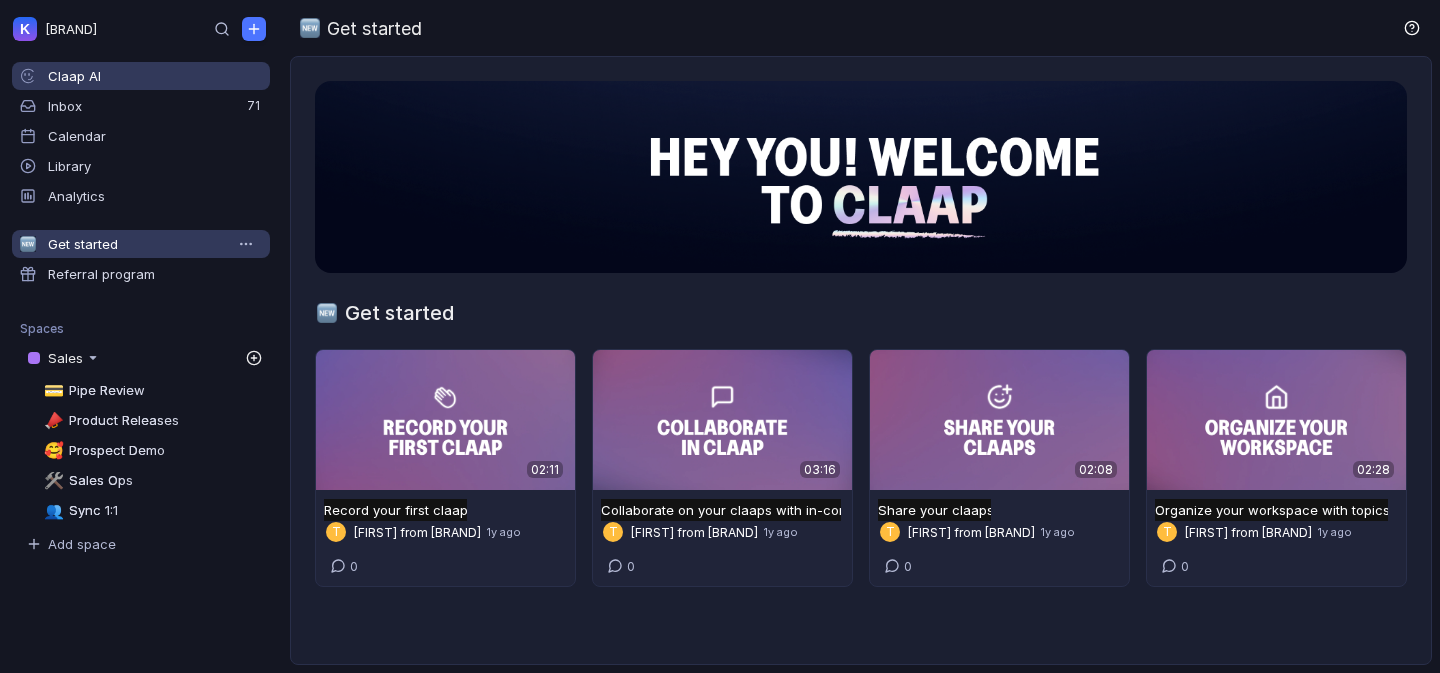scroll, scrollTop: 0, scrollLeft: 0, axis: both 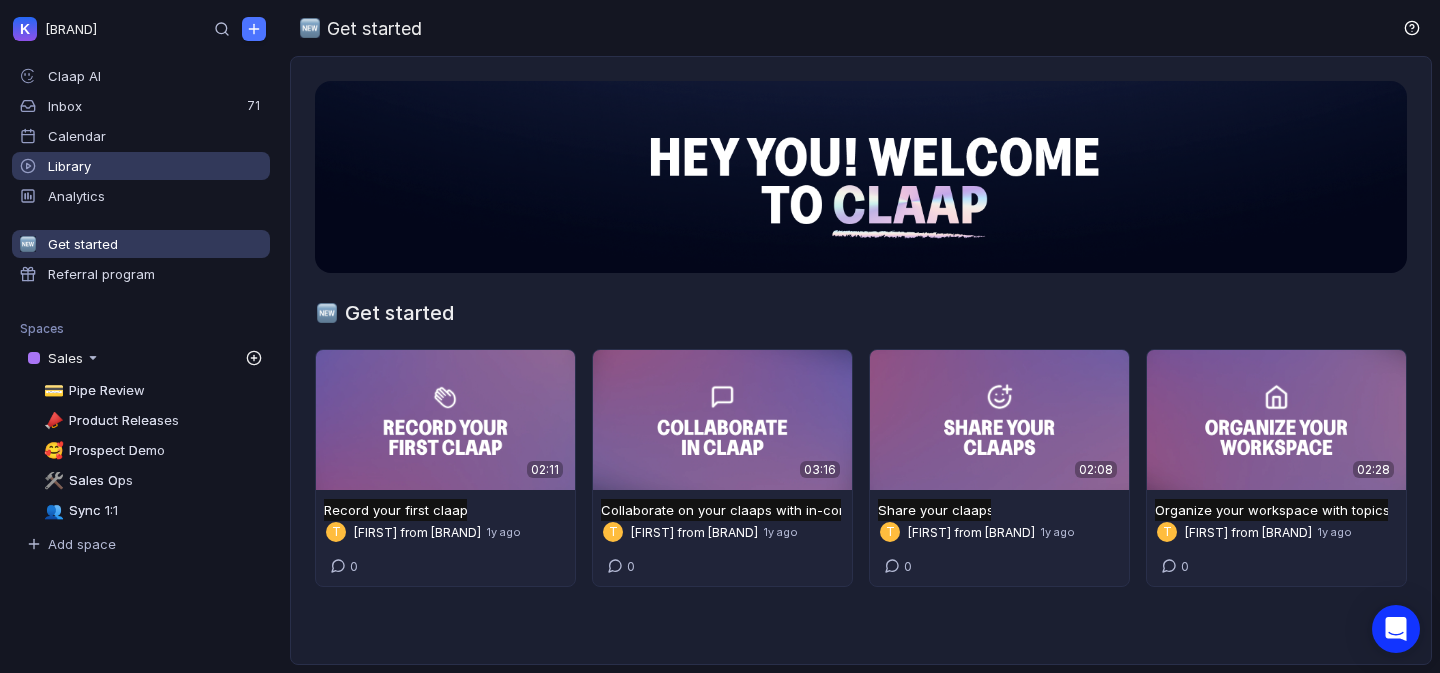click on "Library" at bounding box center [141, 166] 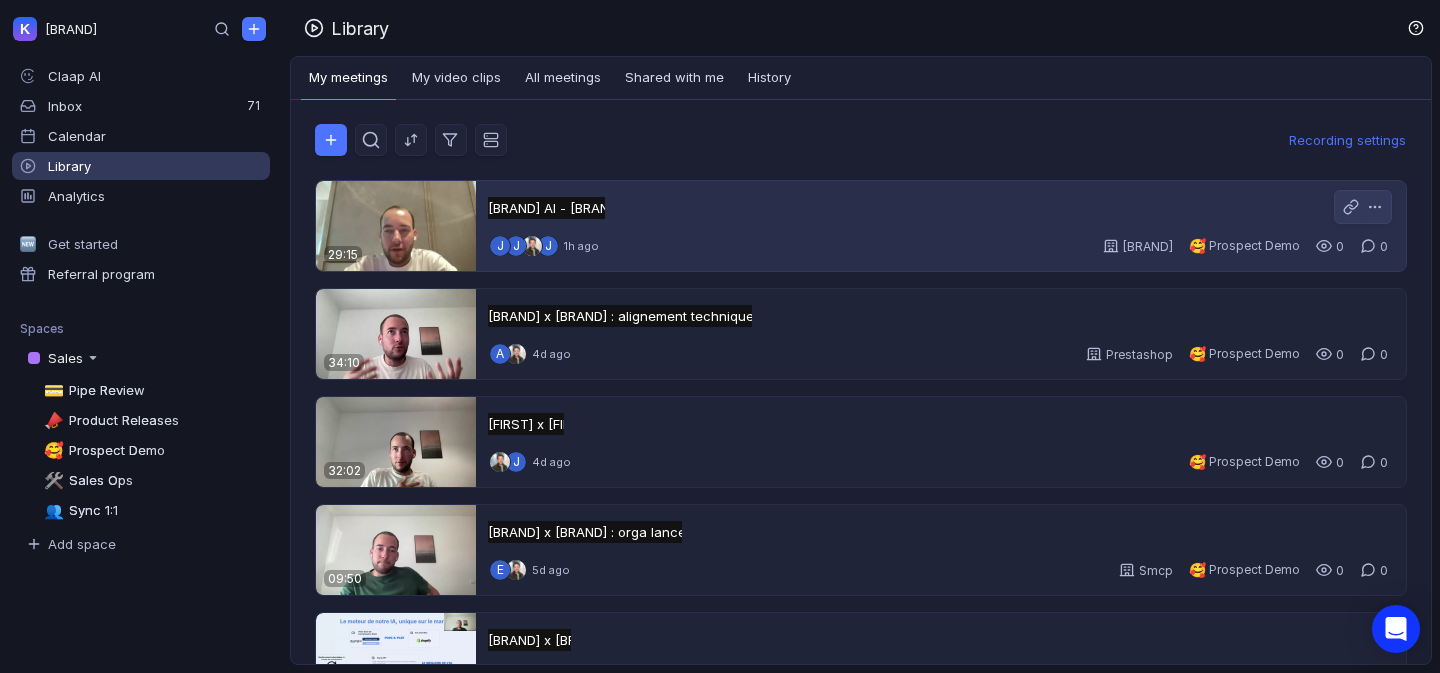 click on "Klark AI - XPCloud Klark AI - XPCloud Untitled" at bounding box center (939, 208) 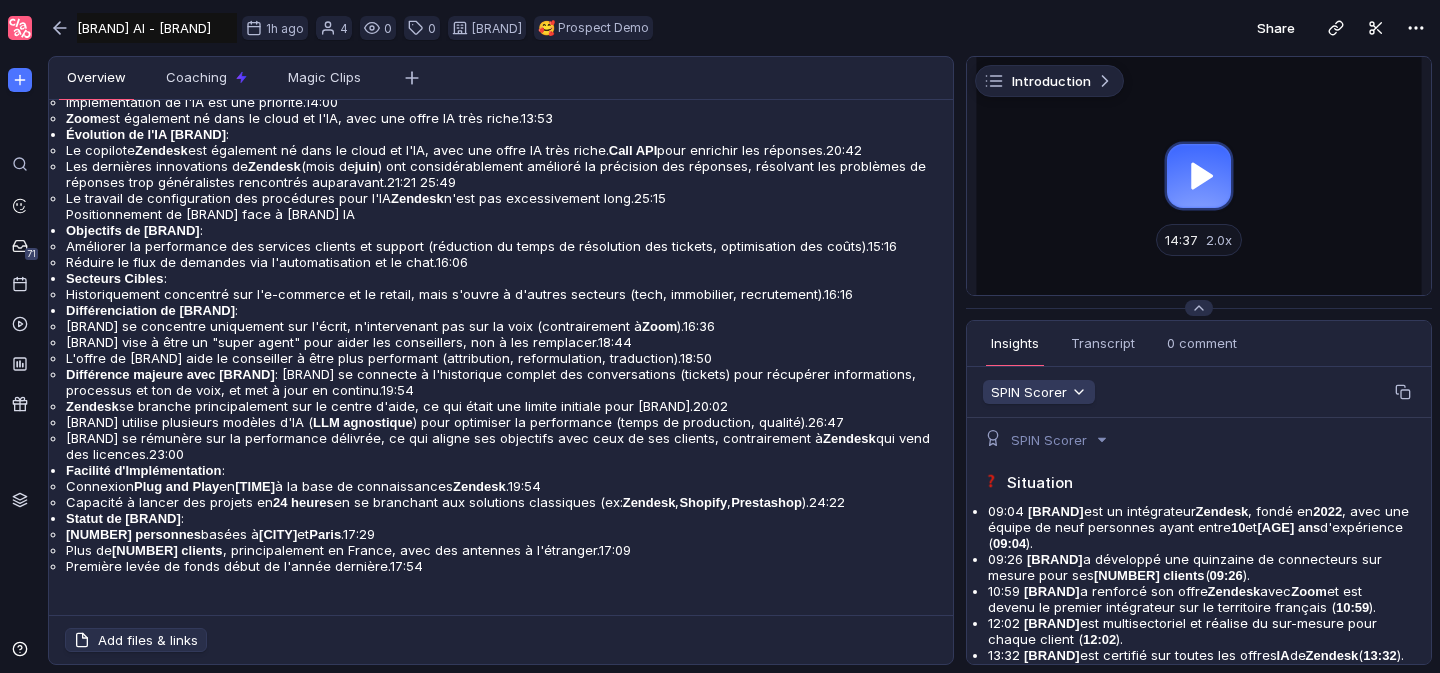 scroll, scrollTop: 1981, scrollLeft: 0, axis: vertical 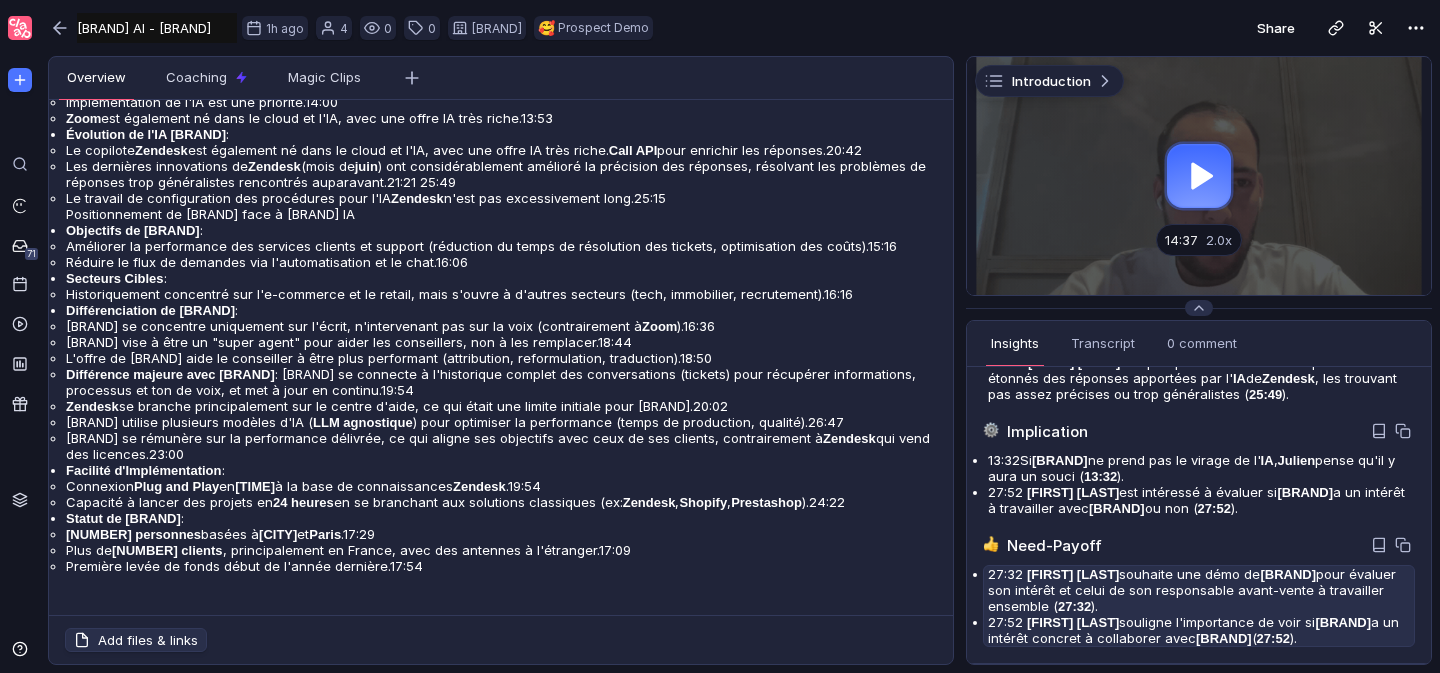 click on "27:32   Julien Jardin  souhaite une démo de  Klark  pour évaluer son intérêt et celui de son responsable avant-vente à travailler ensemble ( 27:32 )." at bounding box center [1199, 8] 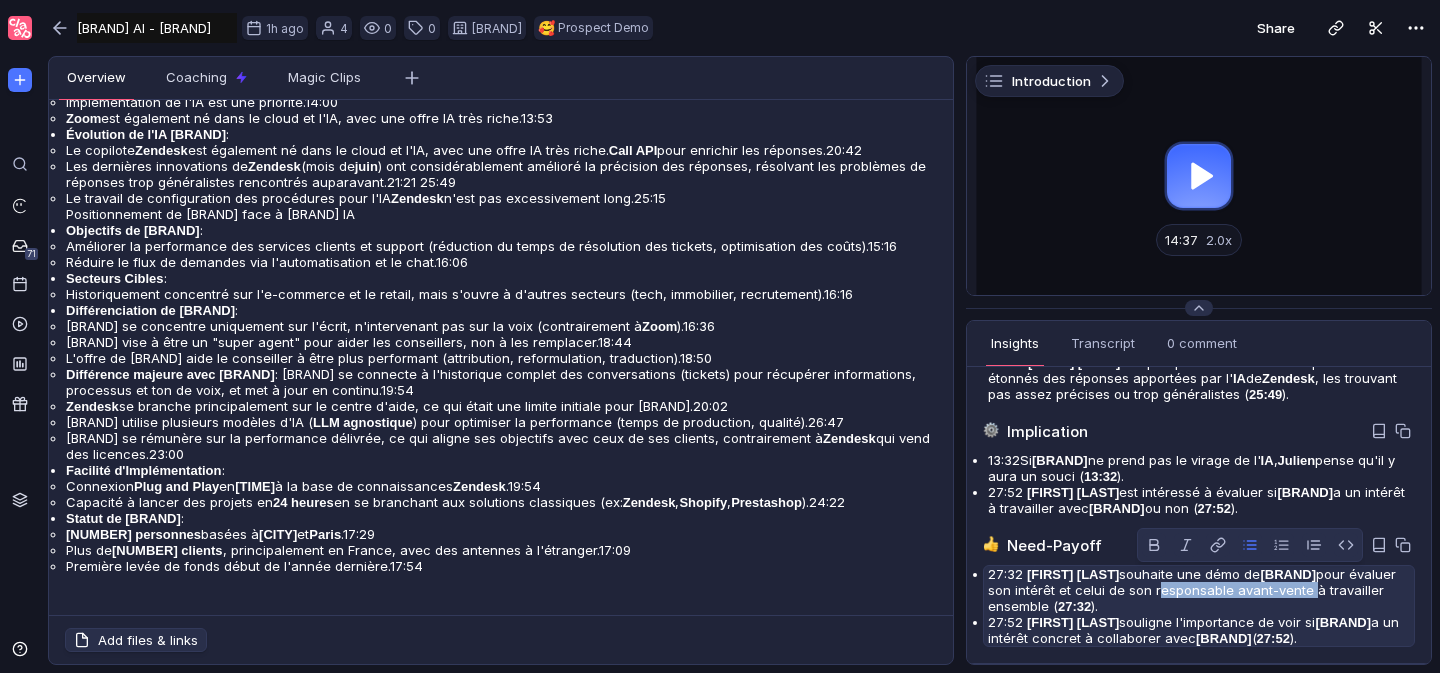 drag, startPoint x: 1217, startPoint y: 580, endPoint x: 1304, endPoint y: 580, distance: 87 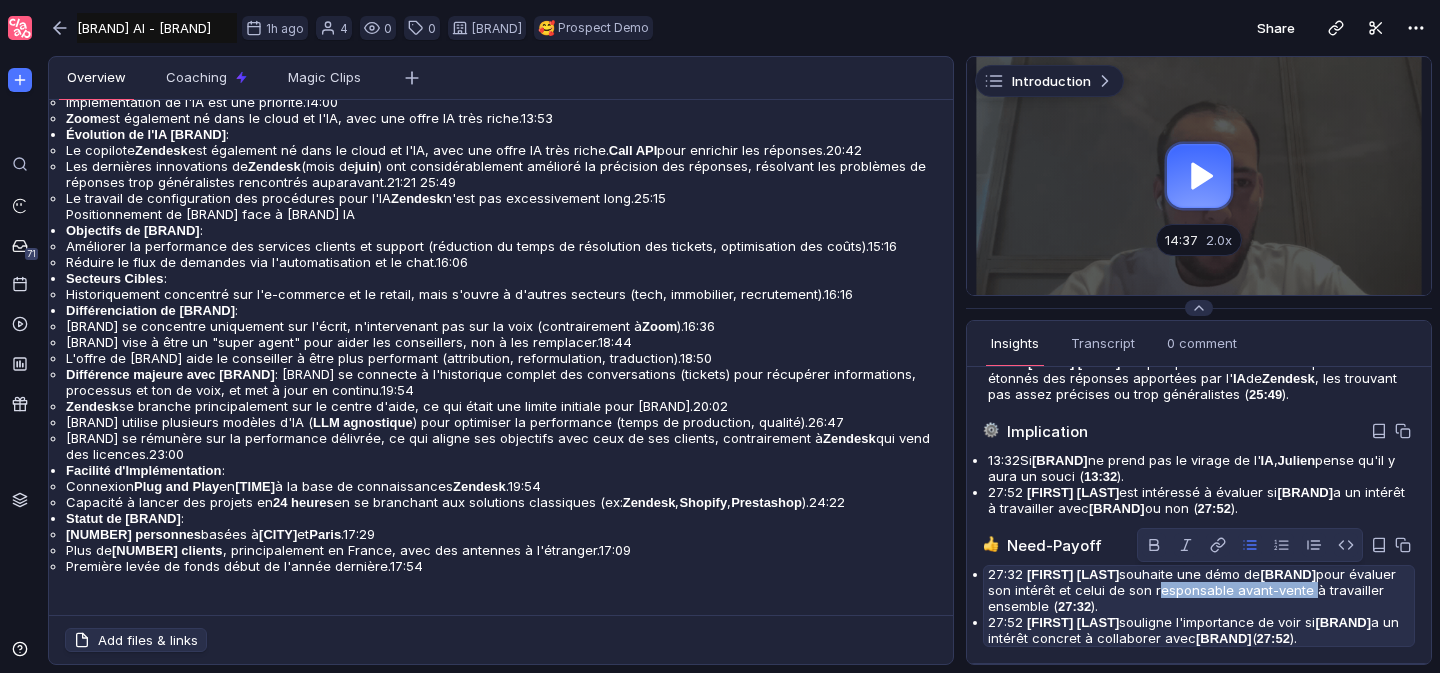 copy on "responsable avant-vente" 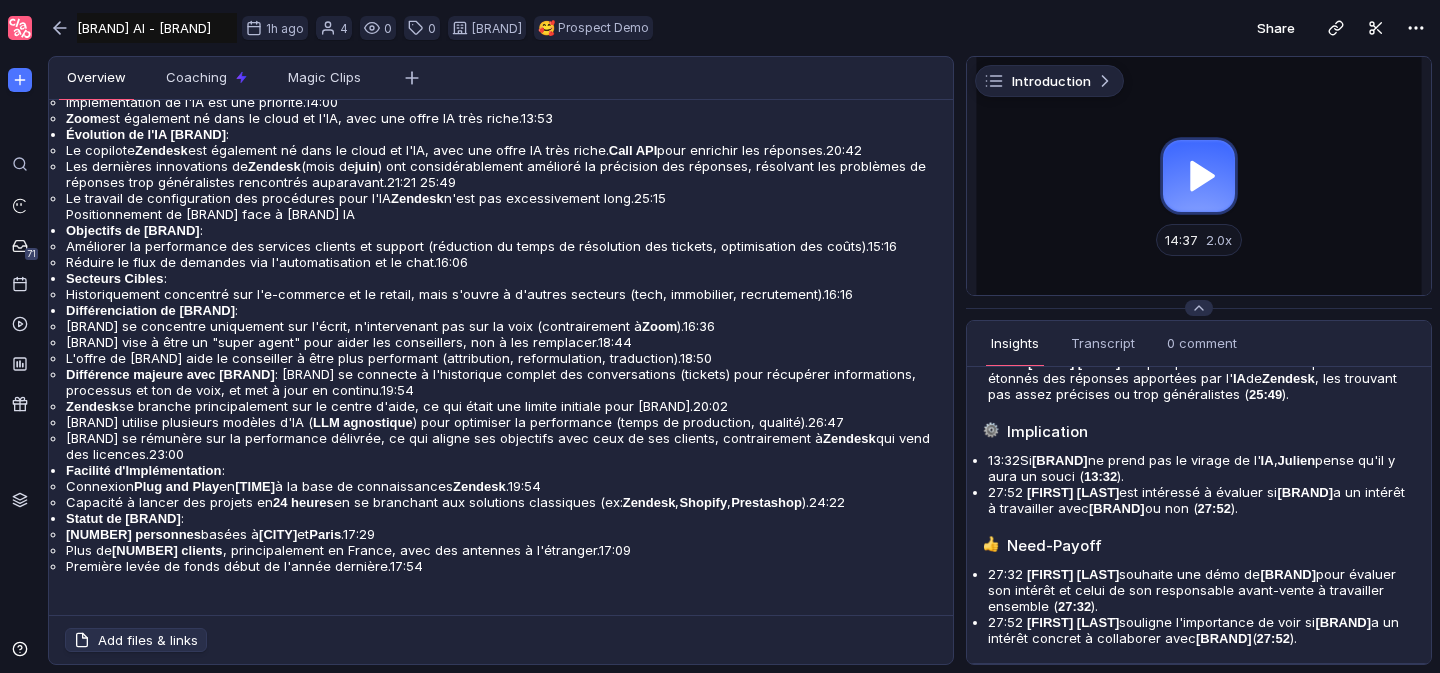click at bounding box center (1199, 176) 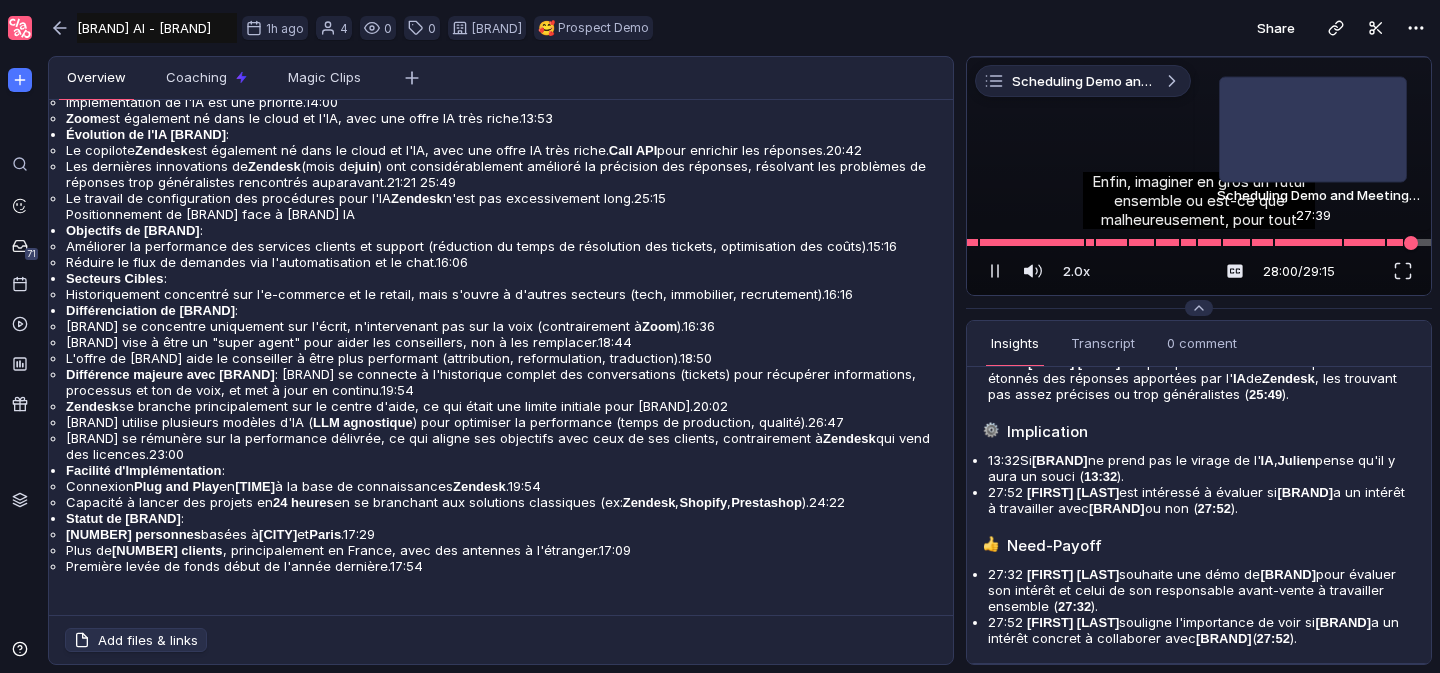 click at bounding box center (1411, 243) 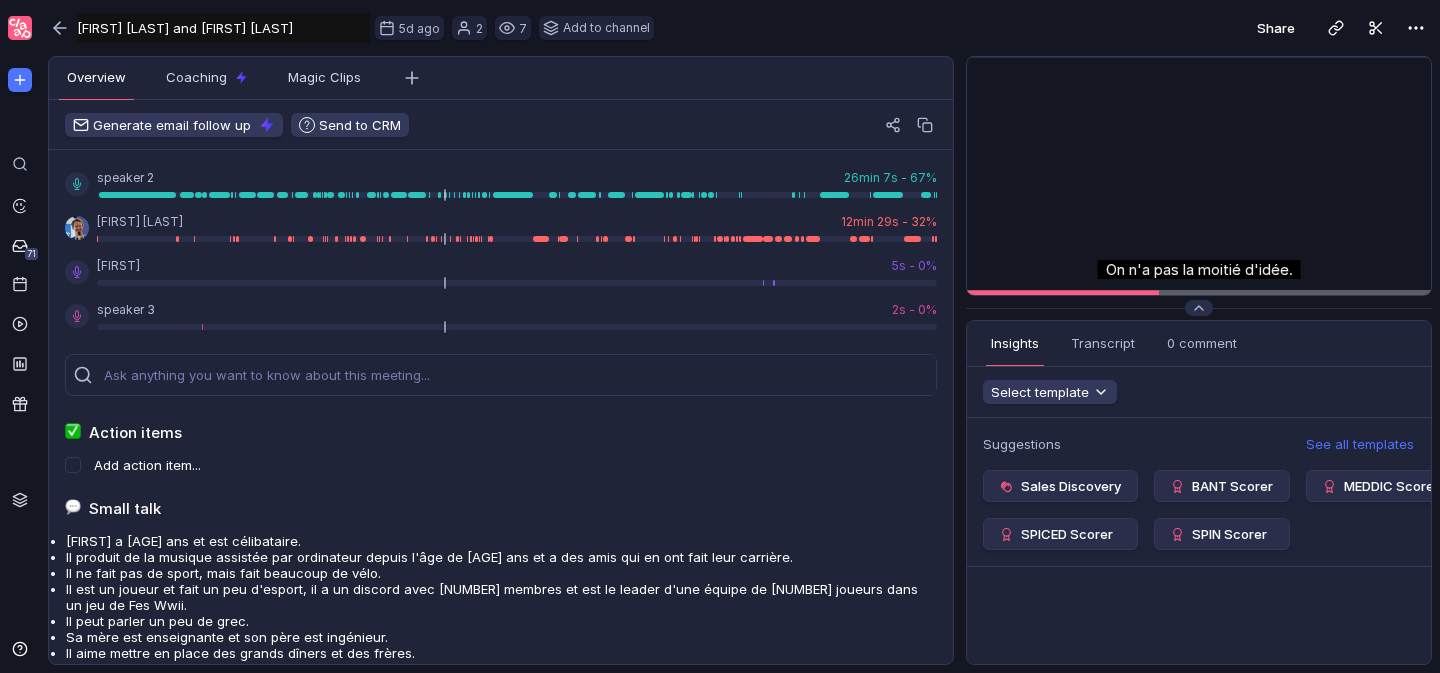 scroll, scrollTop: 0, scrollLeft: 0, axis: both 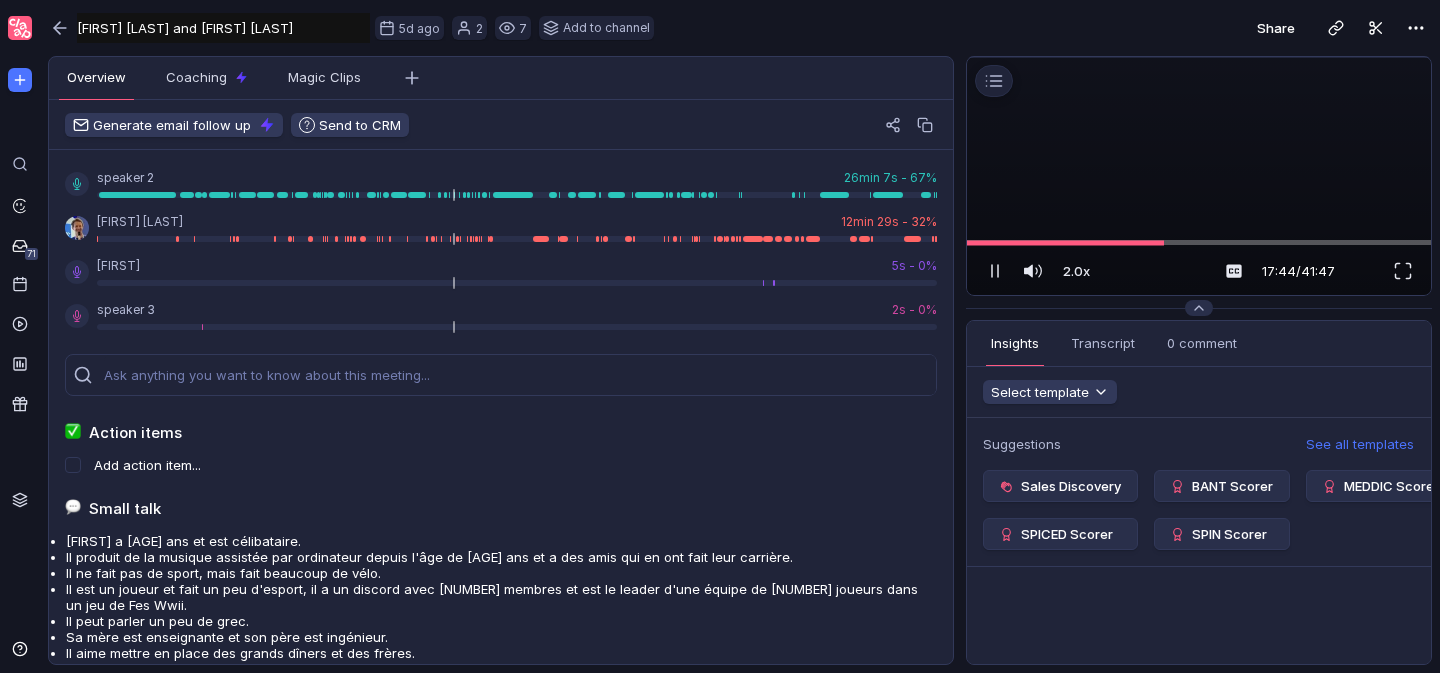 click at bounding box center (1199, 57) 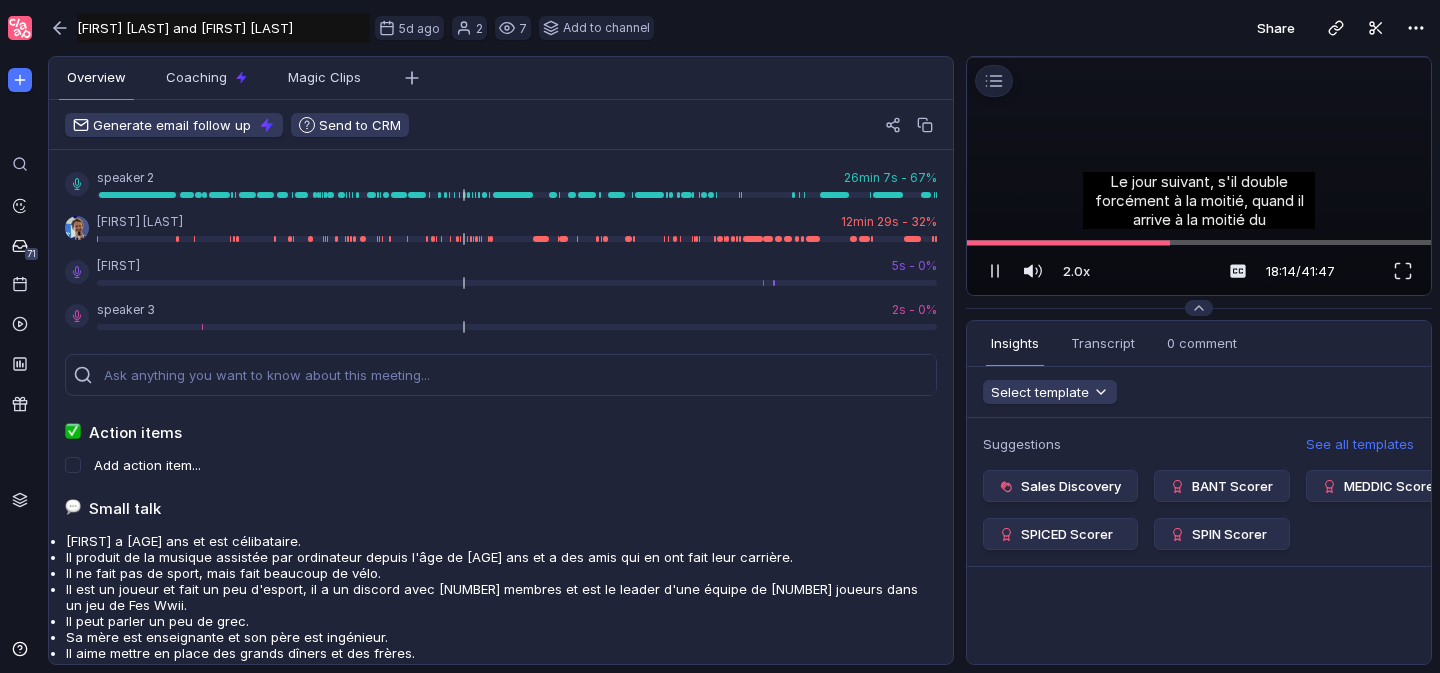 click at bounding box center (1199, 57) 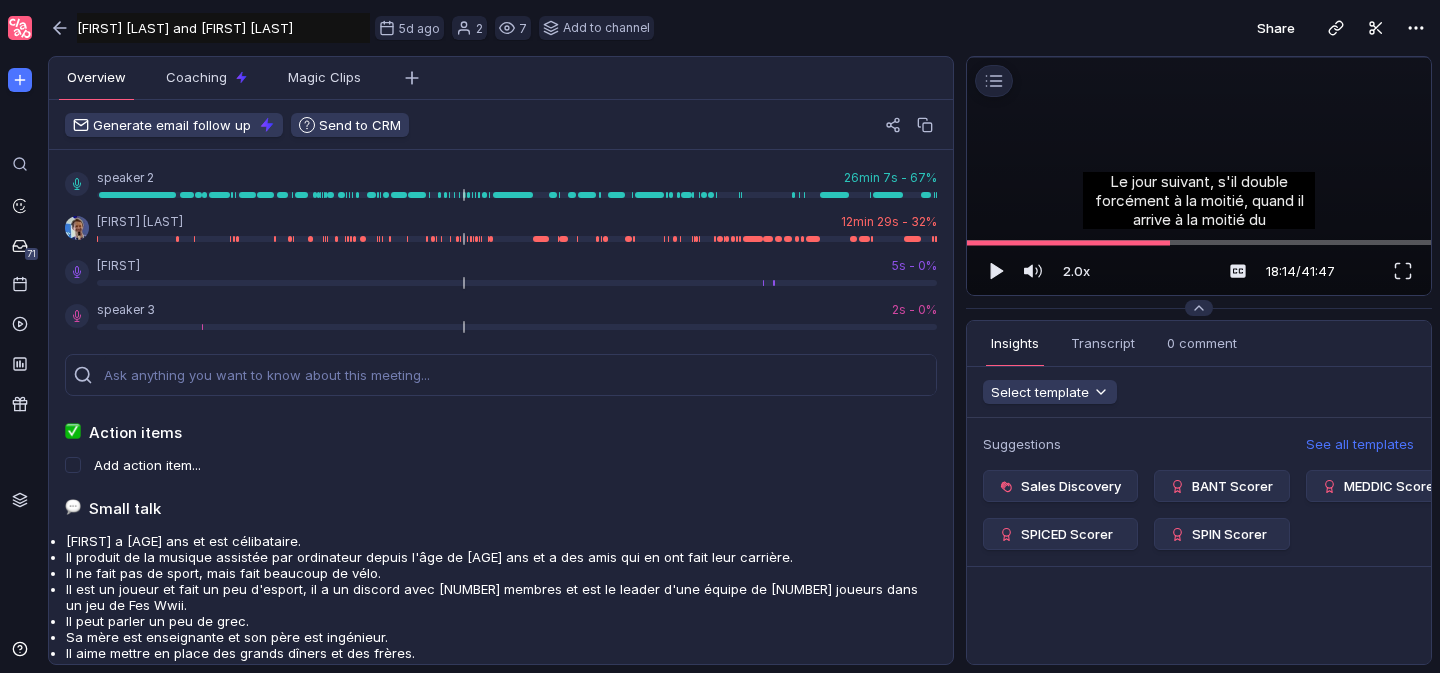 click at bounding box center [1199, 57] 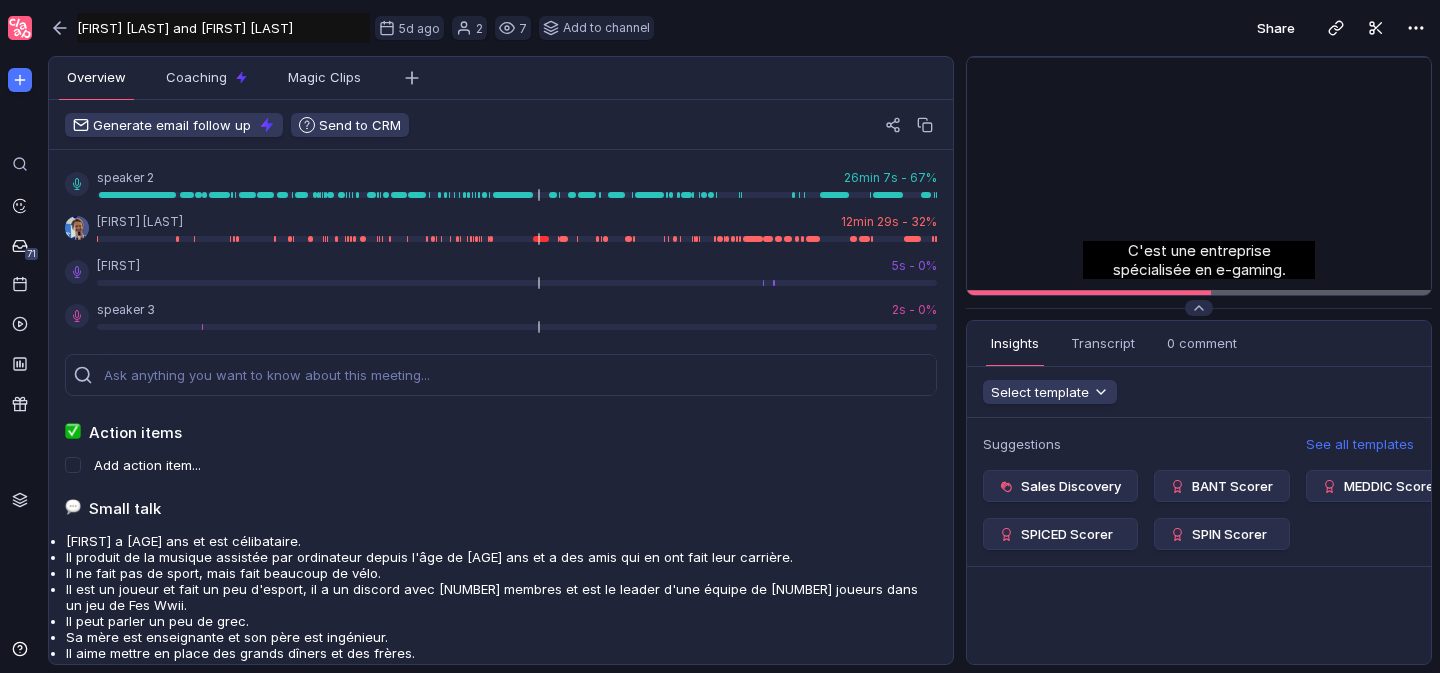click on "speaker [NUMBER] [TIME] - [PERCENTAGE]% [FIRST] [LAST] [TIME] - [PERCENTAGE]% [FIRST] [PERCENTAGE]% speaker [NUMBER] [TIME] - [PERCENTAGE]% Action items Small talk [FIRST] a [AGE] ans et est célibataire. Il produit de la musique assistée par ordinateur depuis l'âge de [AGE] ans et a des amis qui en ont fait leur carrière. Il ne fait pas de sport, mais fait beaucoup de vélo. Il est un joueur et fait un peu d'esport, il a un discord avec [NUMBER] membres et est le leader d'une équipe de [NUMBER] joueurs dans un jeu de Fes Wwii. Il peut parler un peu de grec. Sa mère est enseignante et son père est ingénieur. Il aime mettre en place des grands dîners et des frères." at bounding box center [501, 426] 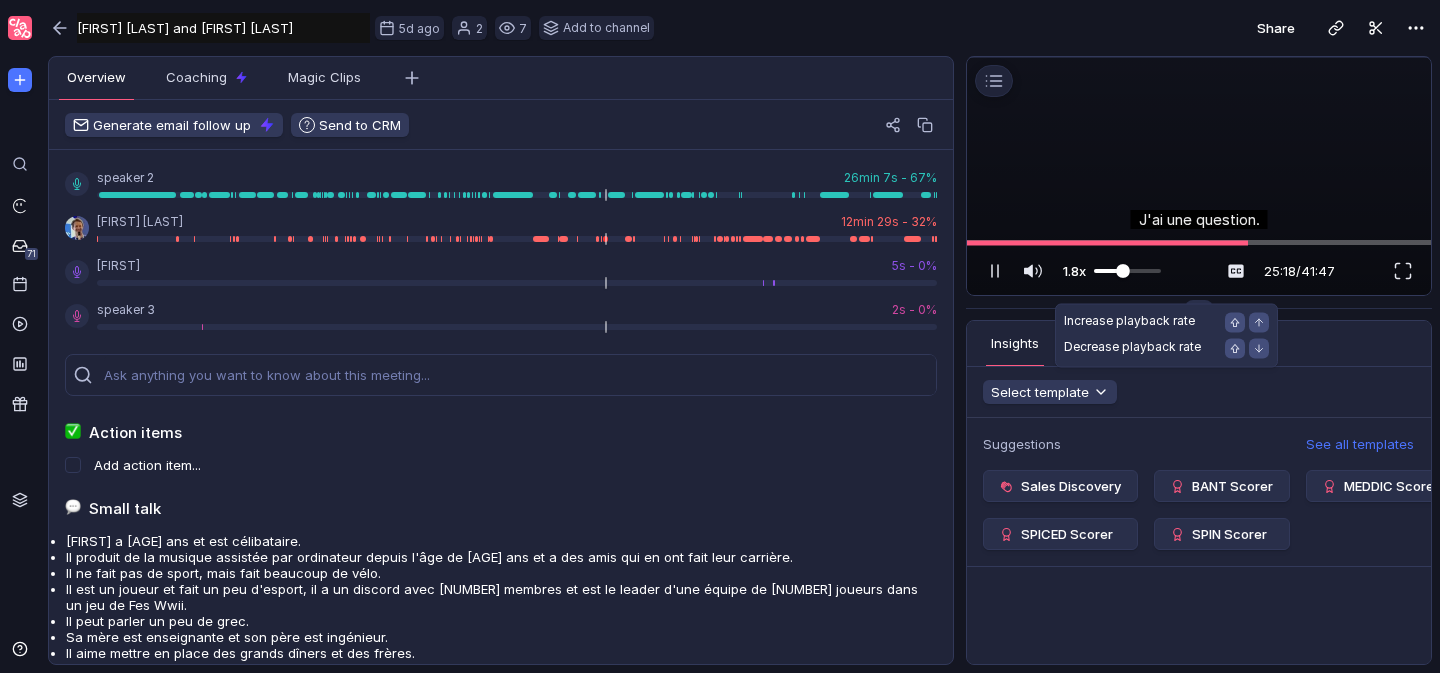 click at bounding box center [1123, 271] 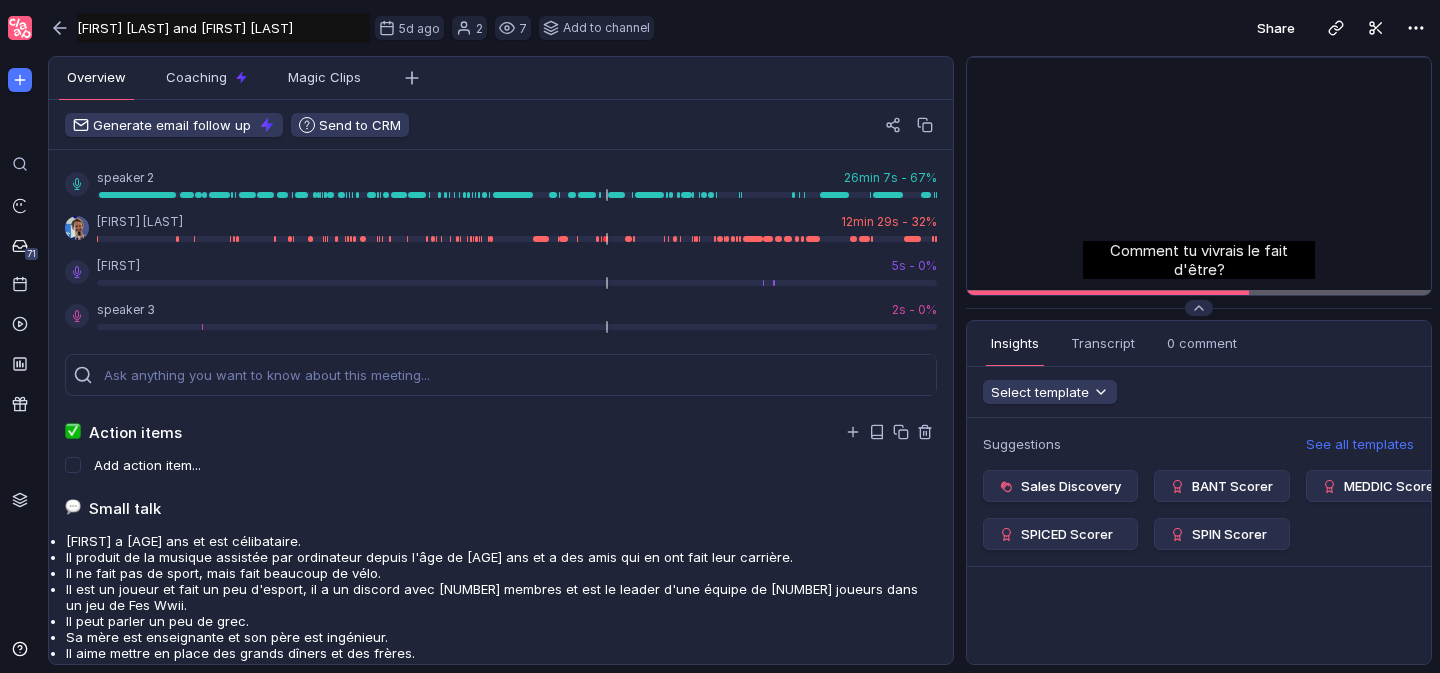 click at bounding box center [889, 432] 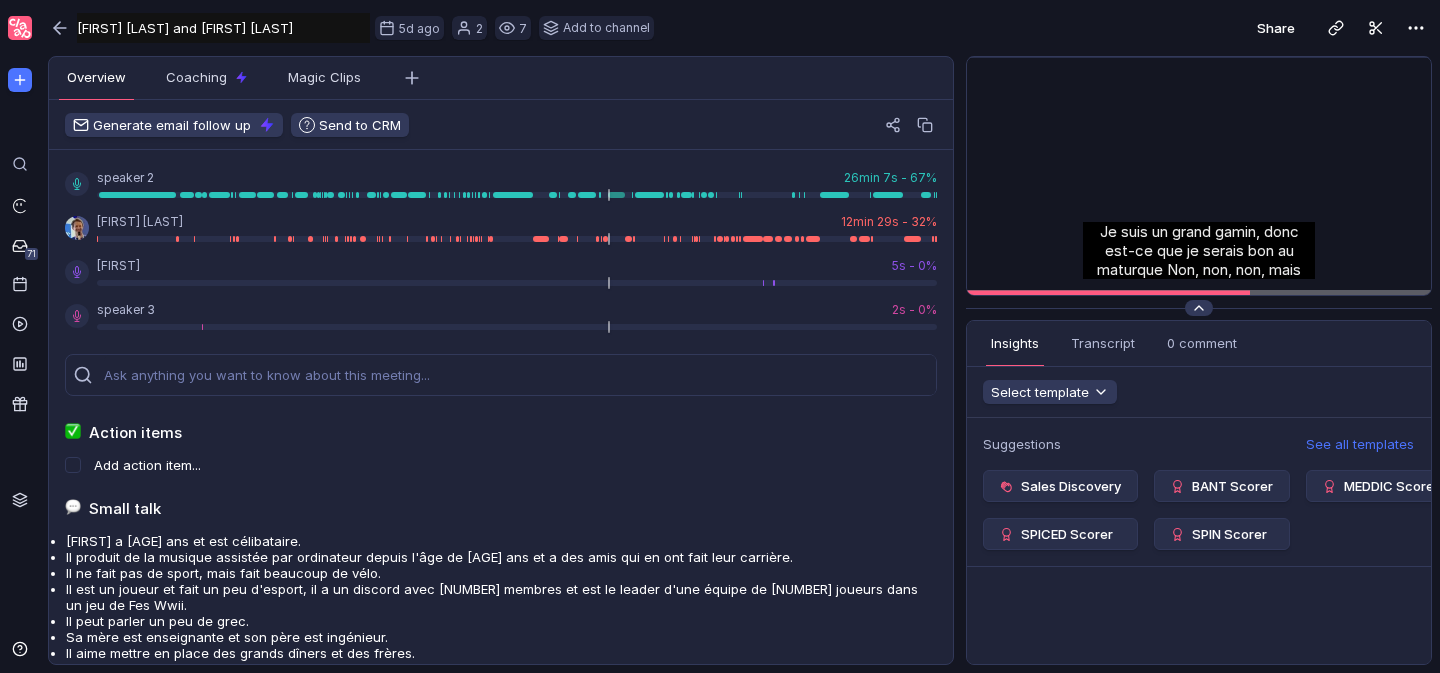 click at bounding box center (1199, 308) 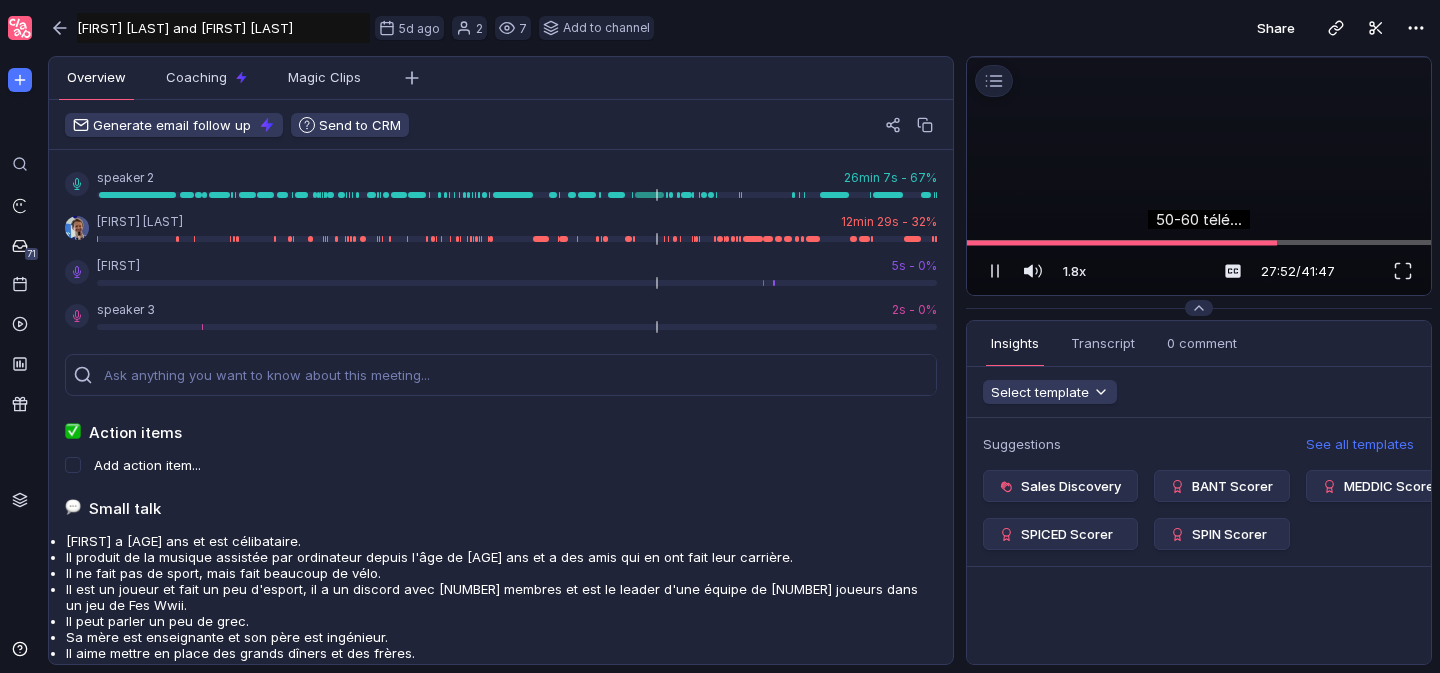 click at bounding box center (1199, 57) 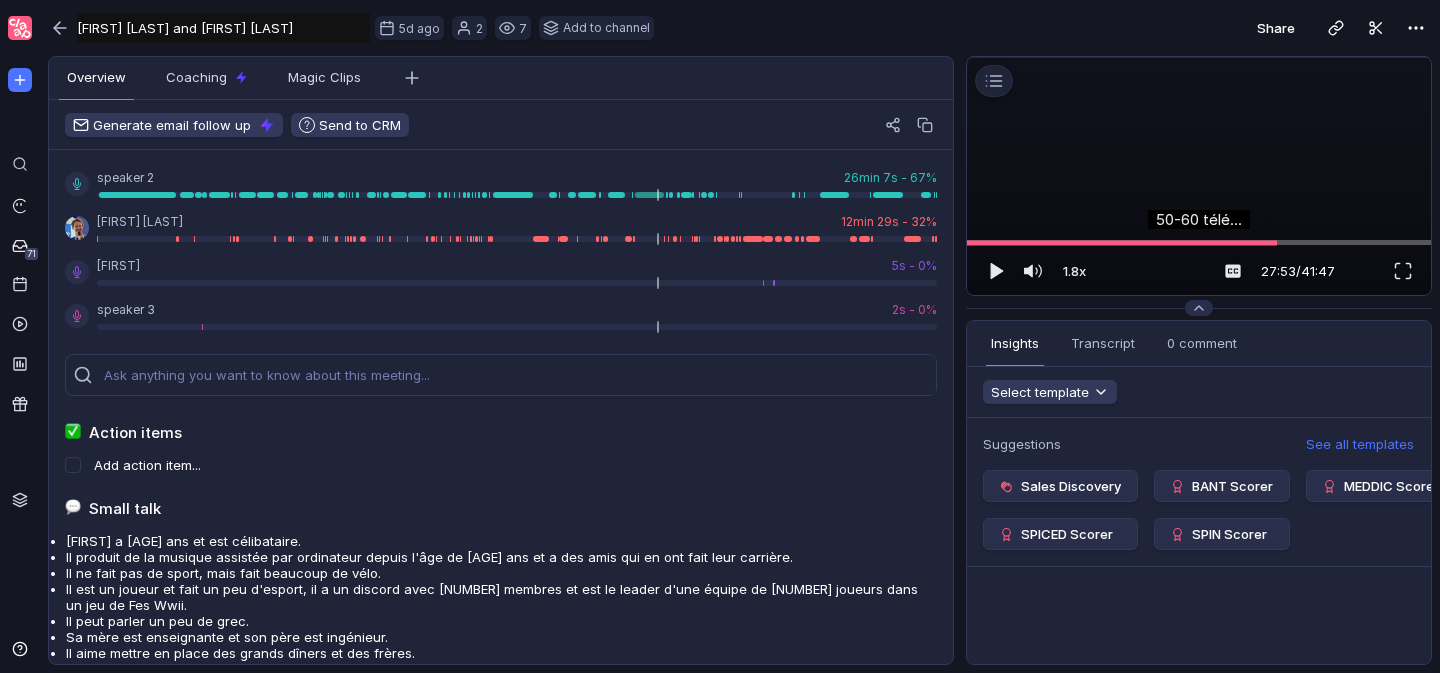 click at bounding box center [1199, 57] 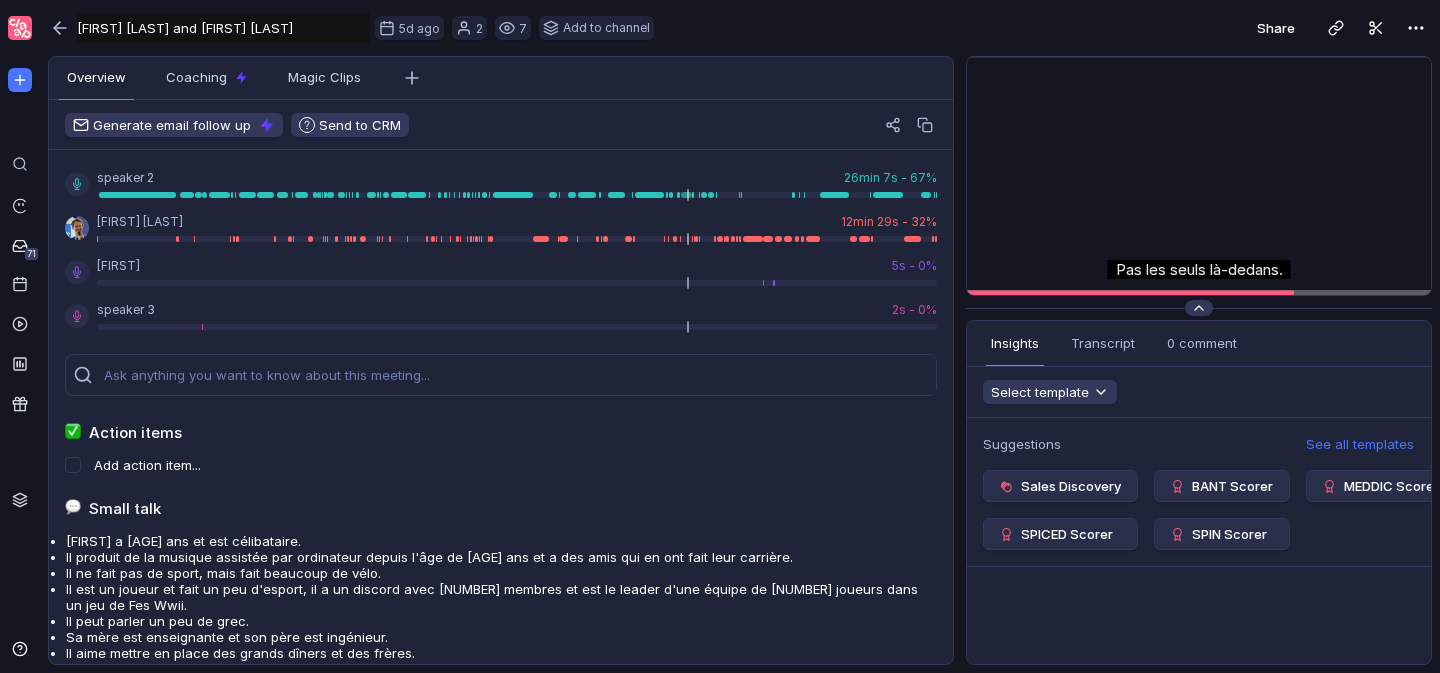 click at bounding box center [1199, 308] 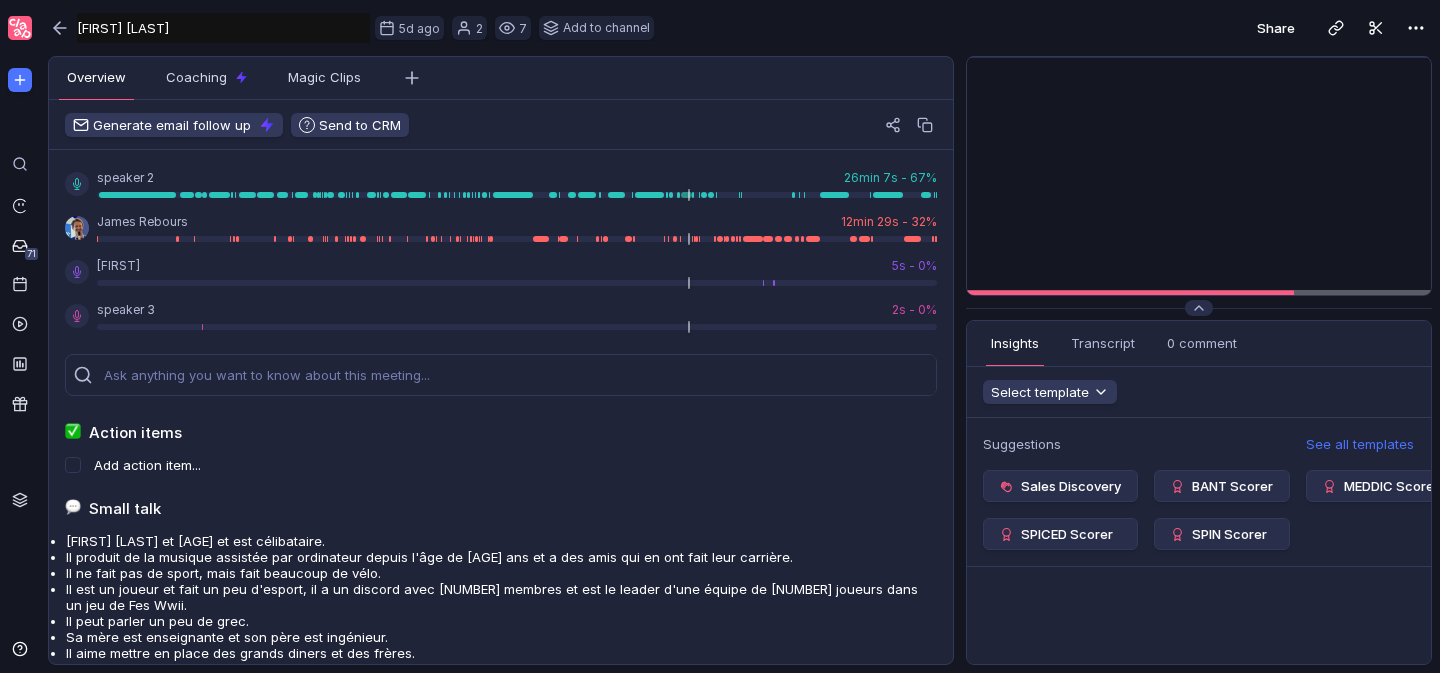 scroll, scrollTop: 0, scrollLeft: 0, axis: both 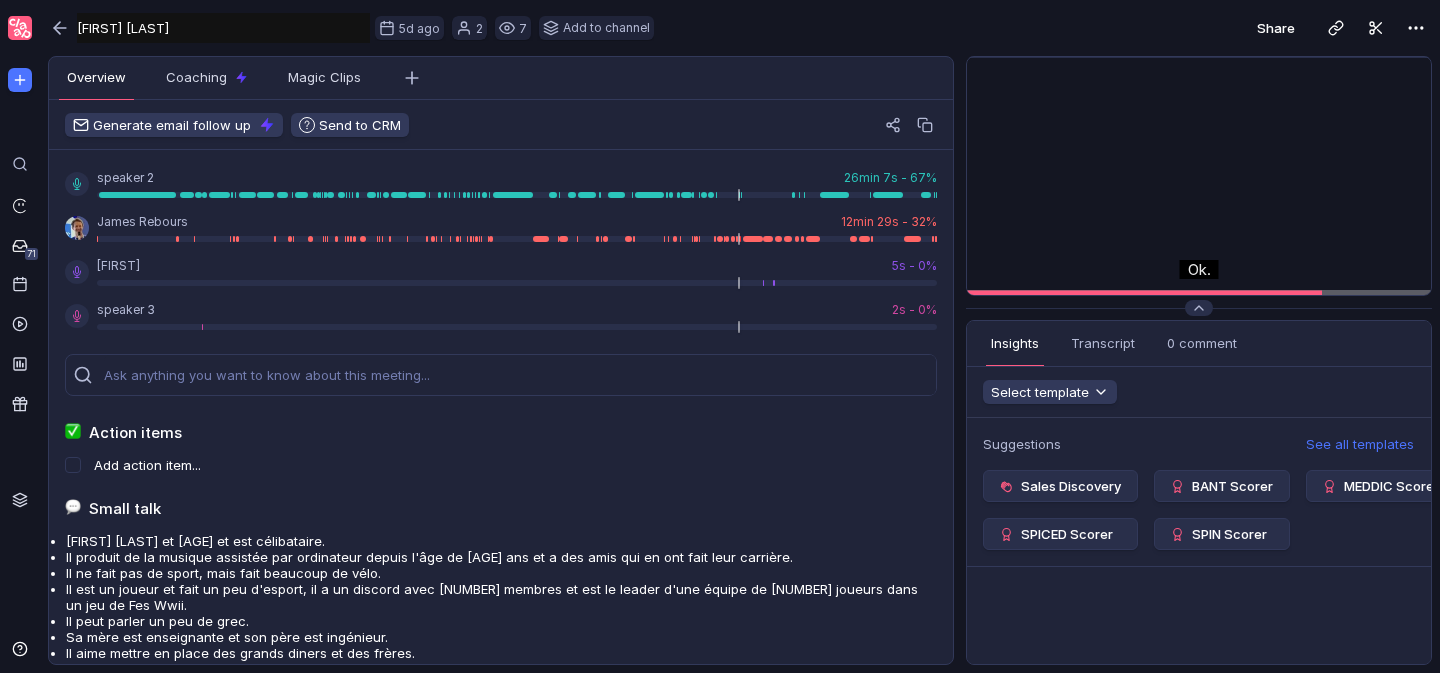 click on "speaker 2 [NUMBER]min [NUMBER]s - [PERCENTAGE] James Rebours [NUMBER]min [NUMBER]s - [PERCENTAGE] Thibault [NUMBER]s - [PERCENTAGE] speaker 3 [NUMBER]s - [PERCENTAGE] Action items Small talk Thibault a [AGE] ans et est célibataire. Il produit de la musique assistée par ordinateur depuis l'âge de [AGE] ans et a des amis qui en ont fait leur carrière. Il ne fait pas de sport, mais fait beaucoup de vélo. Il est un joueur et fait un peu d'esport, il a un discord avec [NUMBER] membres et est le leader d'une équipe de [NUMBER] joueurs dans un jeu de Fes Wwii. Il peut parler un peu de grec. Sa mère est enseignante et son père est ingénieur. Il aime mettre en place des grands diners et des frères. Add files & links Drop here to add file to recording" at bounding box center [501, 360] 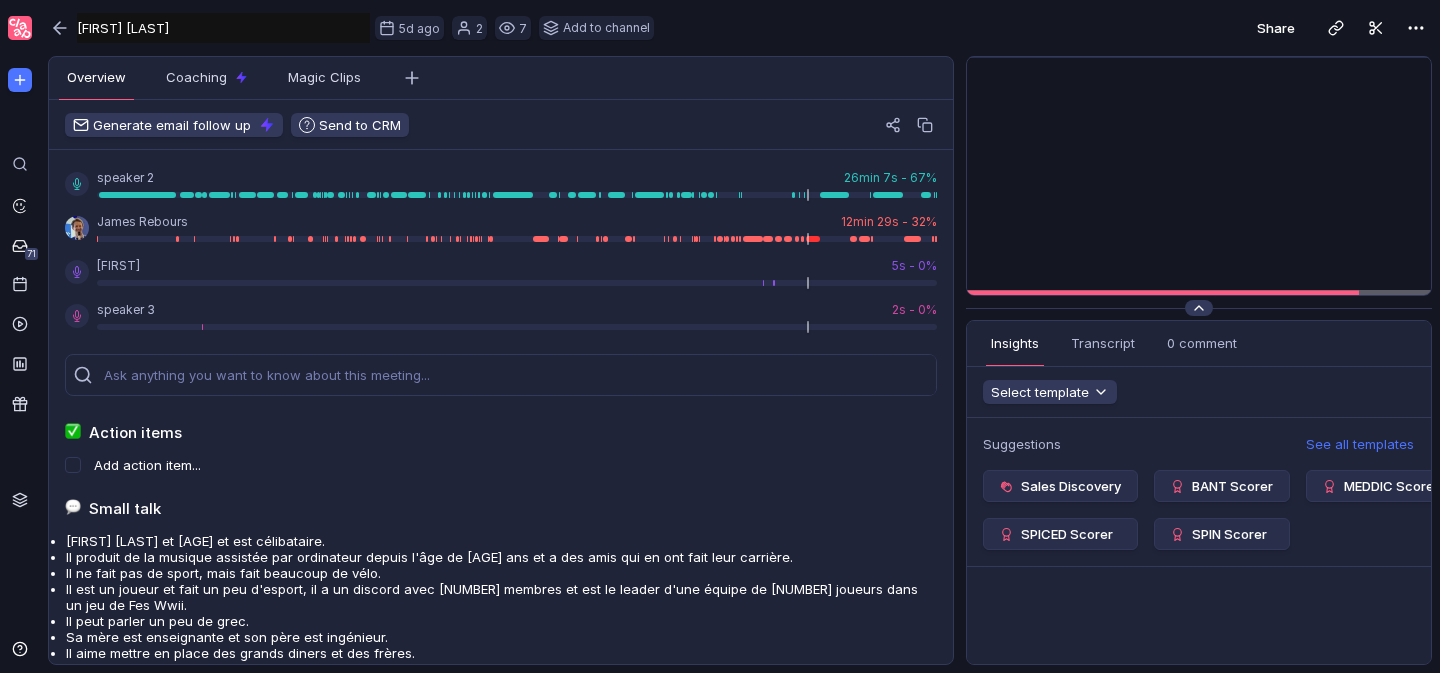 click at bounding box center [1199, 308] 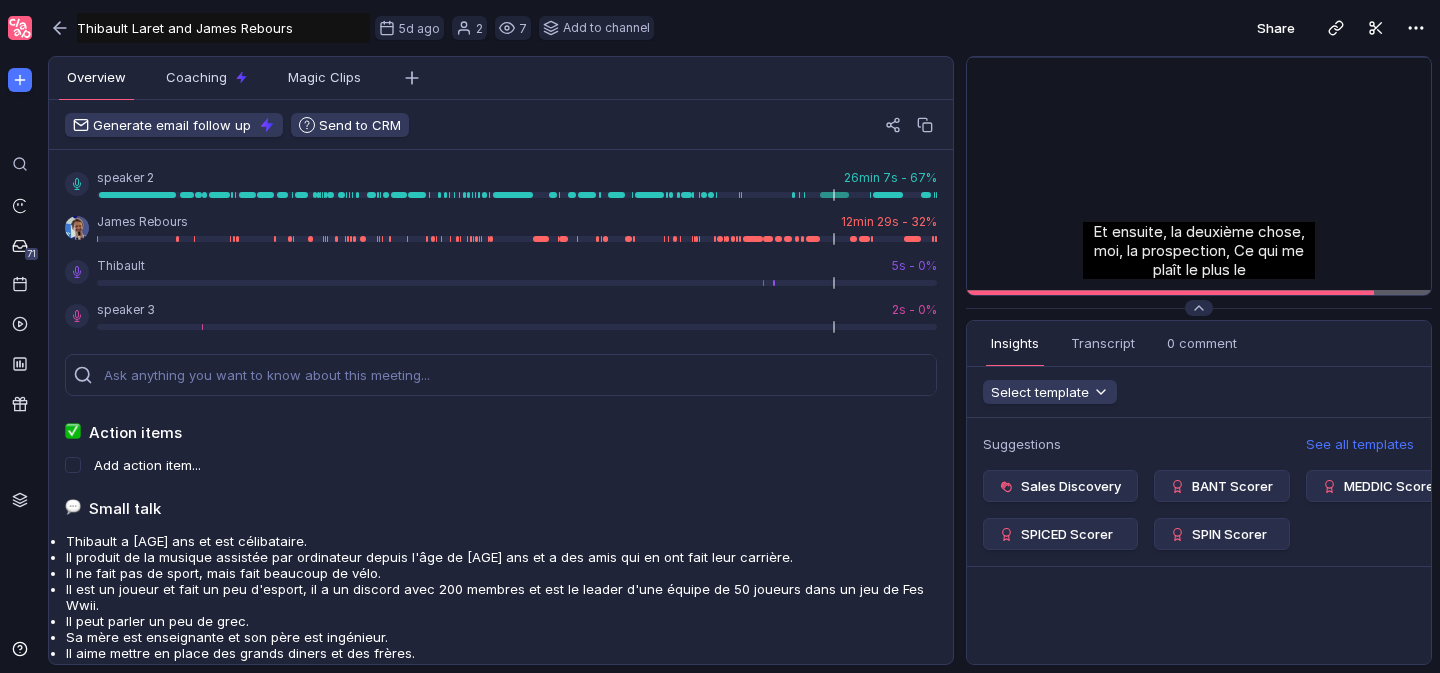 scroll, scrollTop: 0, scrollLeft: 0, axis: both 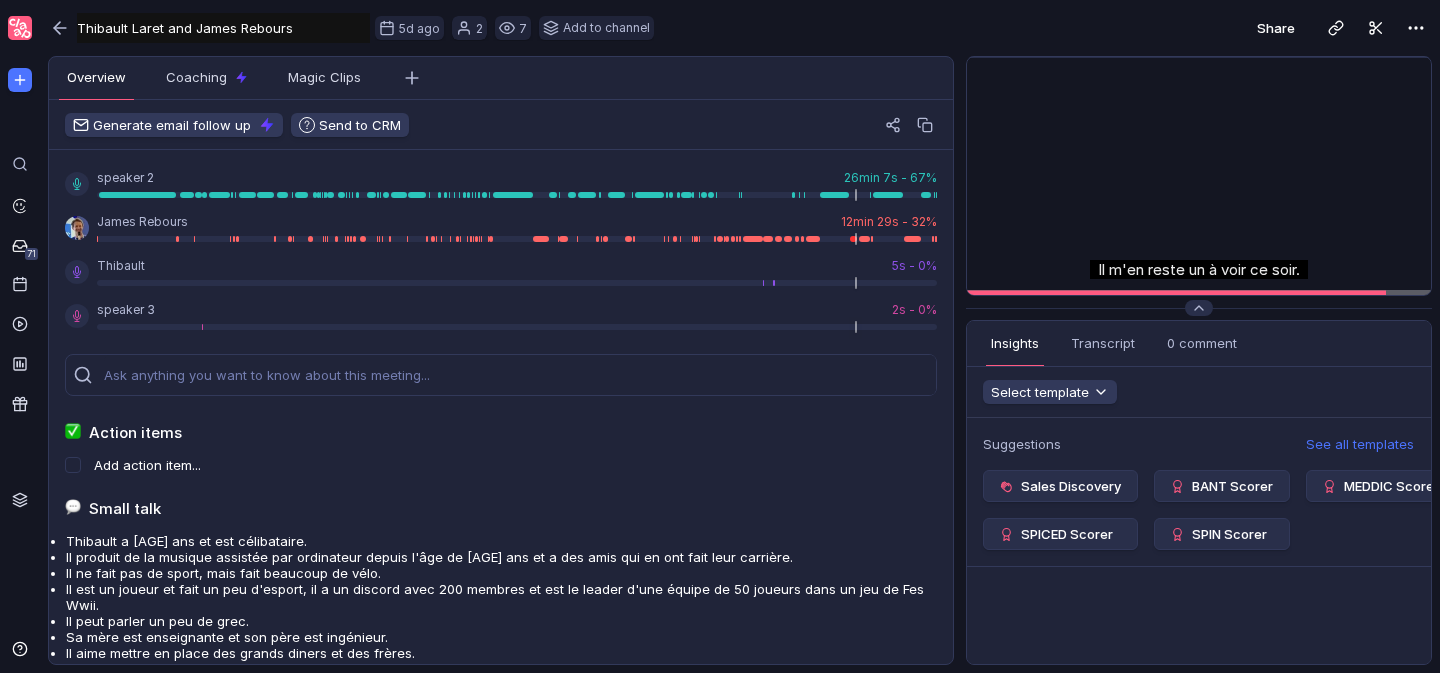 click on "speaker 2 26min 7s - 67% James Rebours 12min 29s - 32% Thibault 5s - 0% speaker 3 2s - 0% Action items Small talk Thibault a [AGE] ans et est célibataire. Il produit de la musique assistée par ordinateur depuis l'âge de [AGE] ans et a des amis qui en ont fait leur carrière. Il ne fait pas de sport, mais fait beaucoup de vélo. Il est un joueur et fait un peu d'esport, il a un discord avec 200 membres et est le leader d'une équipe de 50 joueurs dans un jeu de Fes Wwii. Il peut parler un peu de grec. Sa mère est enseignante et son père est ingénieur. Il aime mettre en place des grands diners et des frères." at bounding box center (501, 426) 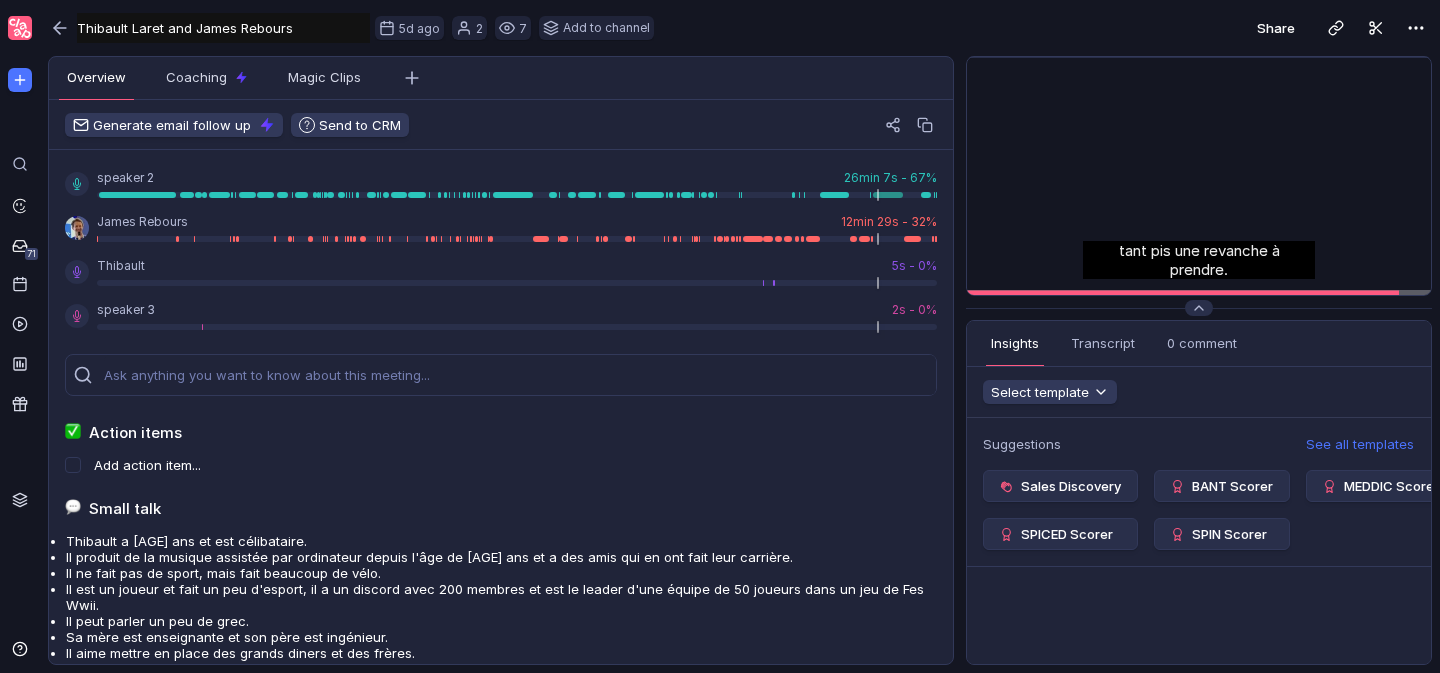 click on "Insights Transcript 0 comment Overview Coaching Magic Clips" at bounding box center [1199, 344] 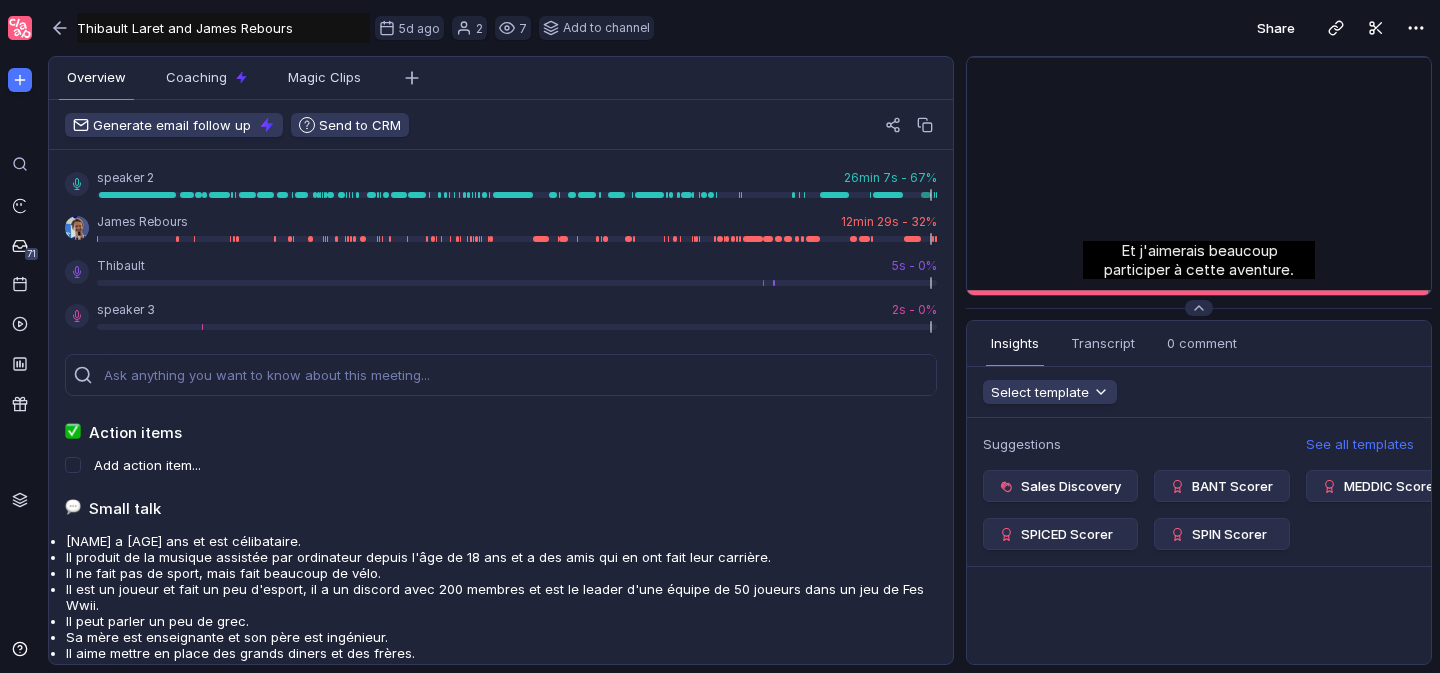 scroll, scrollTop: 0, scrollLeft: 0, axis: both 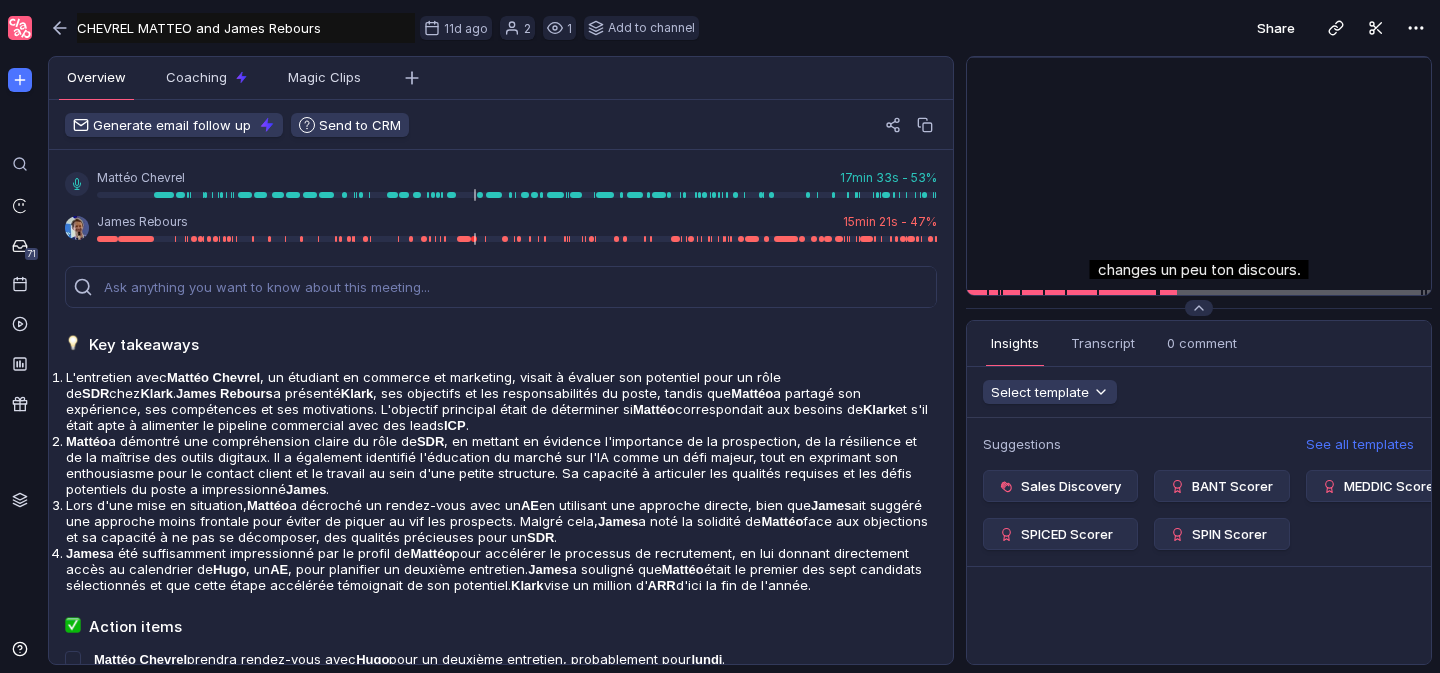 click on "Mattéo Chevrel 17min 33s - 53% James Rebours 15min 21s - 47% Key takeaways L'entretien avec Mattéo Chevrel , un étudiant en commerce et marketing, visait à évaluer son potentiel pour un rôle de SDR chez Klark . James Rebours a présenté Klark , ses objectifs et les responsabilités du poste, tandis que Mattéo a partagé son expérience, ses compétences et ses motivations. L'objectif principal était de déterminer si Mattéo correspondait aux besoins de Klark et s'il était apte à alimenter le pipeline commercial avec des leads ICP . Mattéo a démontré une compréhension claire du rôle de SDR James . Lors d'une mise en situation, Mattéo a décroché un rendez-vous avec un AE en utilisant une approche directe, bien que James ait suggéré une approche moins frontale pour éviter de piquer au vif les prospects. Malgré cela, James a noté la solidité de Mattéo face aux objections et sa capacité à ne pas se décomposer, des qualités précieuses pour un SDR . James AE" at bounding box center (501, 1216) 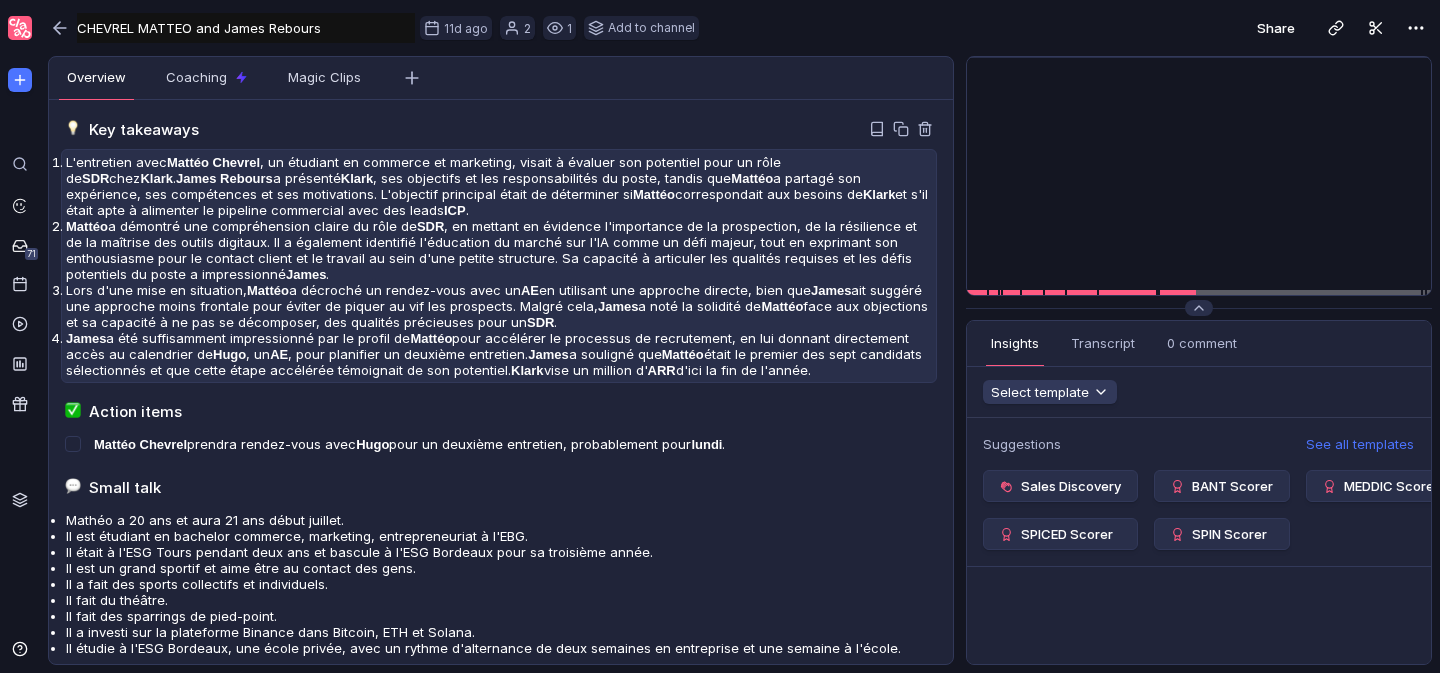 scroll, scrollTop: 219, scrollLeft: 0, axis: vertical 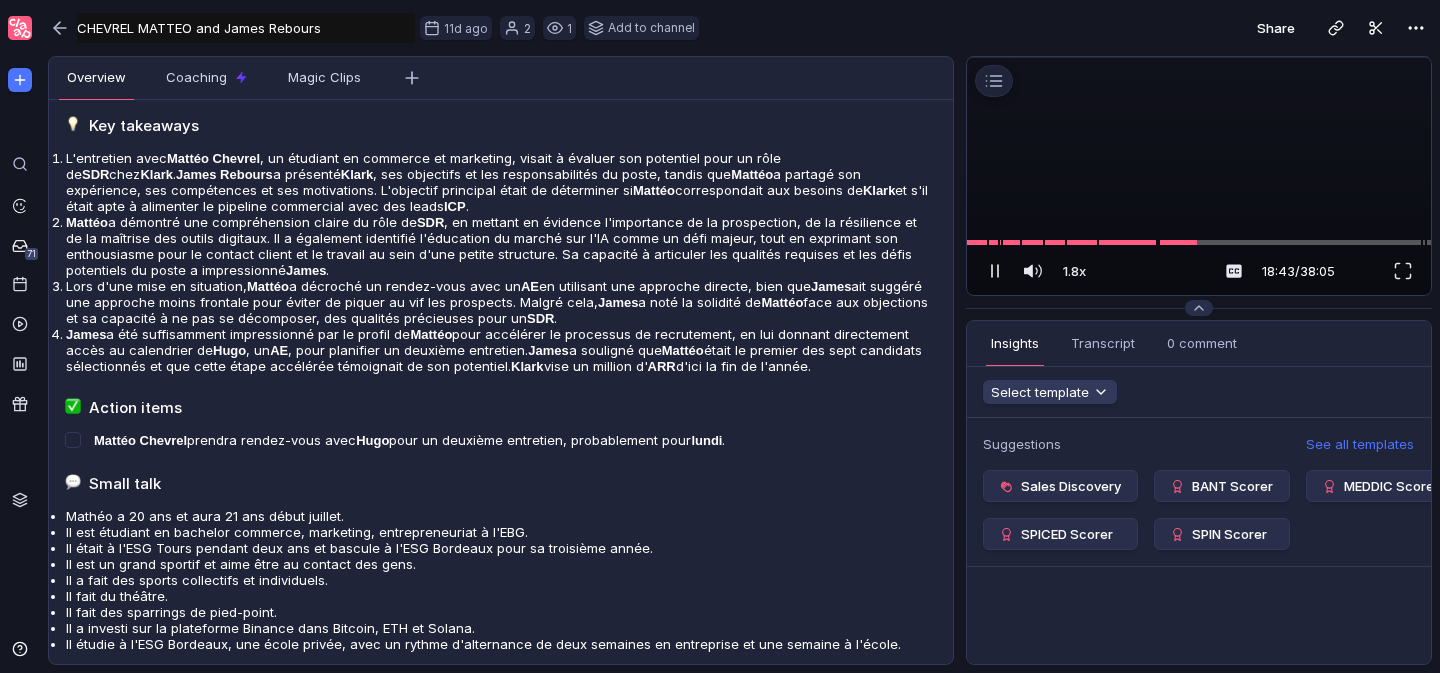 click at bounding box center [995, 271] 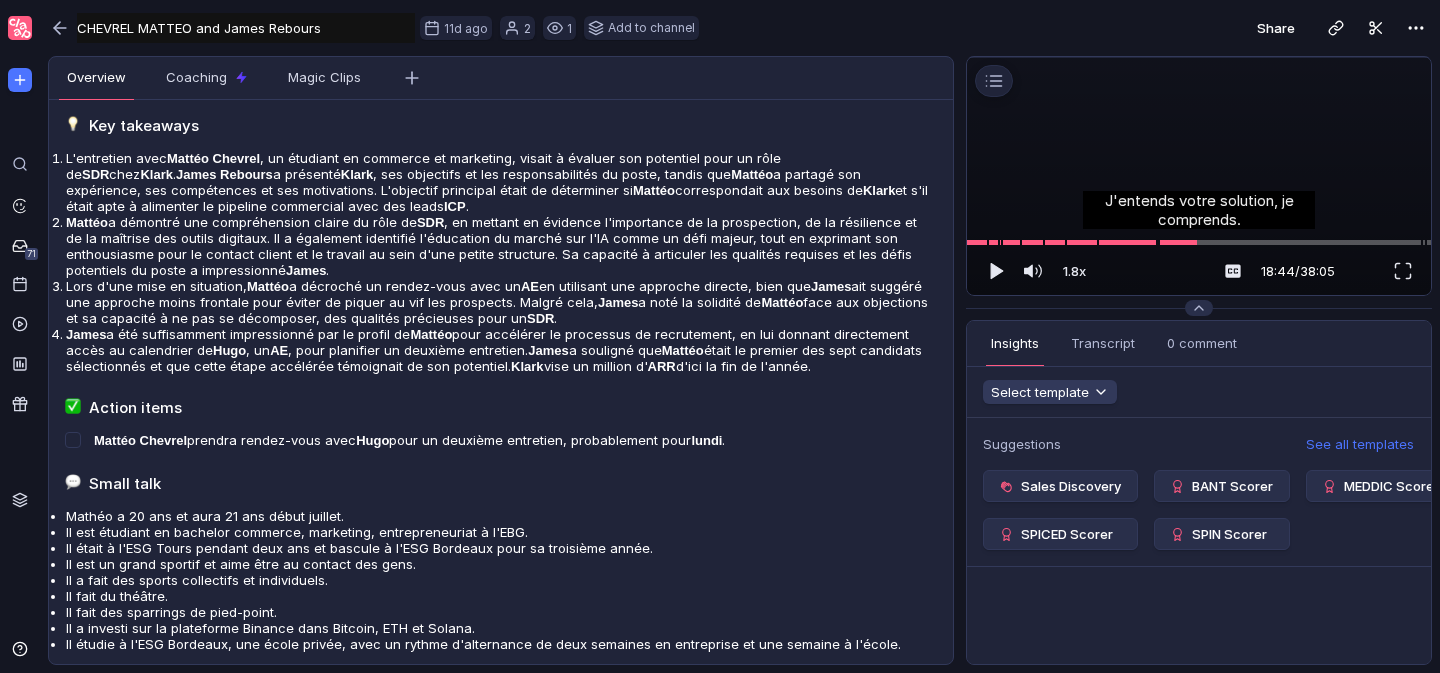 click at bounding box center [1199, 57] 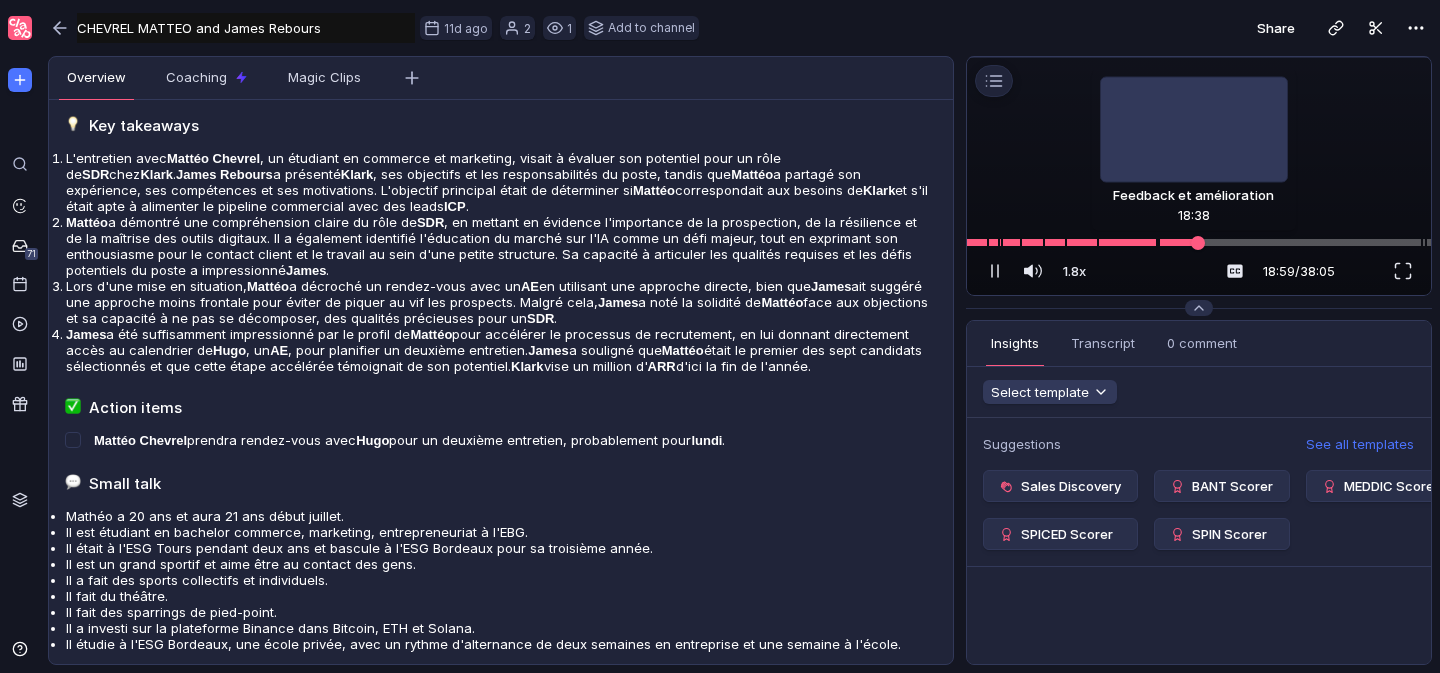 click at bounding box center (1198, 243) 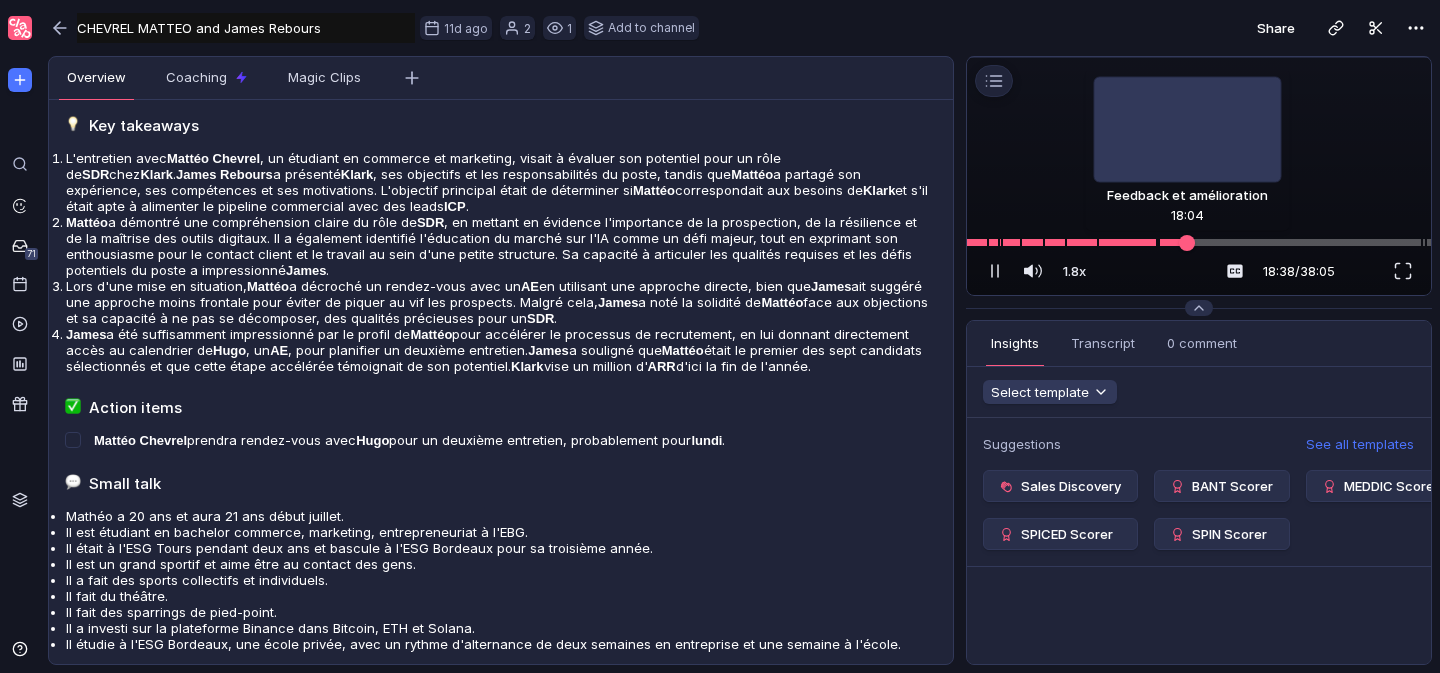 click at bounding box center (1187, 243) 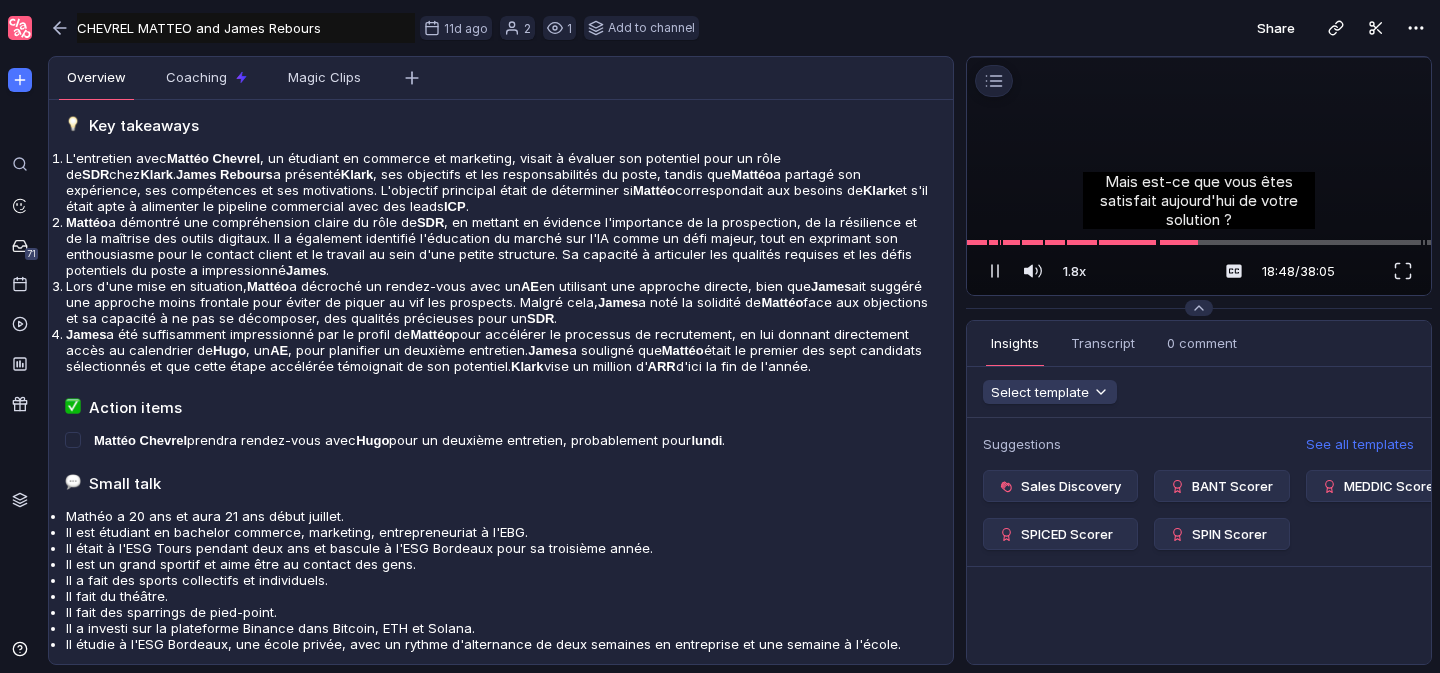 click at bounding box center [1199, 57] 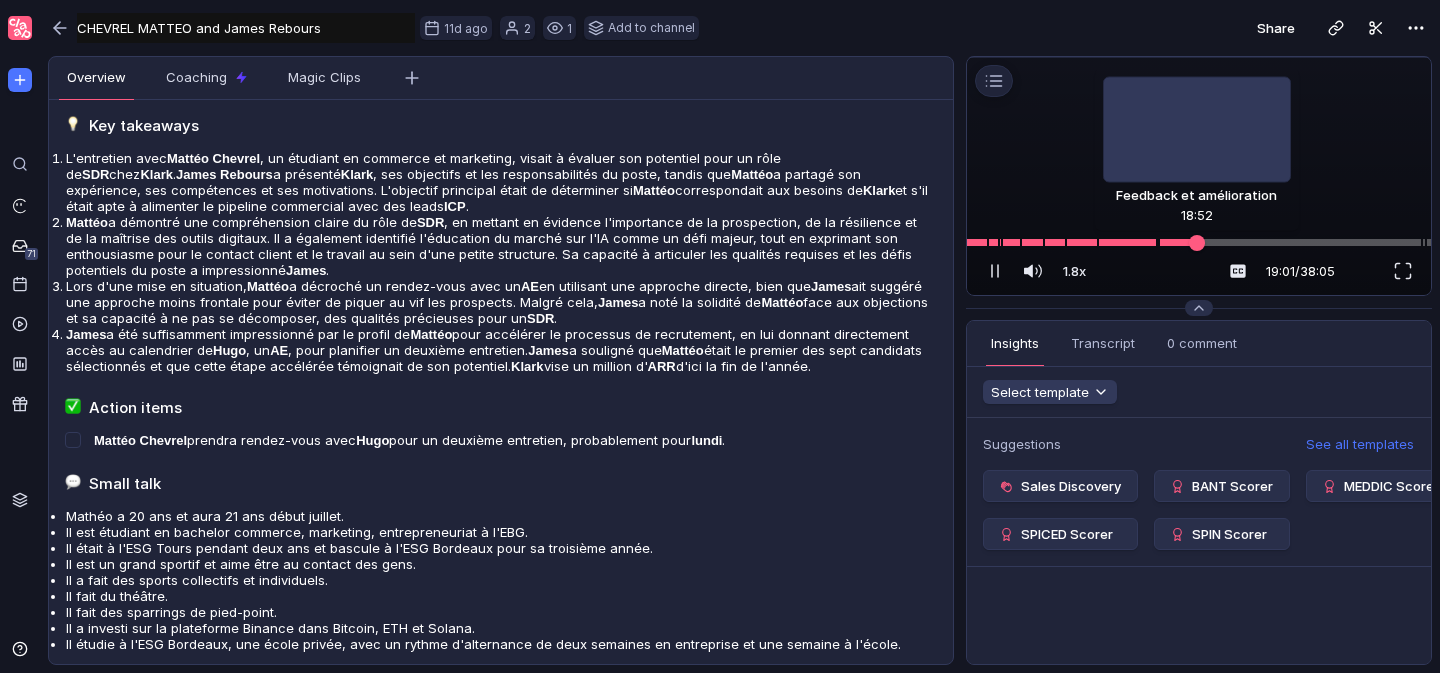 click at bounding box center [1197, 243] 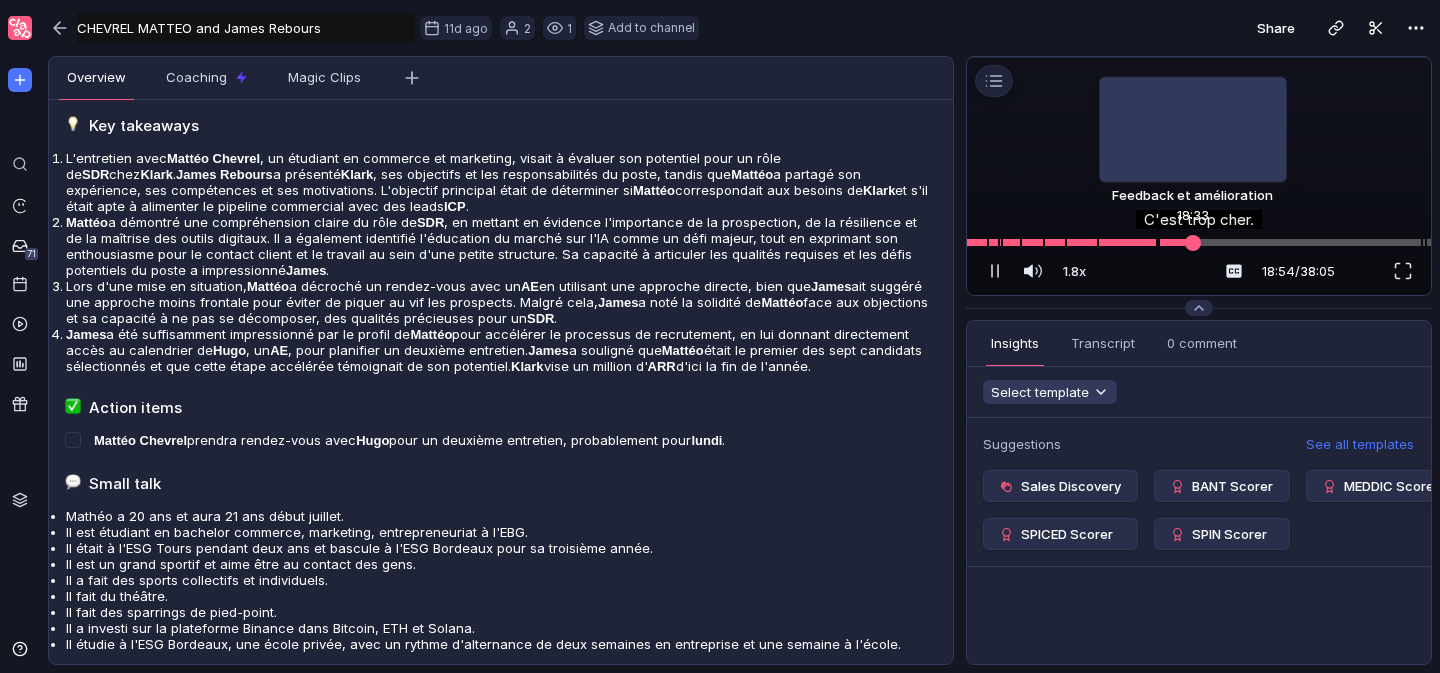 click at bounding box center [1193, 243] 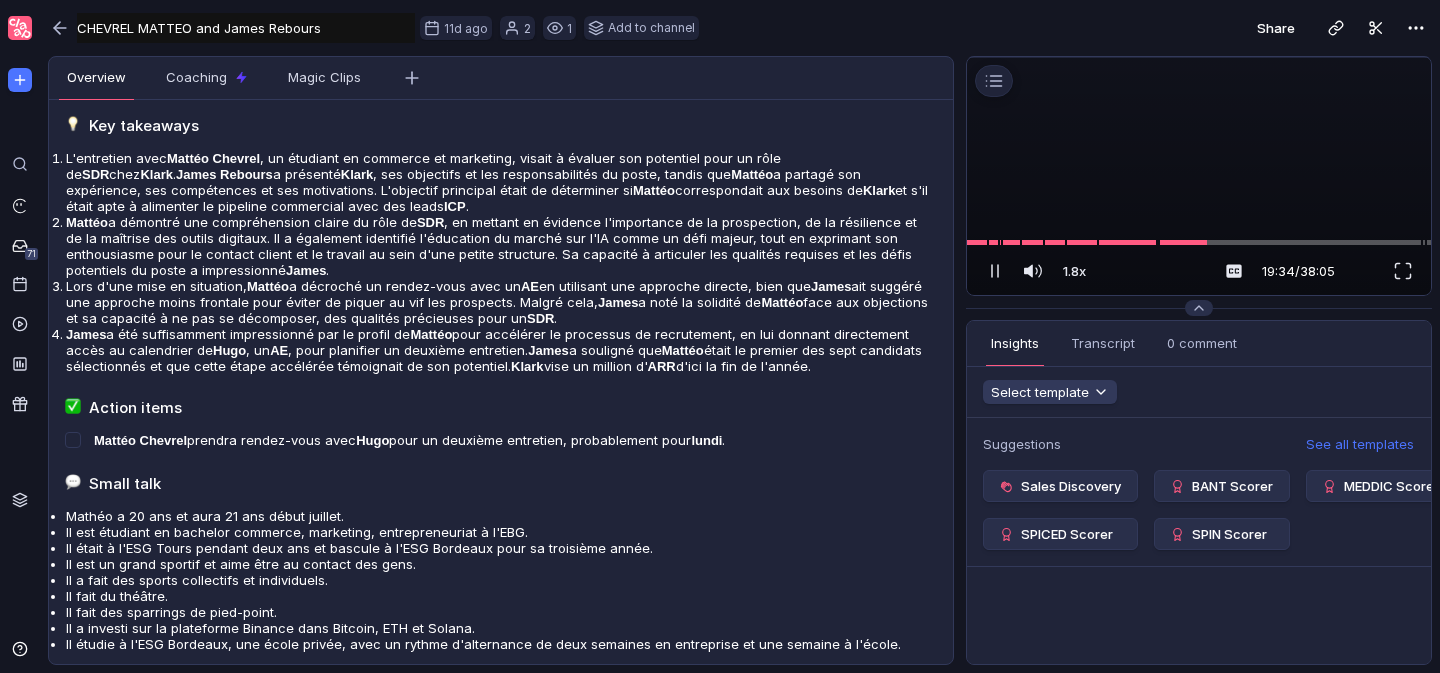 click at bounding box center [1199, 57] 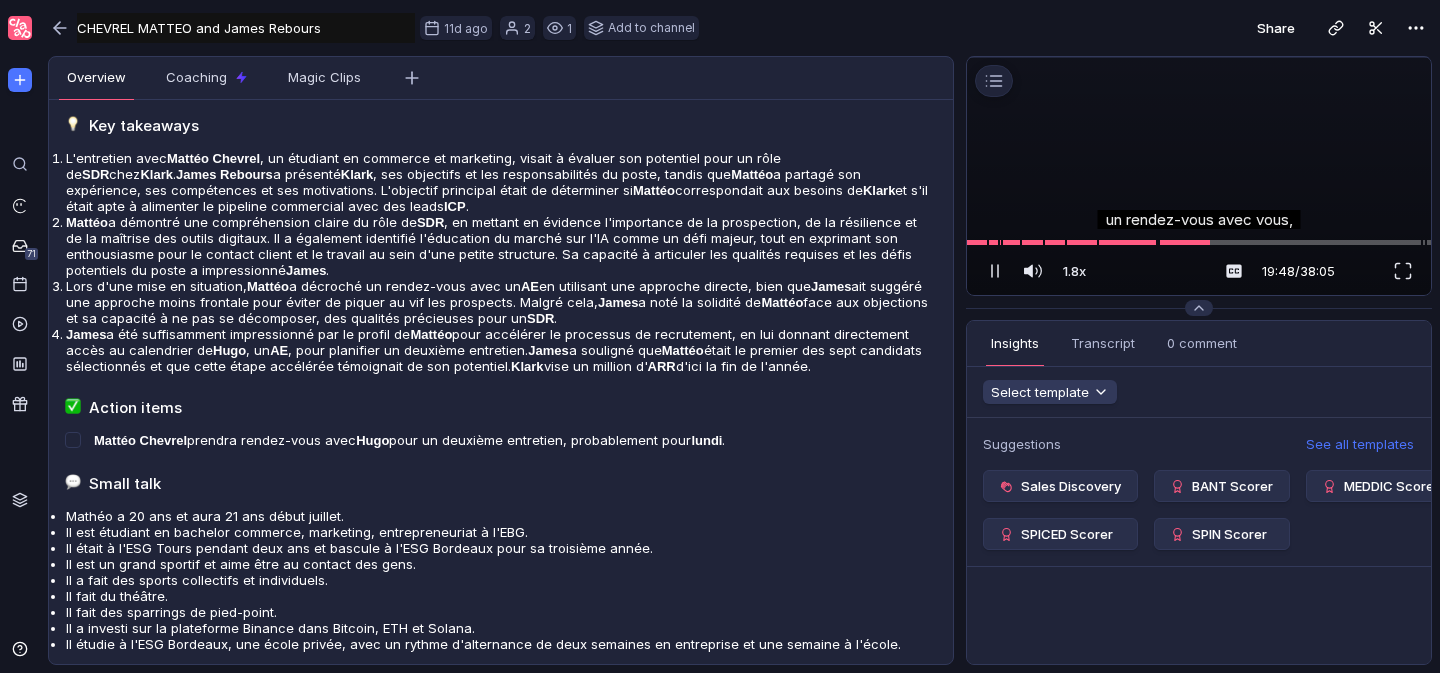 click at bounding box center (1199, 57) 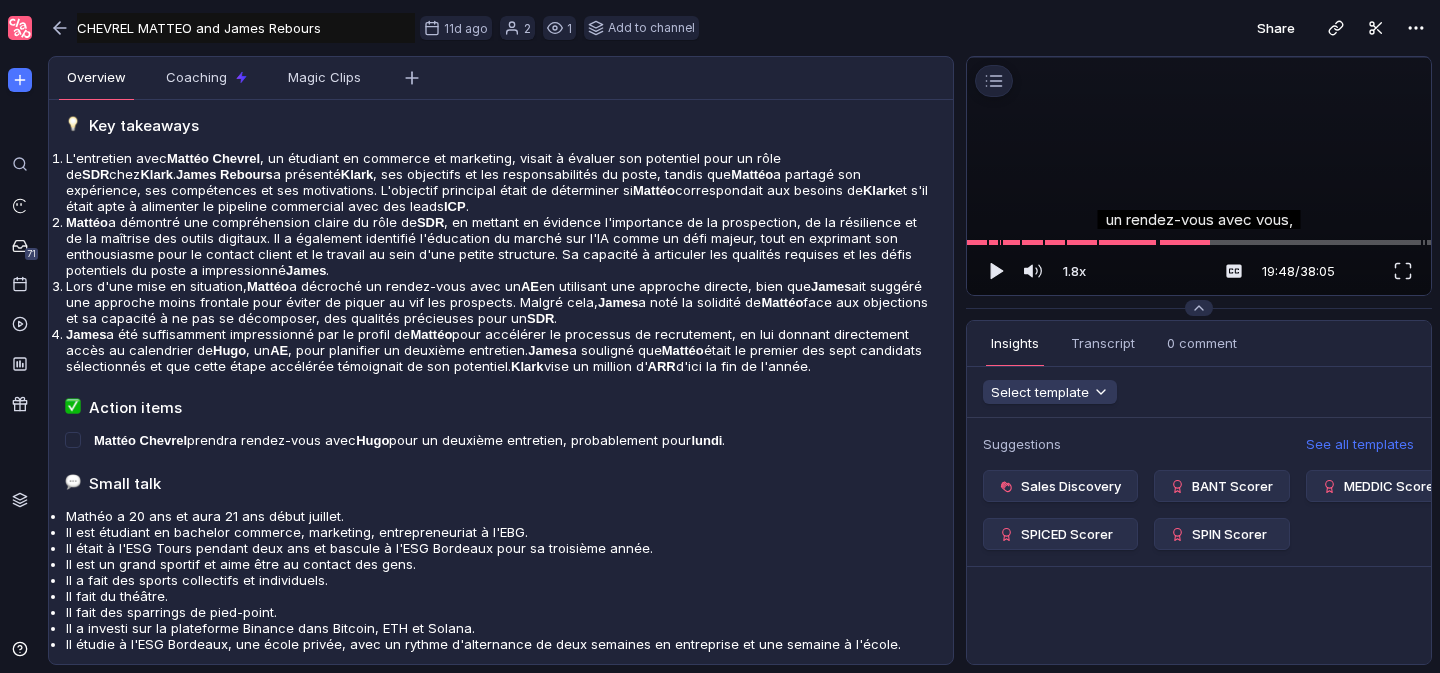click at bounding box center (1199, 57) 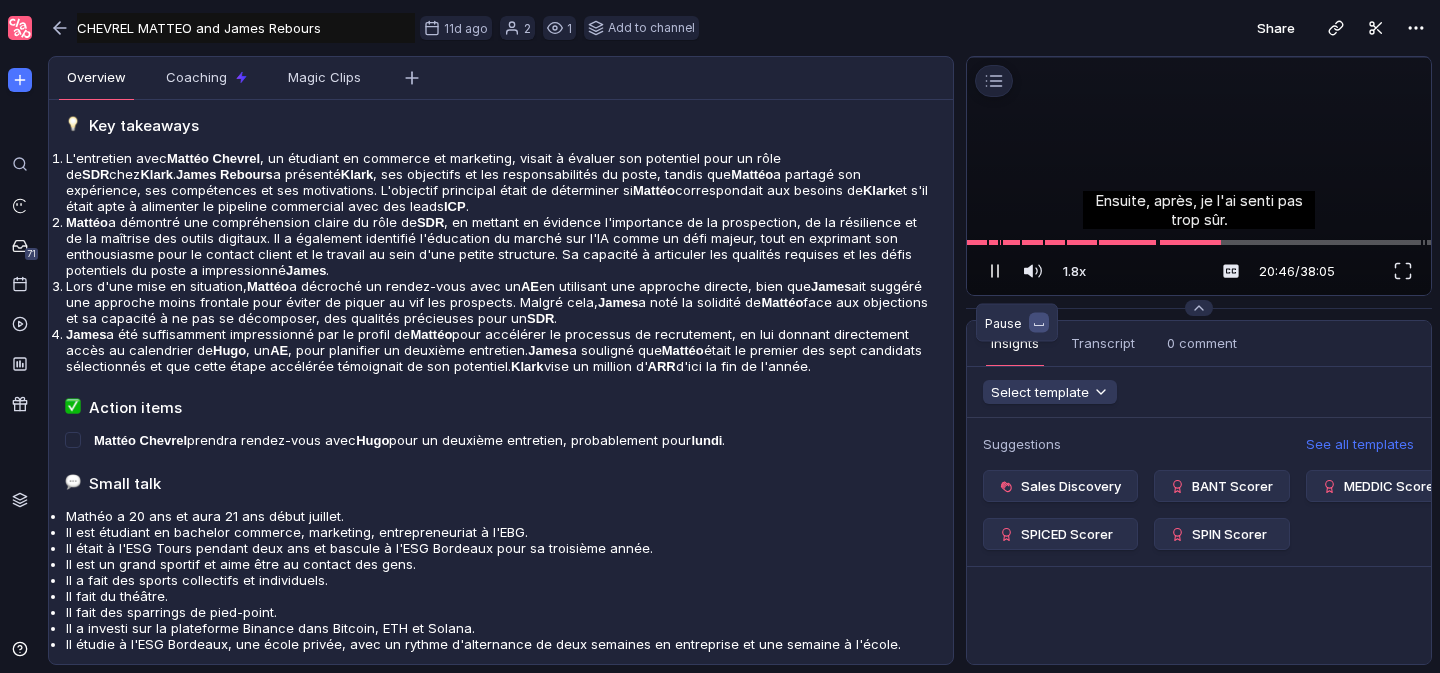 click at bounding box center [995, 271] 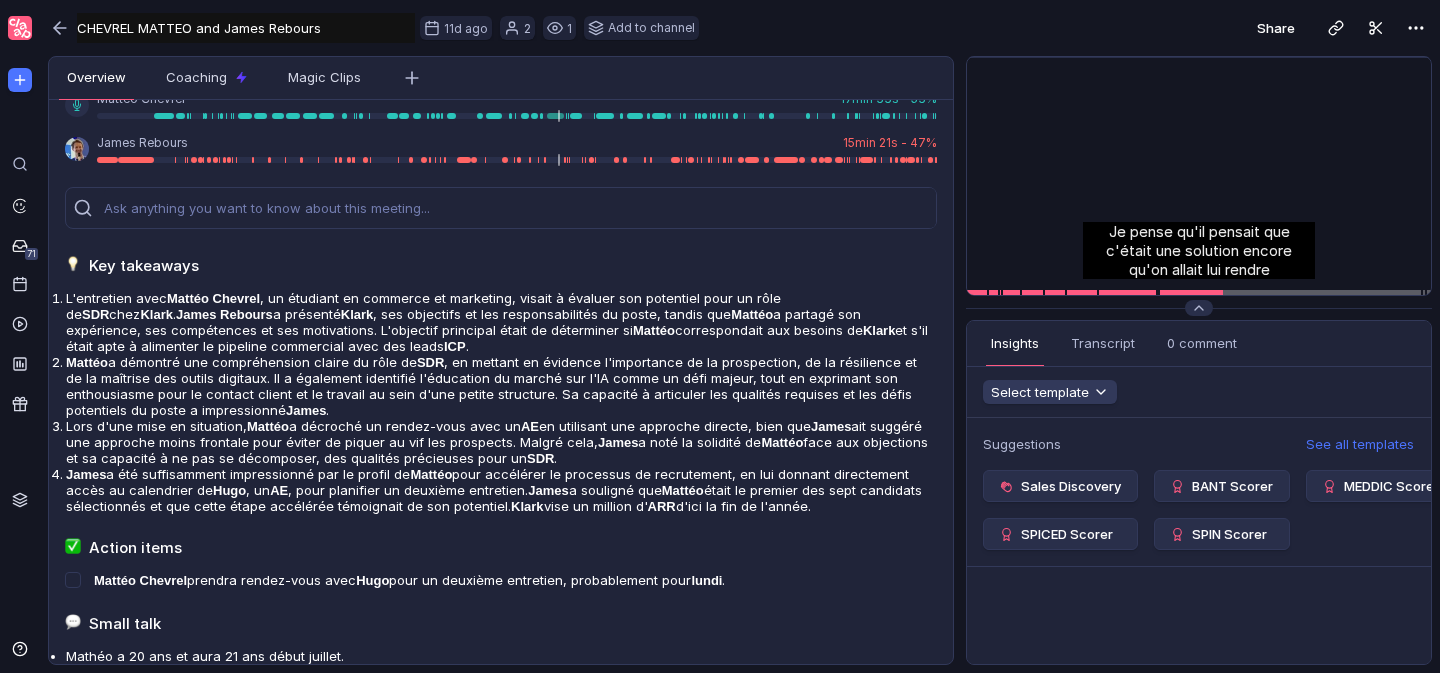 scroll, scrollTop: 0, scrollLeft: 0, axis: both 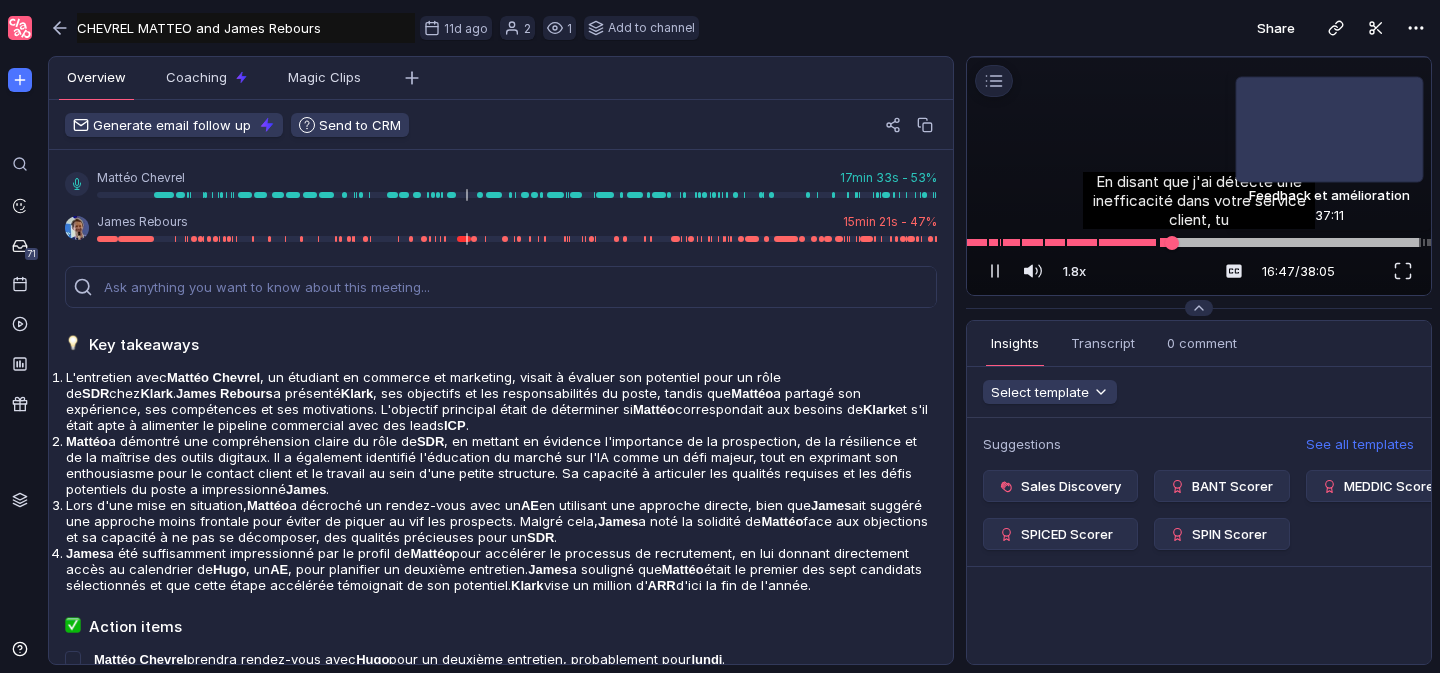 click at bounding box center [1199, 242] 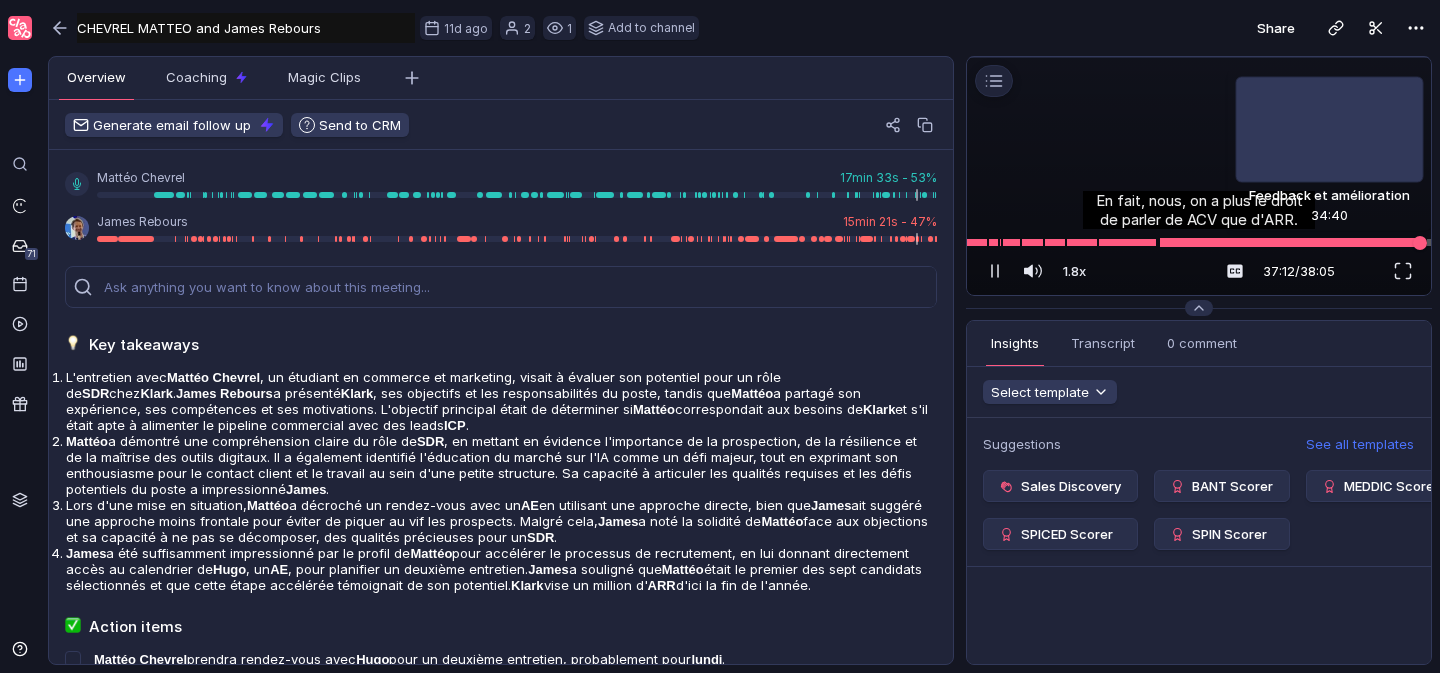 click at bounding box center [1199, 242] 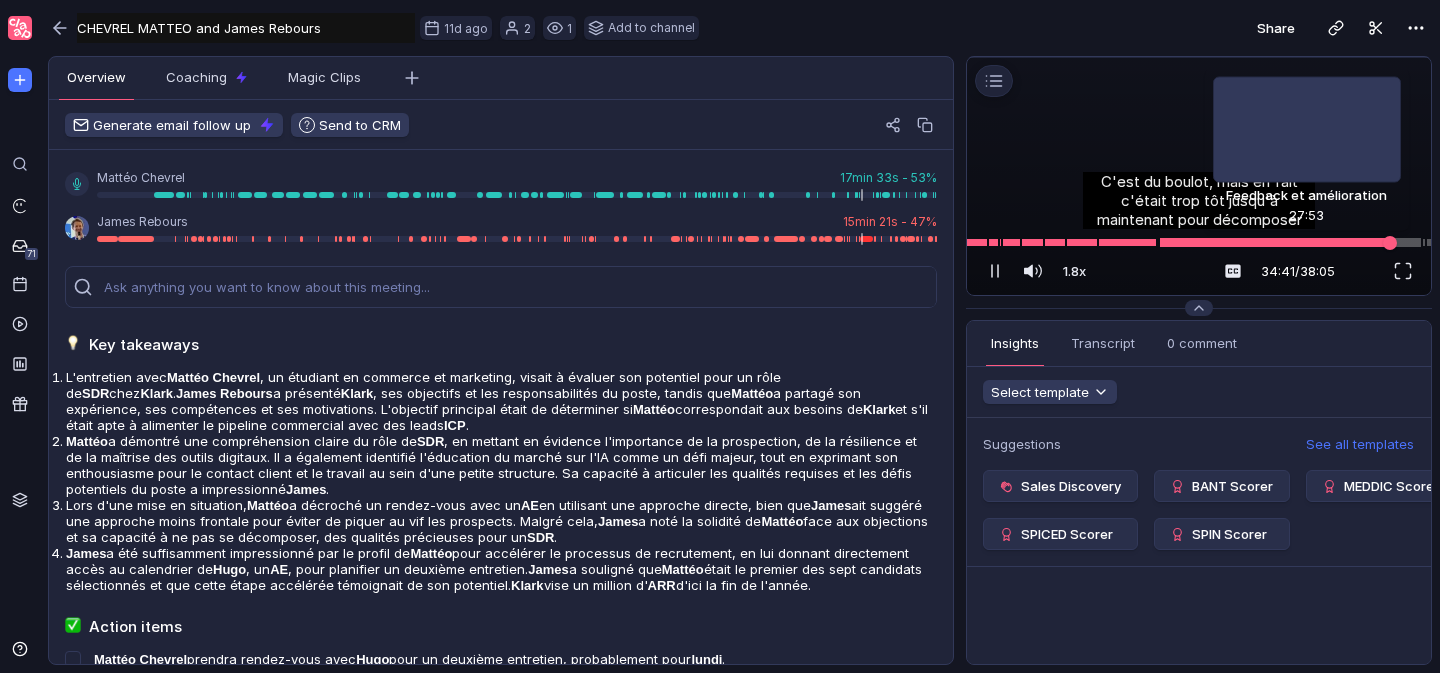 click at bounding box center [1199, 242] 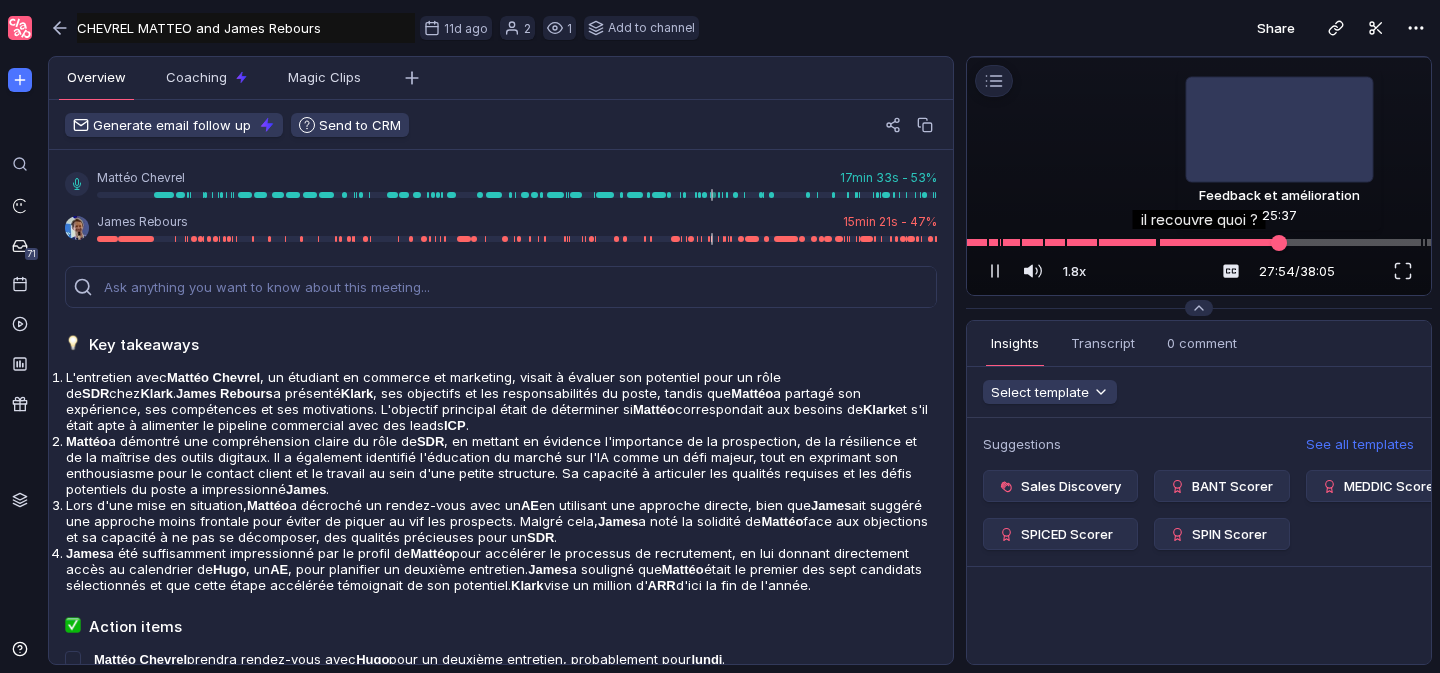click at bounding box center (1199, 242) 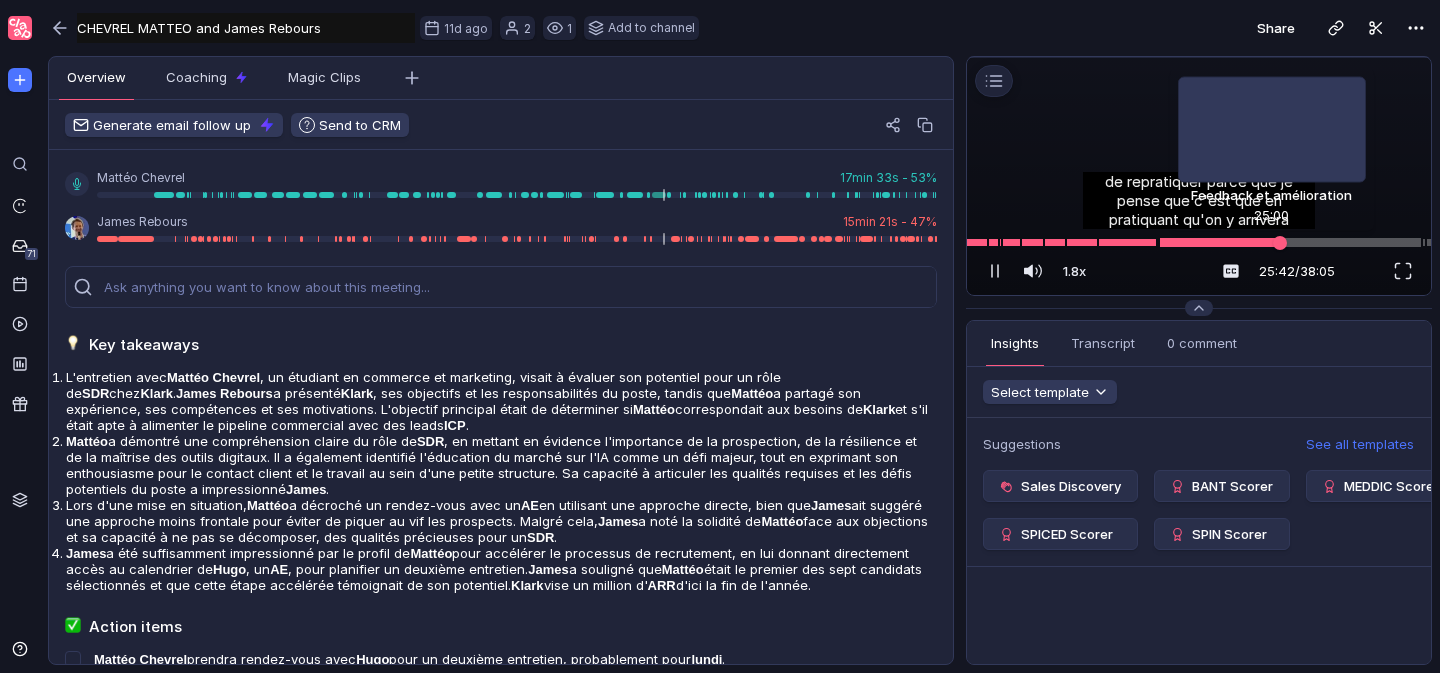 click at bounding box center (1199, 242) 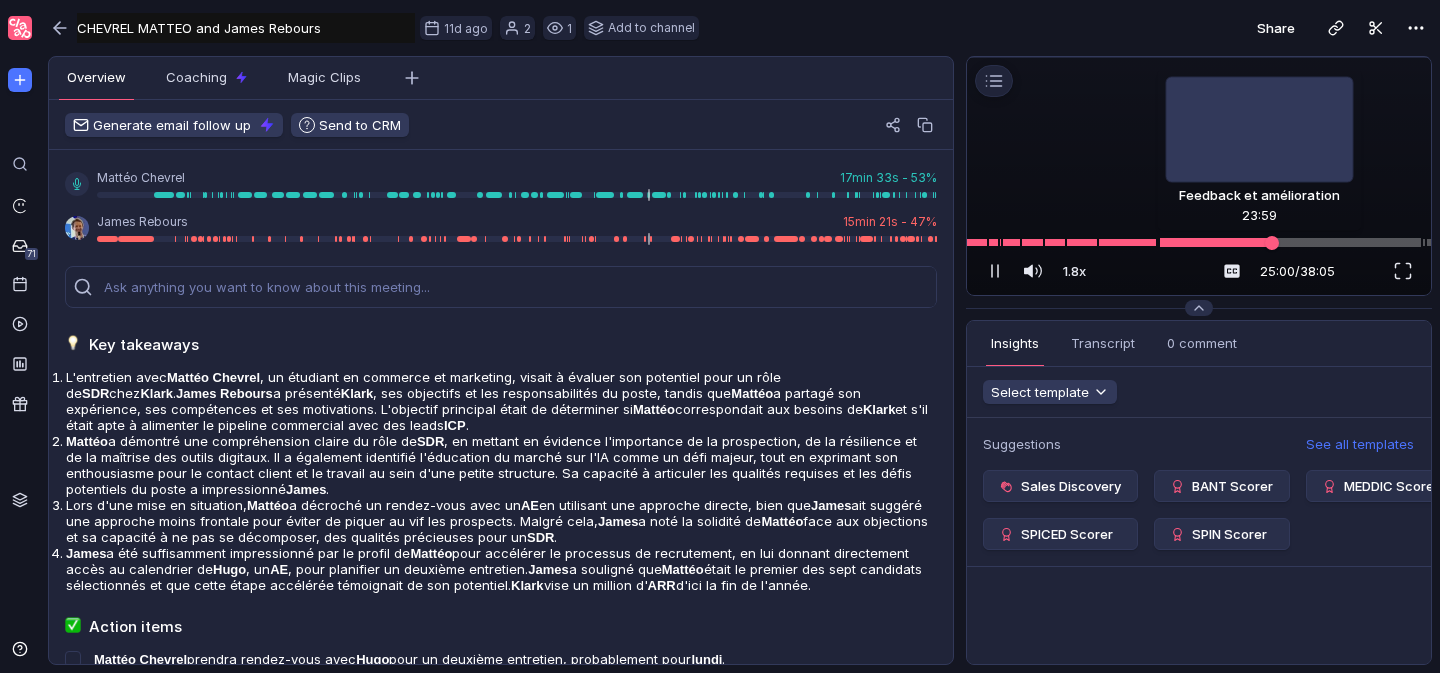 click at bounding box center [1199, 242] 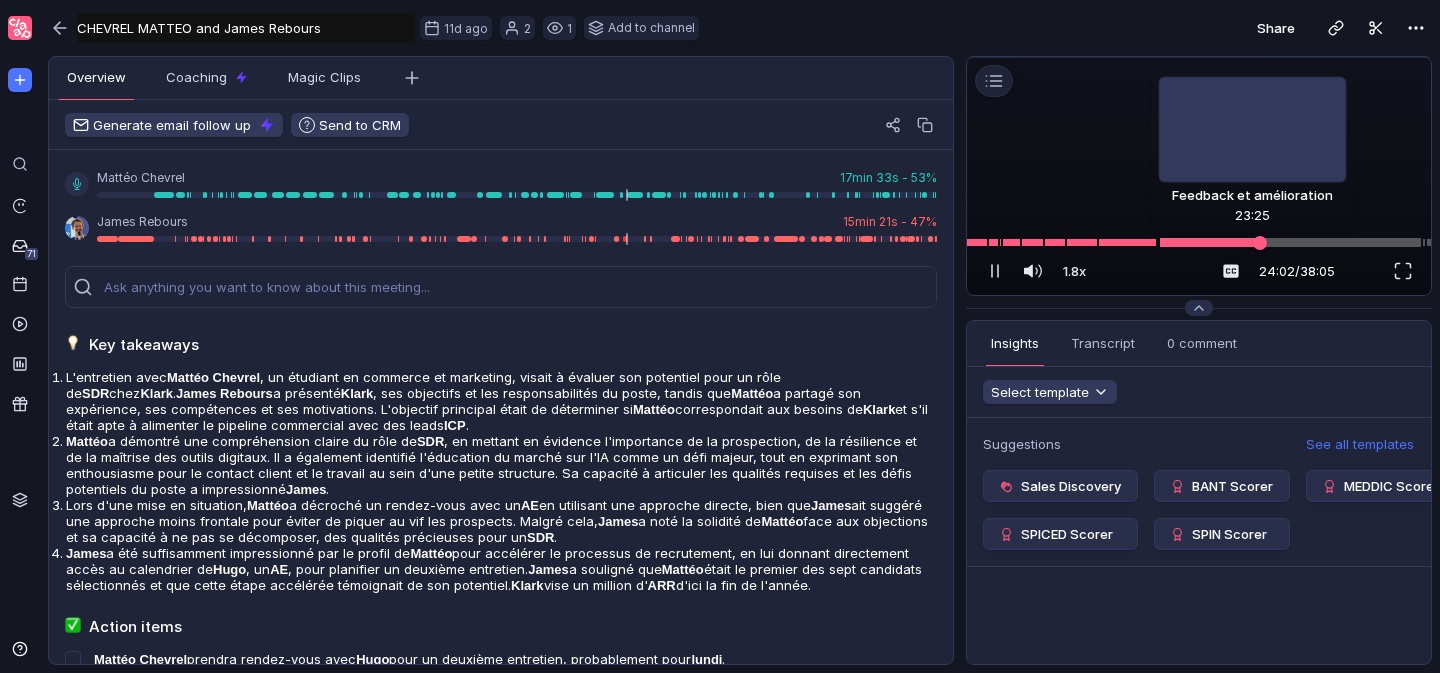 click at bounding box center (1199, 242) 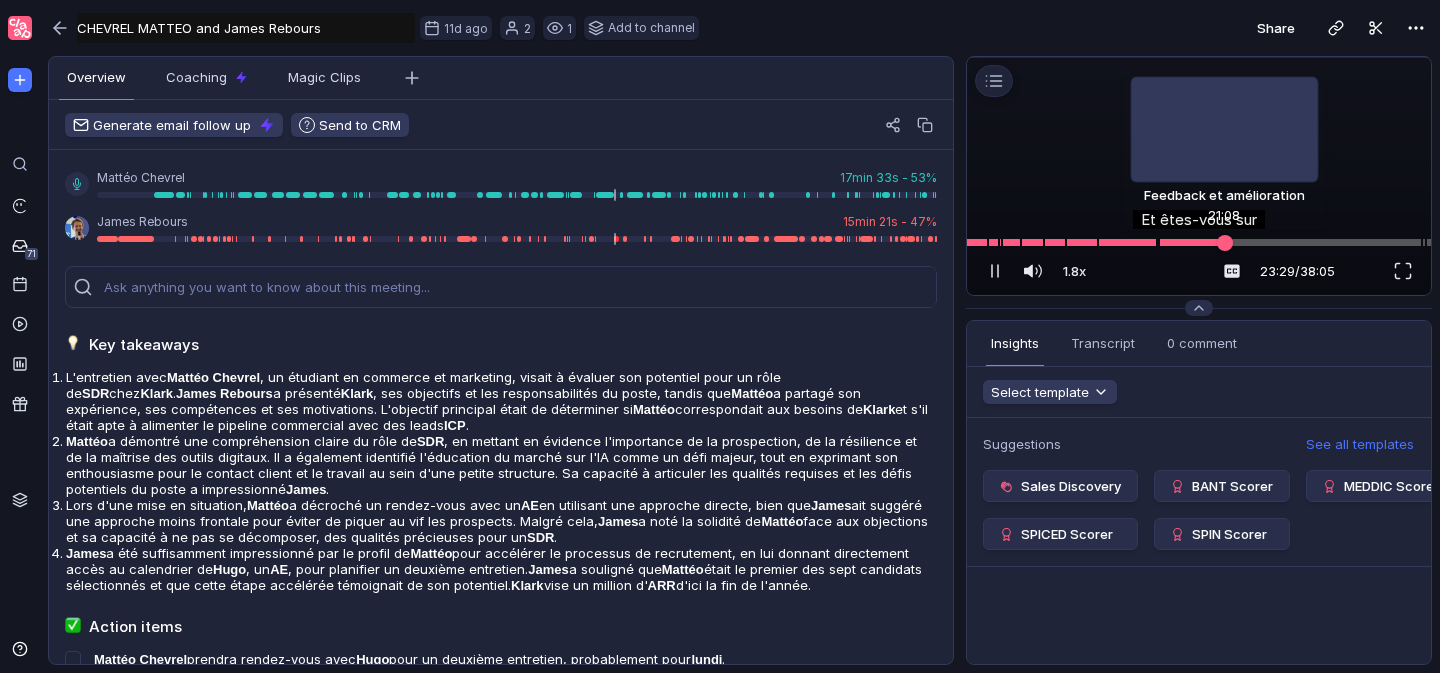 click at bounding box center [1199, 242] 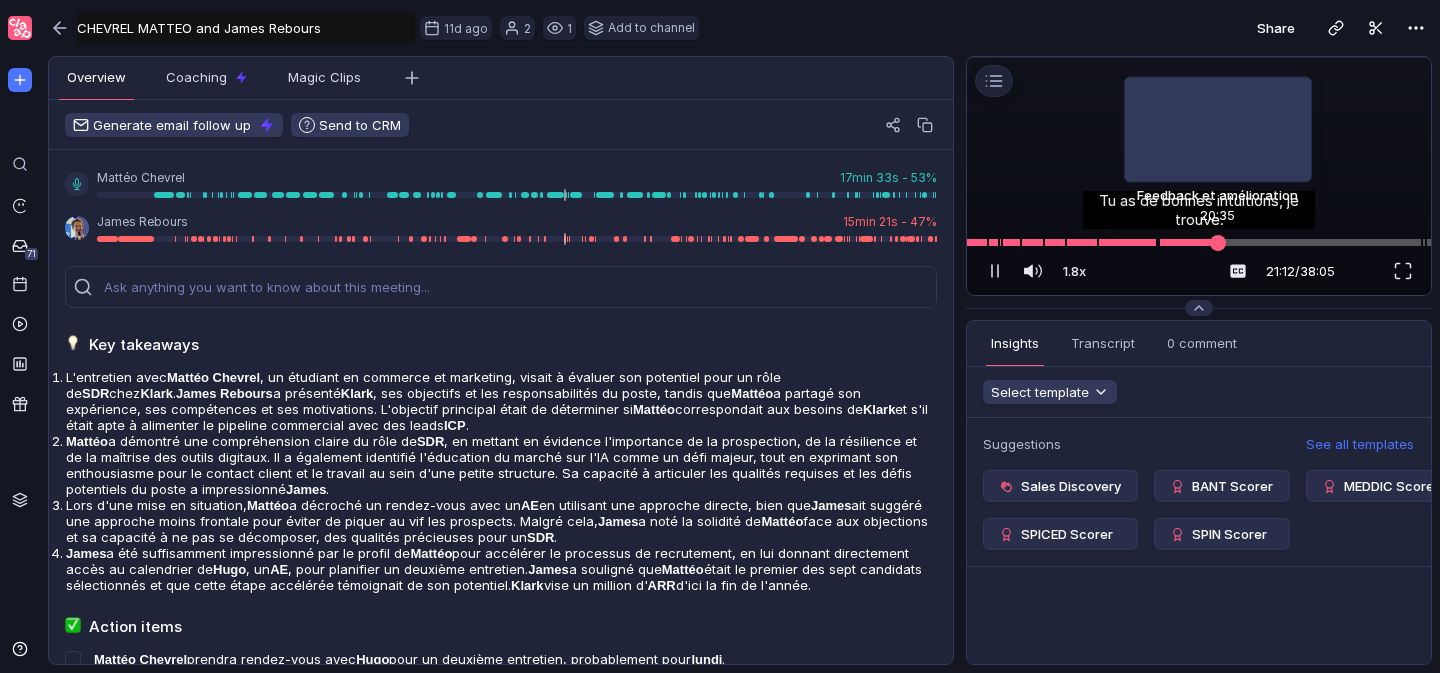 click at bounding box center [1199, 242] 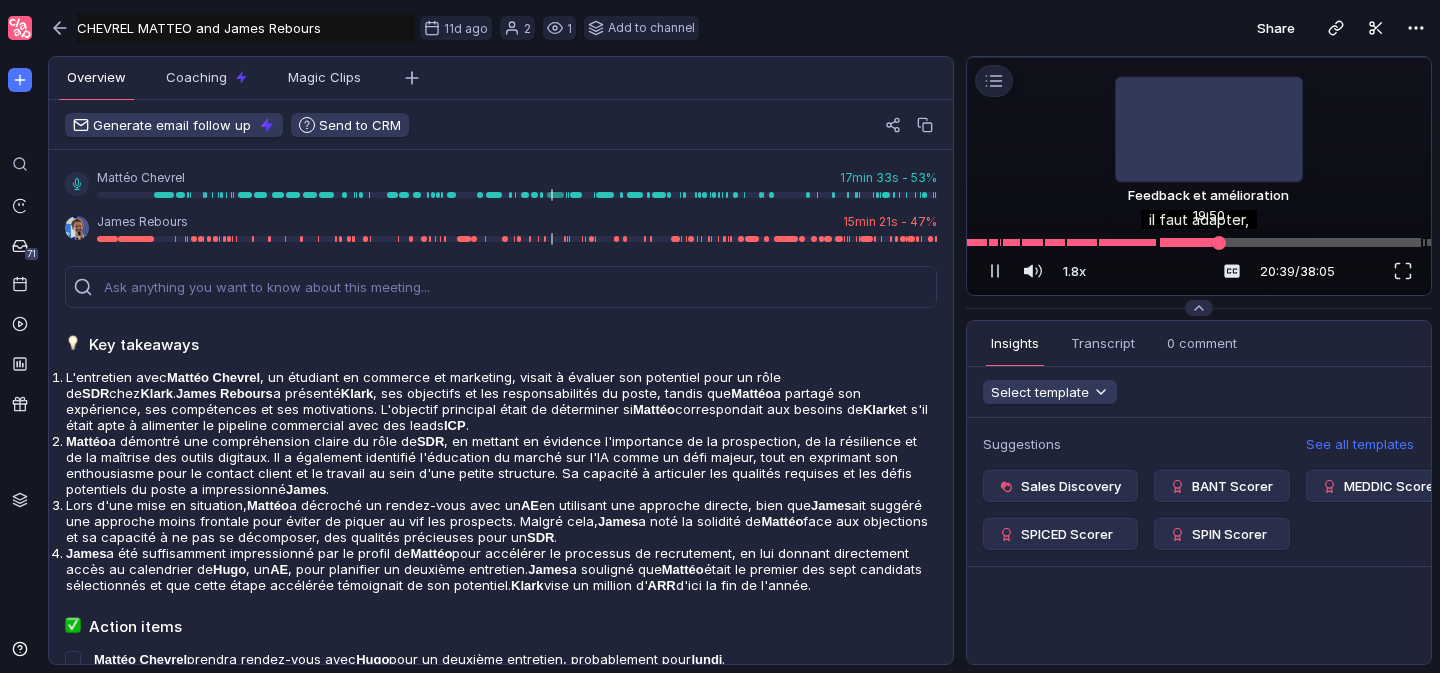 click at bounding box center [1199, 242] 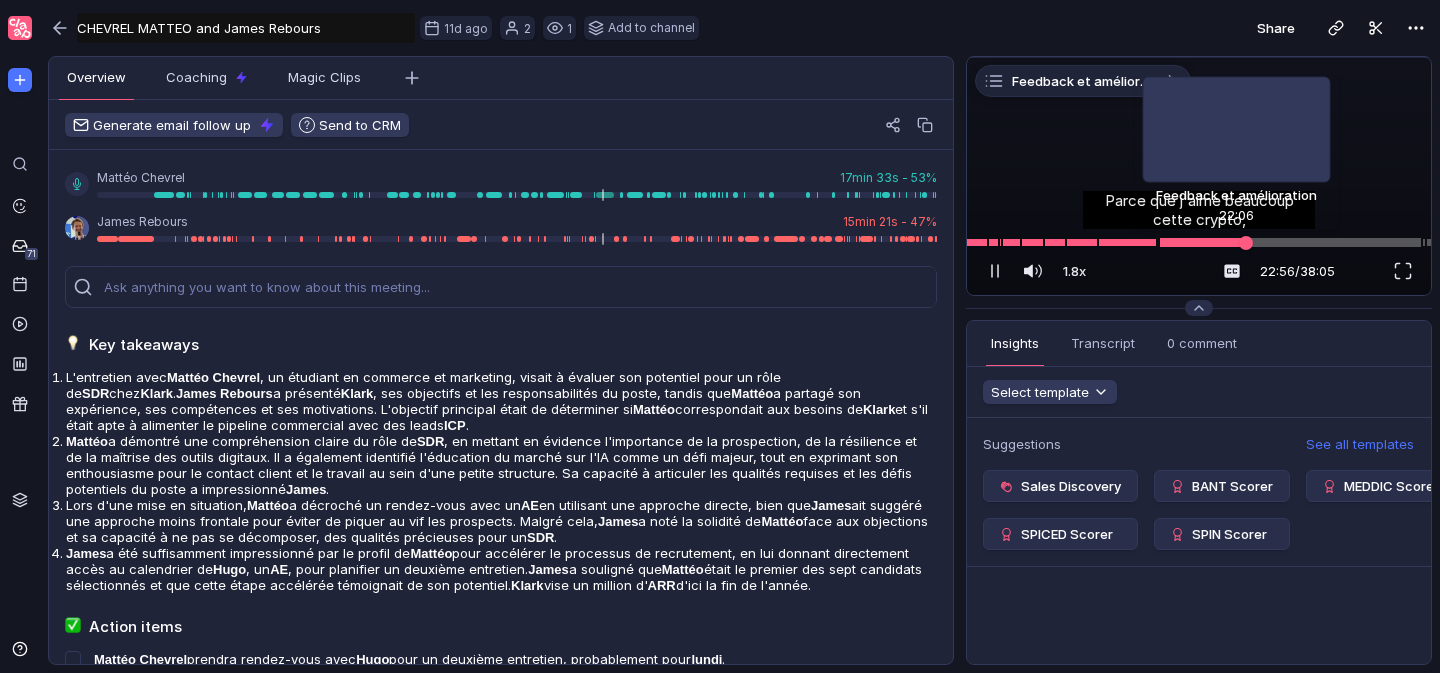 click at bounding box center [1199, 242] 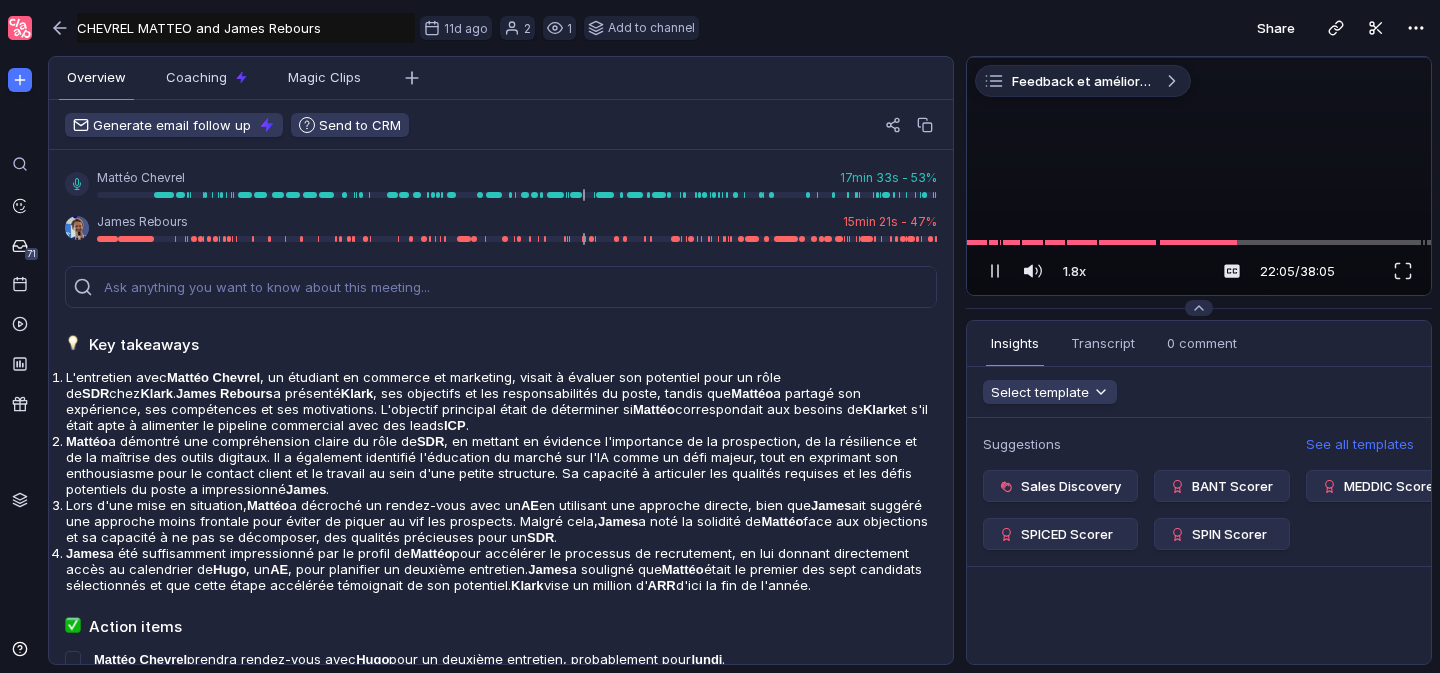 click at bounding box center [1199, 57] 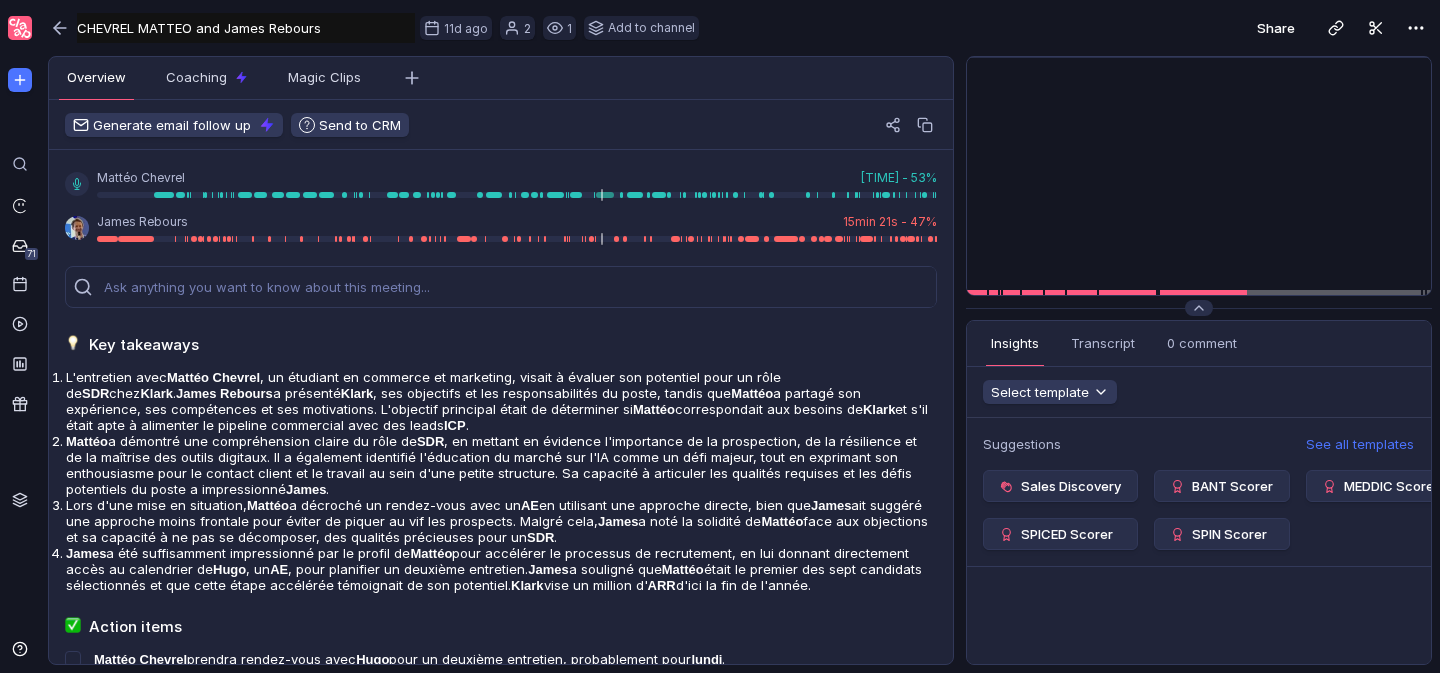 scroll, scrollTop: 0, scrollLeft: 0, axis: both 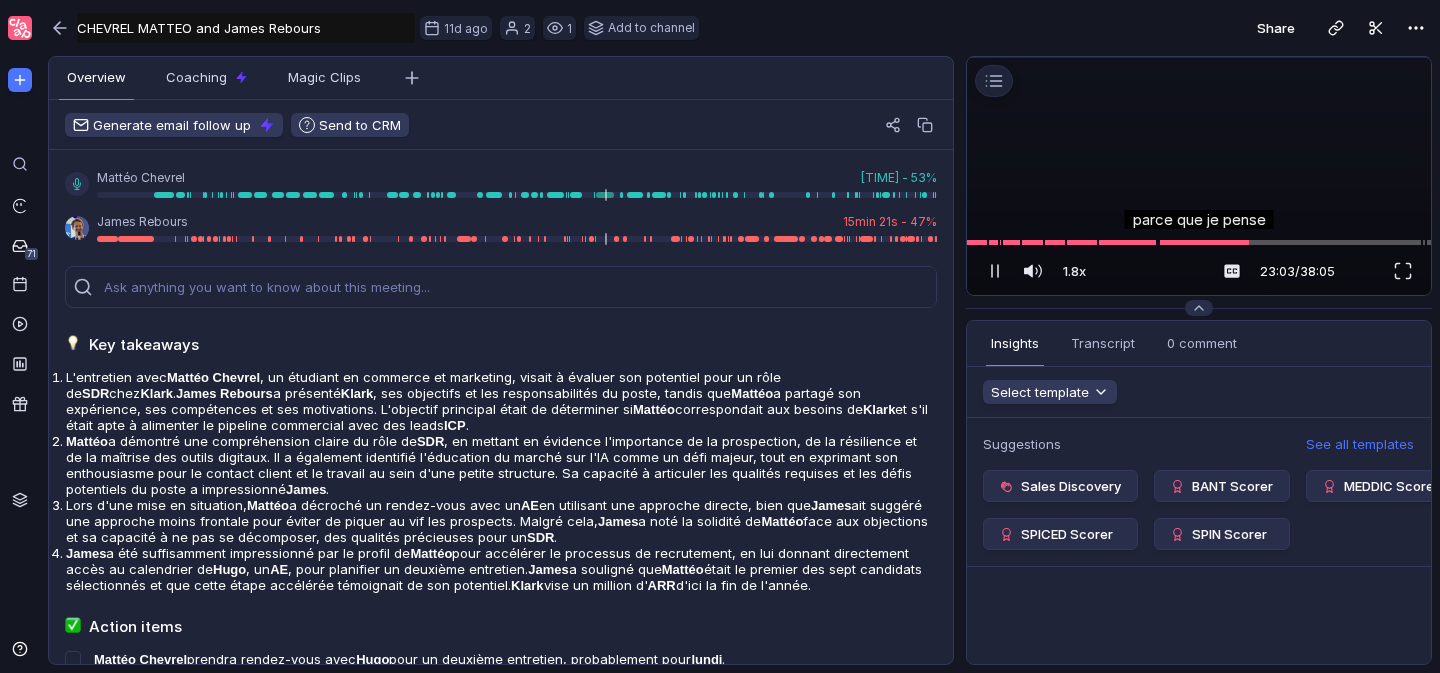 click at bounding box center (1199, 57) 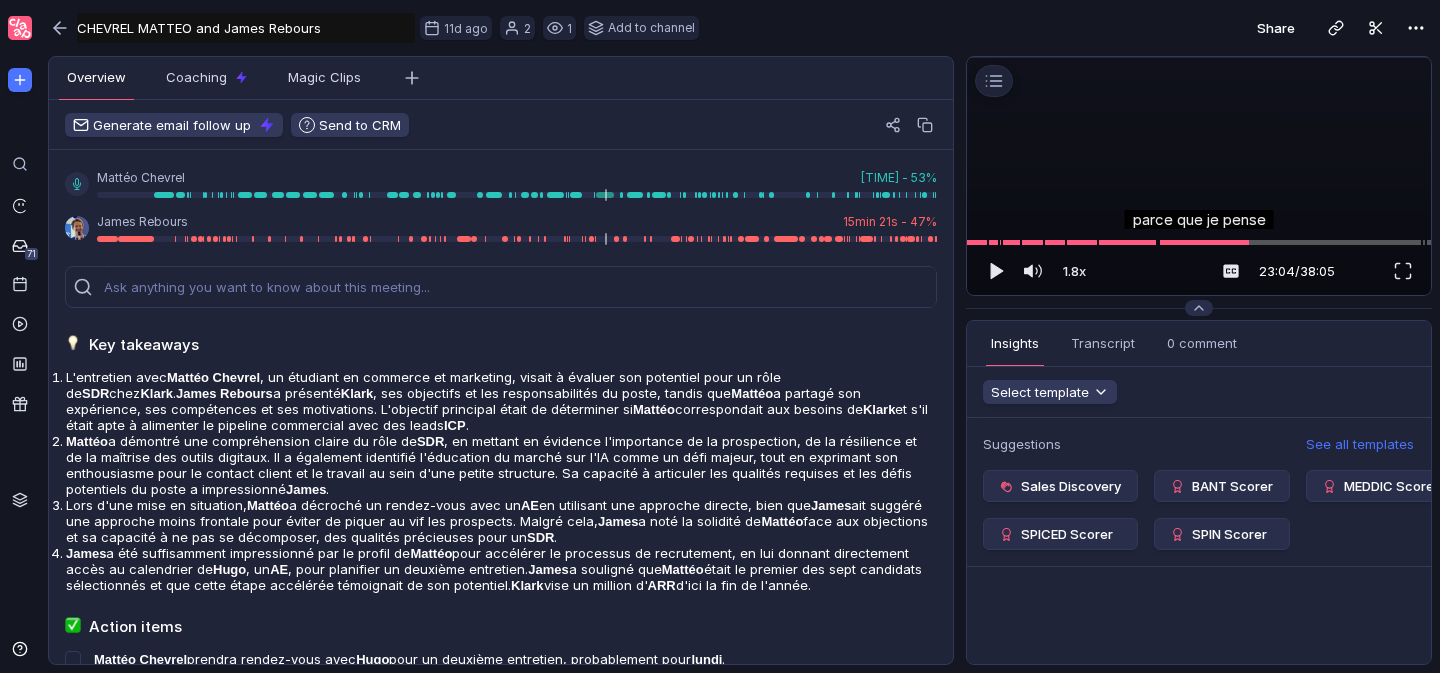 click at bounding box center (1199, 57) 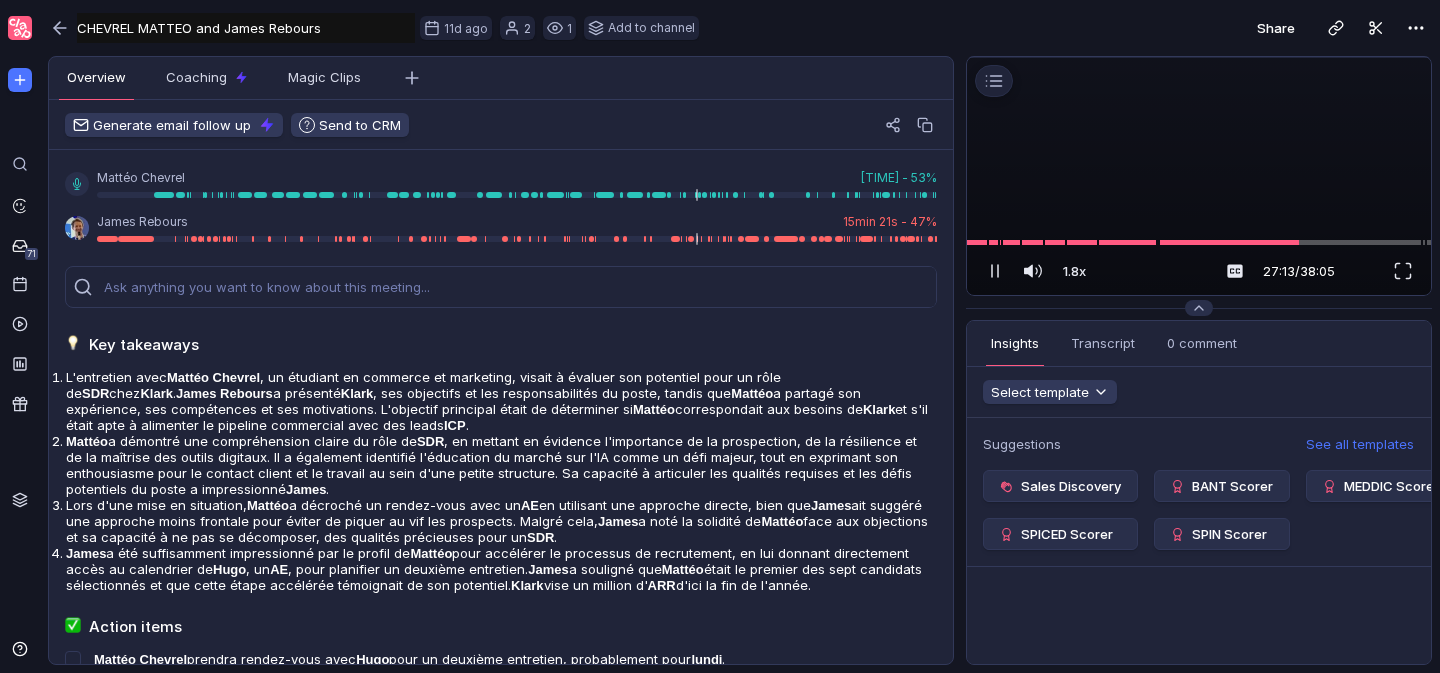 click at bounding box center [1199, 57] 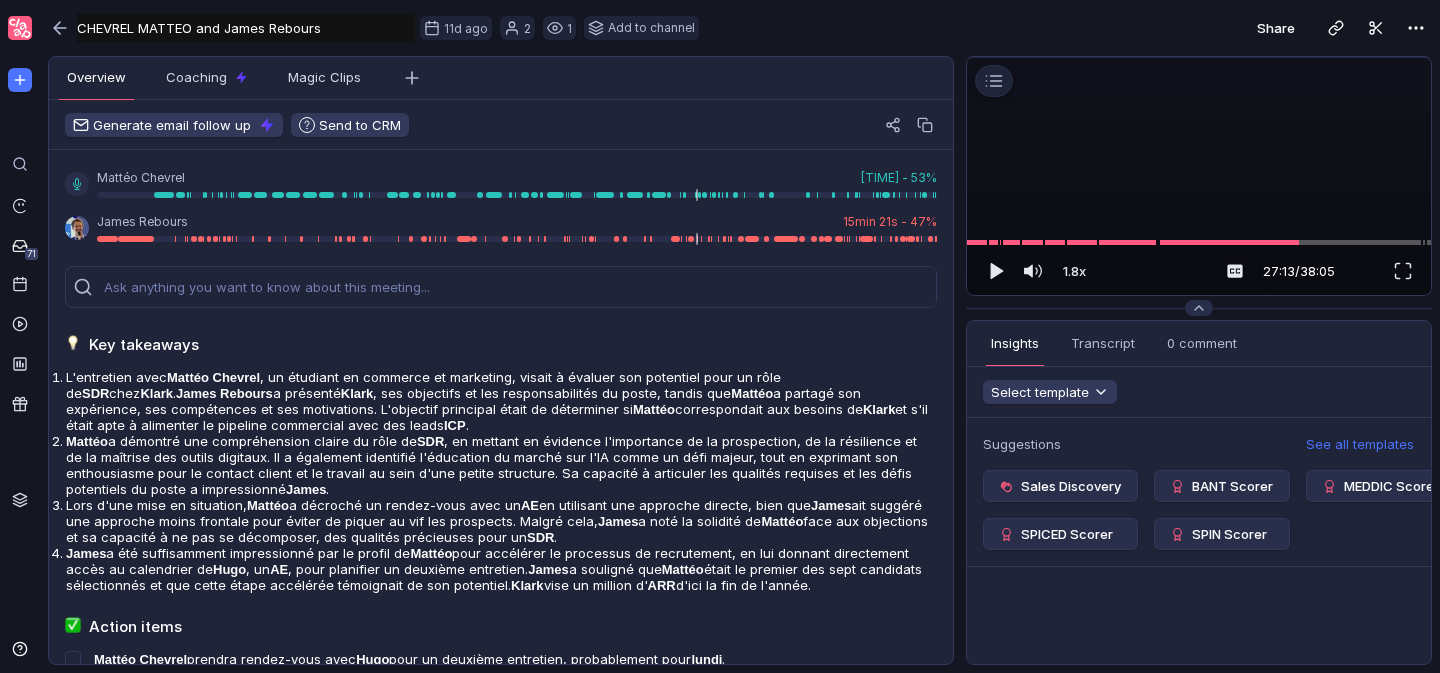click at bounding box center [1199, 57] 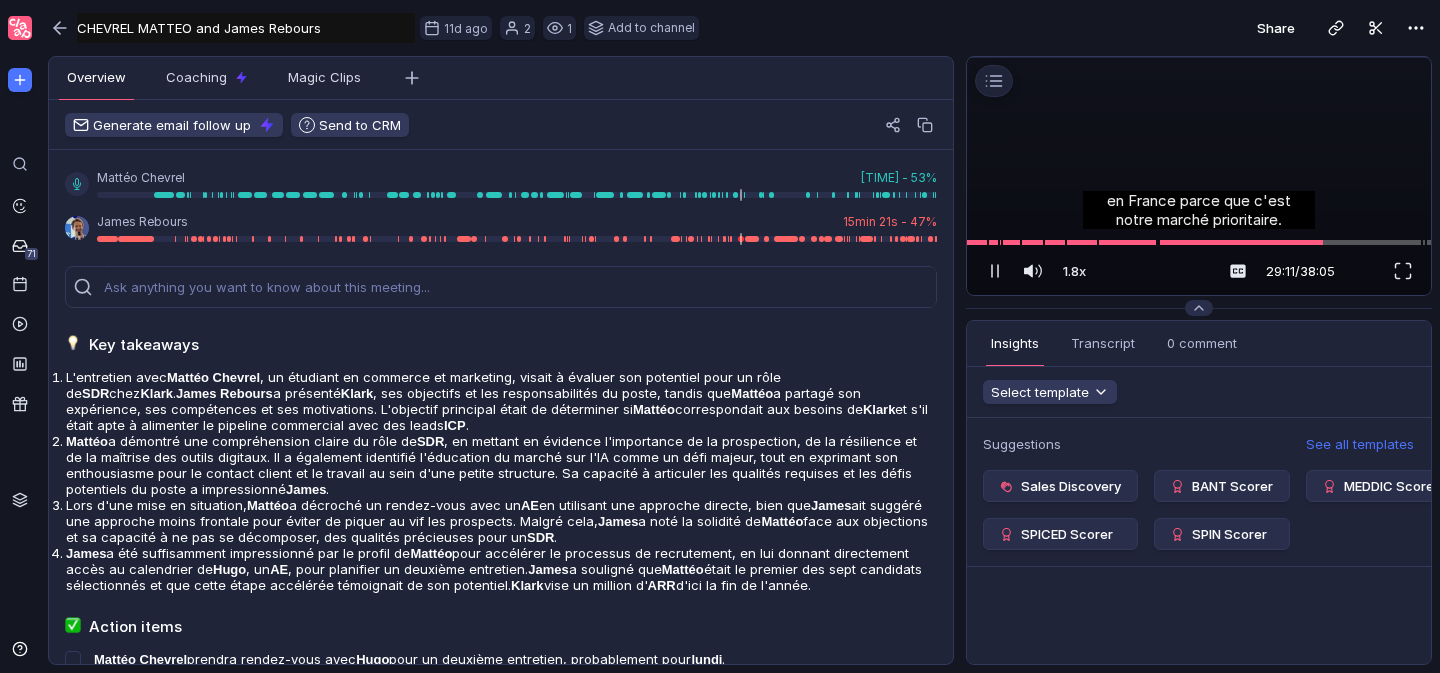 click at bounding box center (1199, 57) 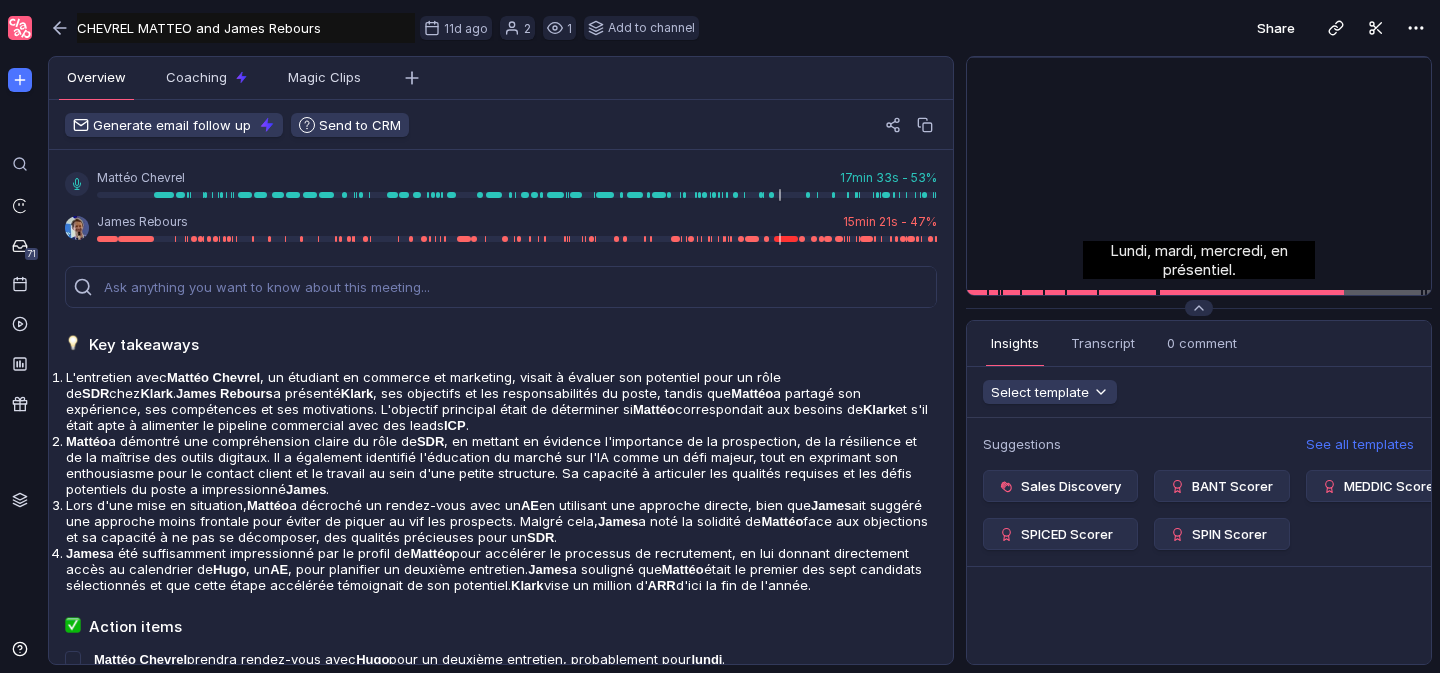 scroll, scrollTop: 0, scrollLeft: 0, axis: both 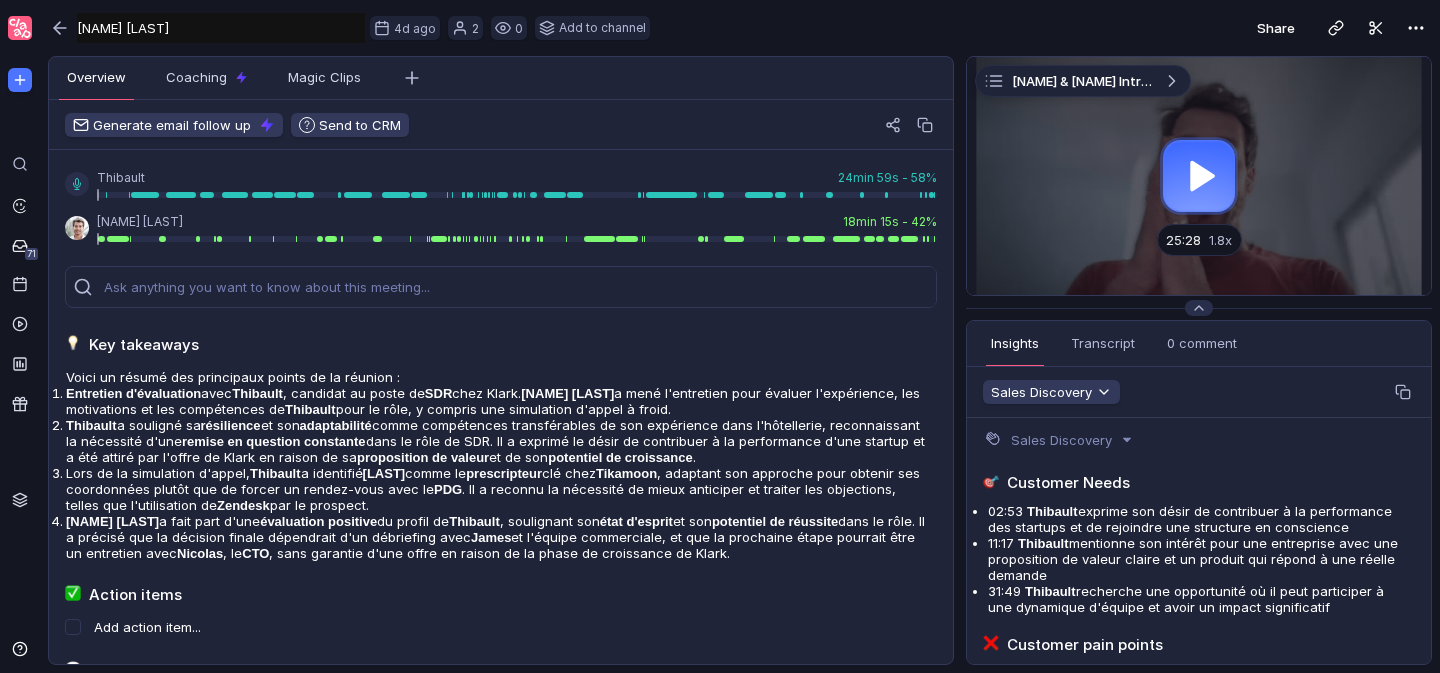 click at bounding box center [1199, 176] 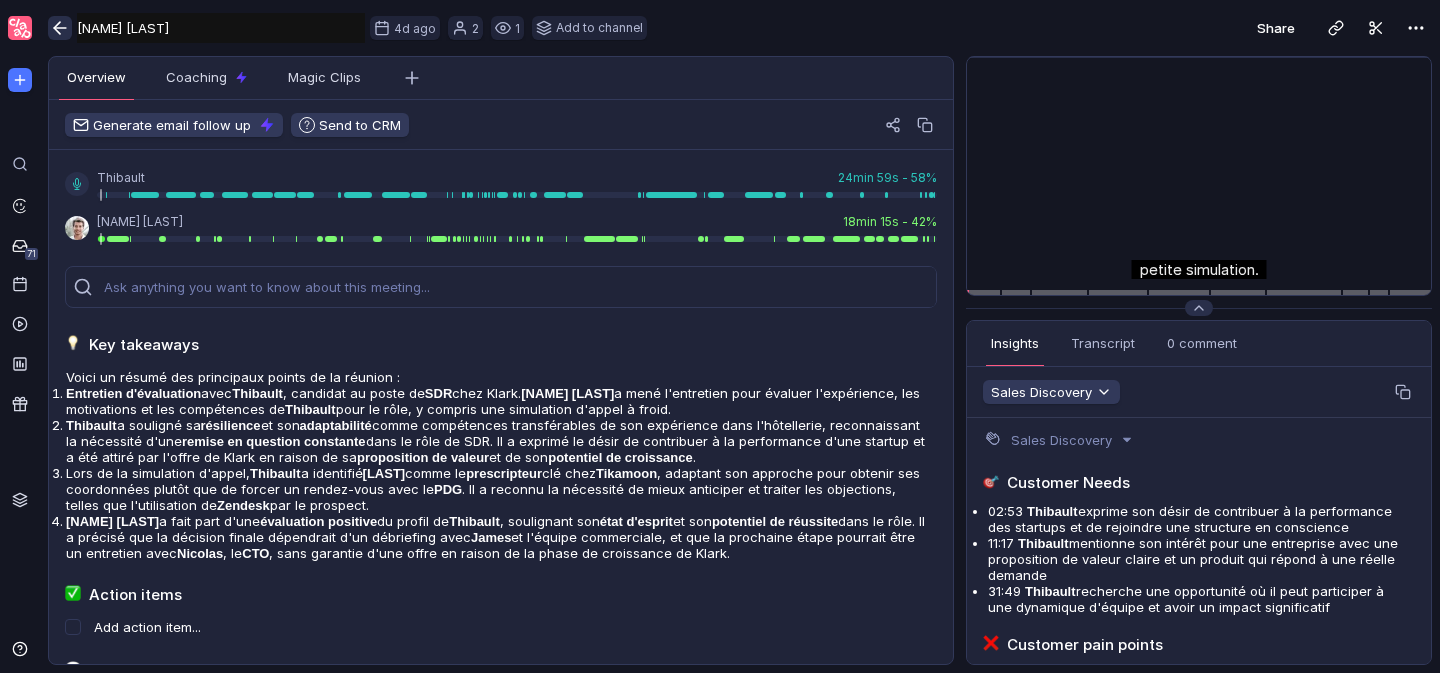 click at bounding box center [60, 28] 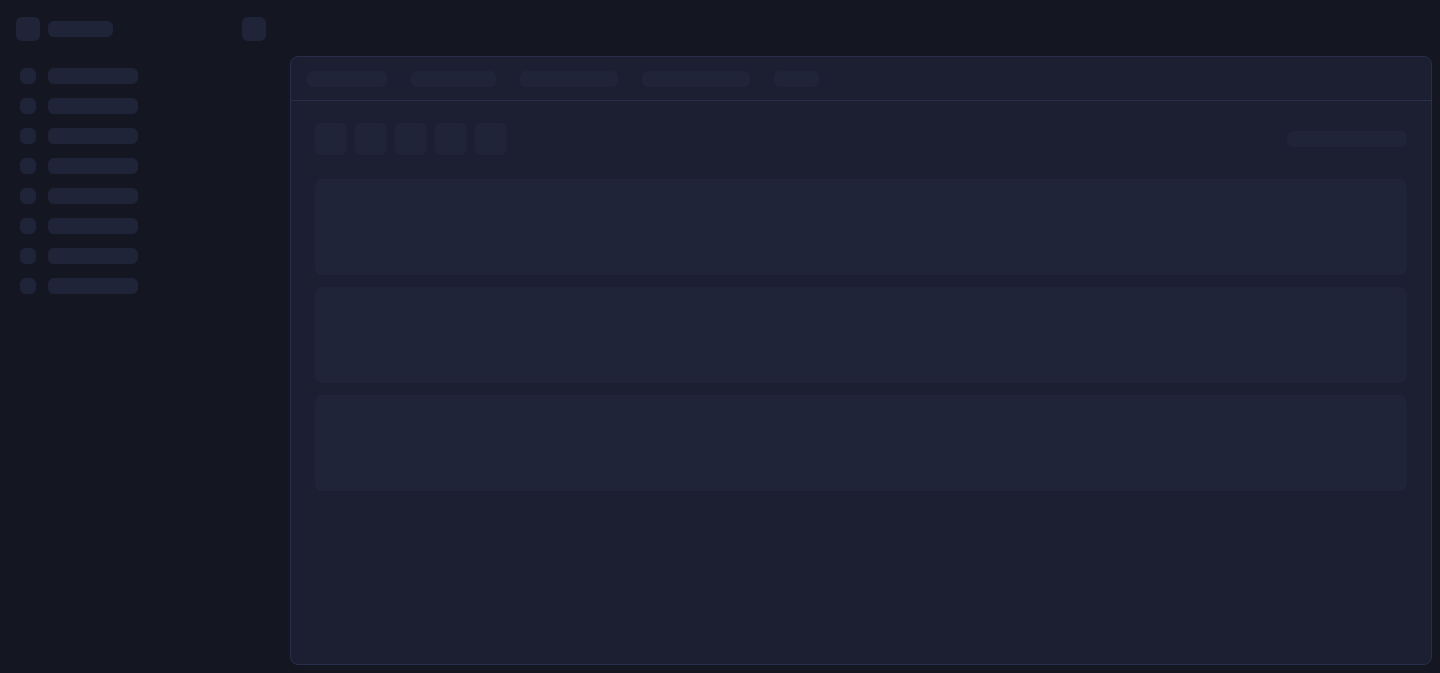 scroll, scrollTop: 0, scrollLeft: 0, axis: both 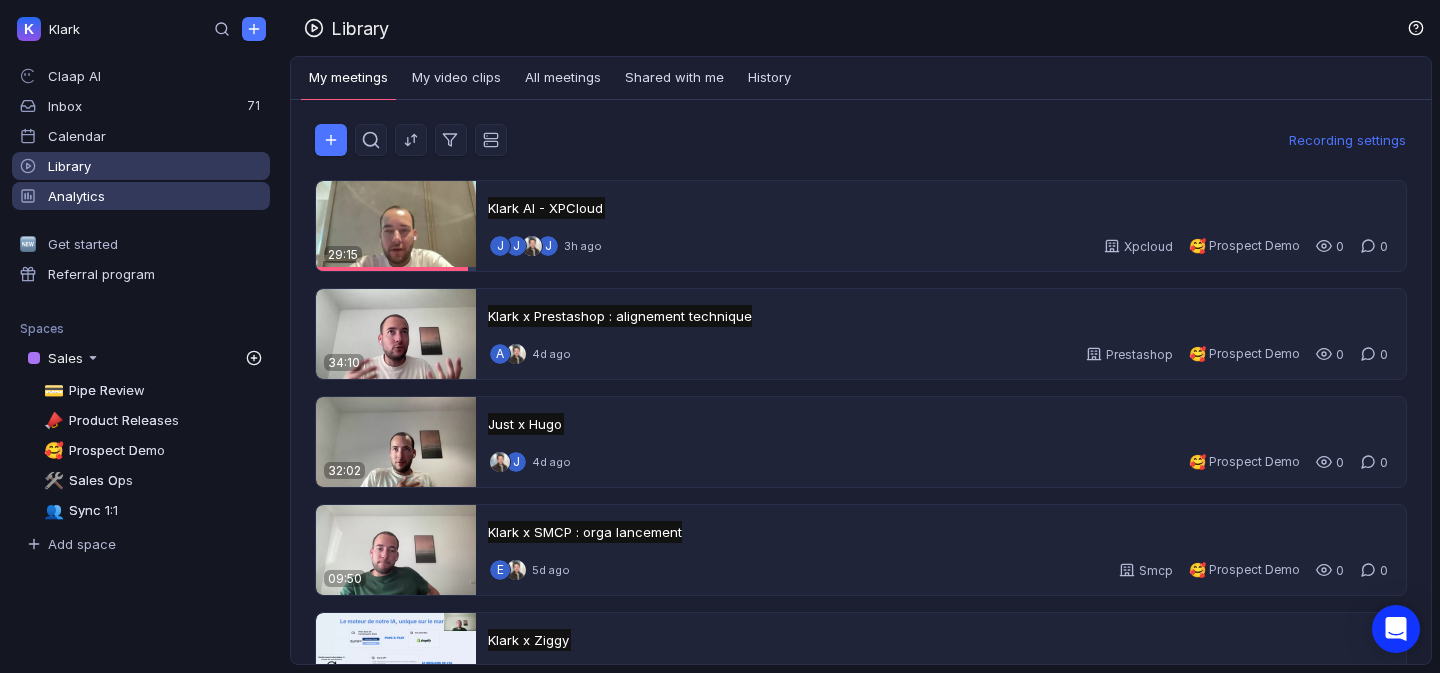 click on "Analytics" at bounding box center [141, 196] 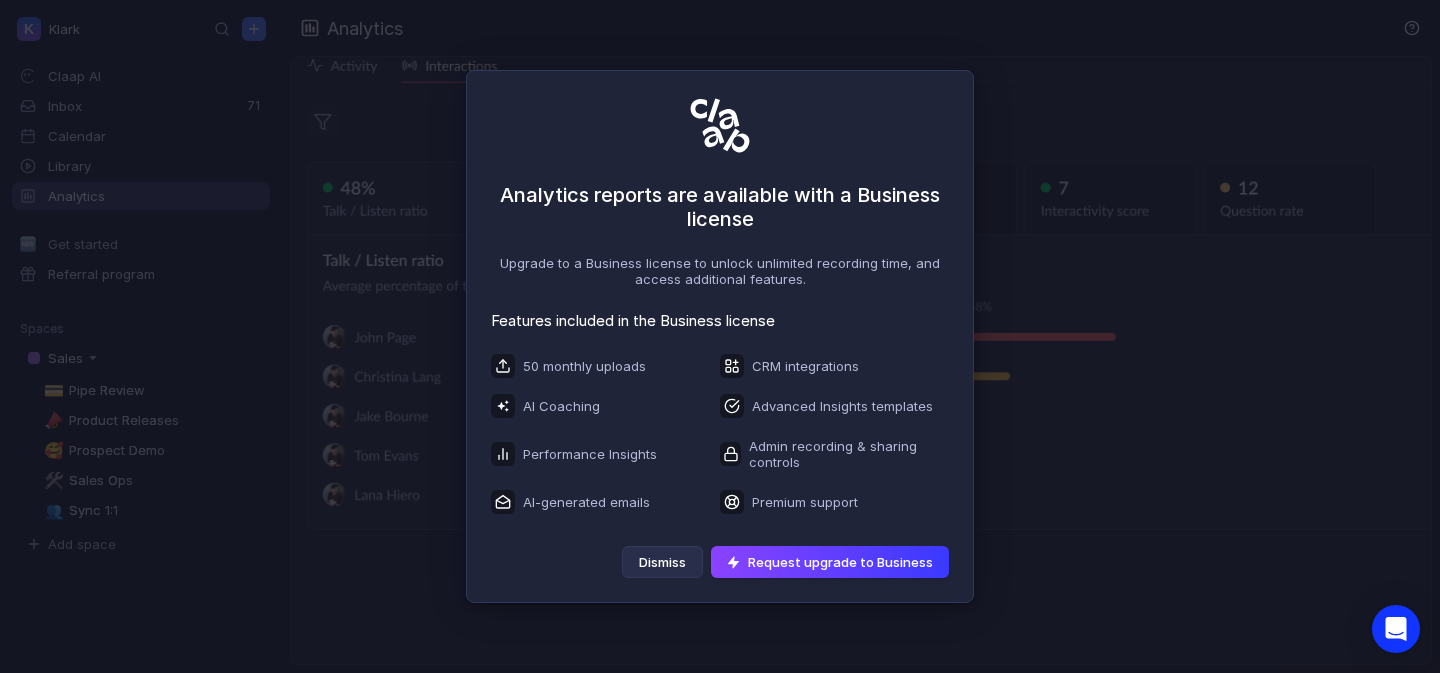 click on "Dismiss" at bounding box center (662, 562) 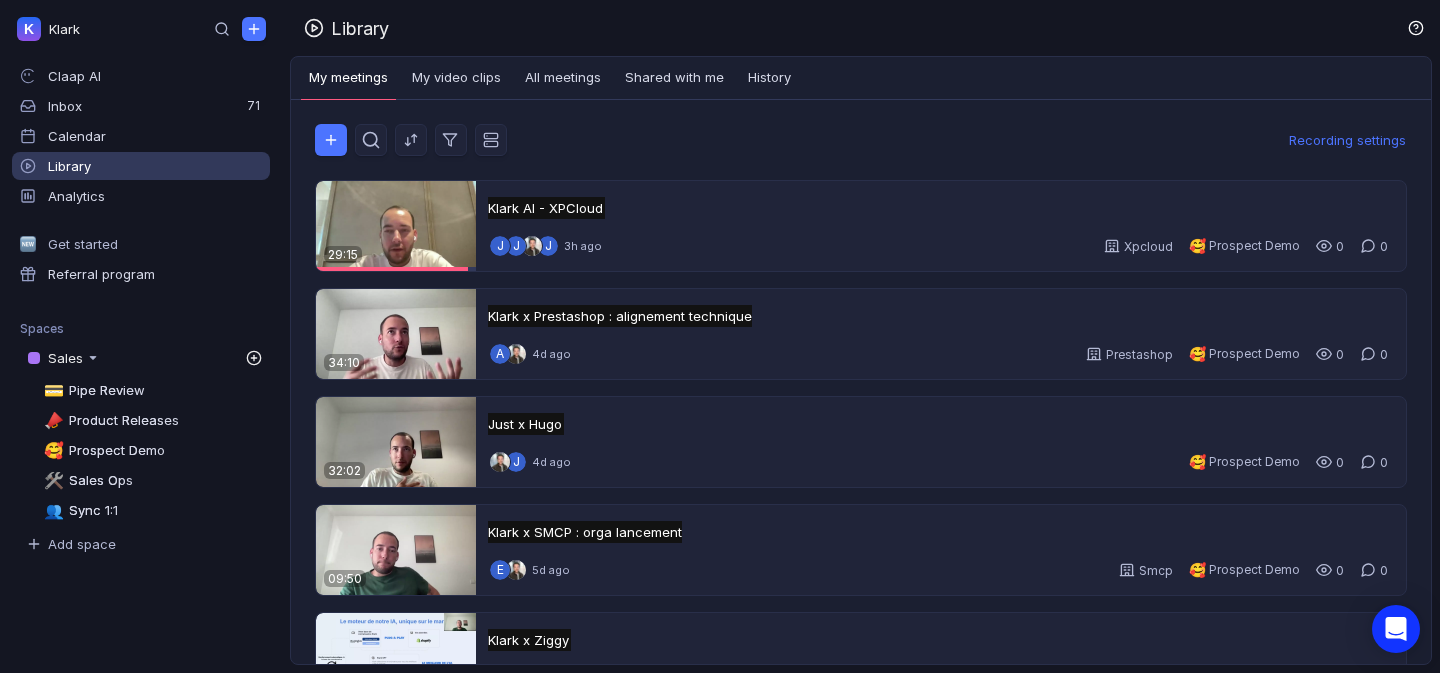 click on "Library" at bounding box center (141, 166) 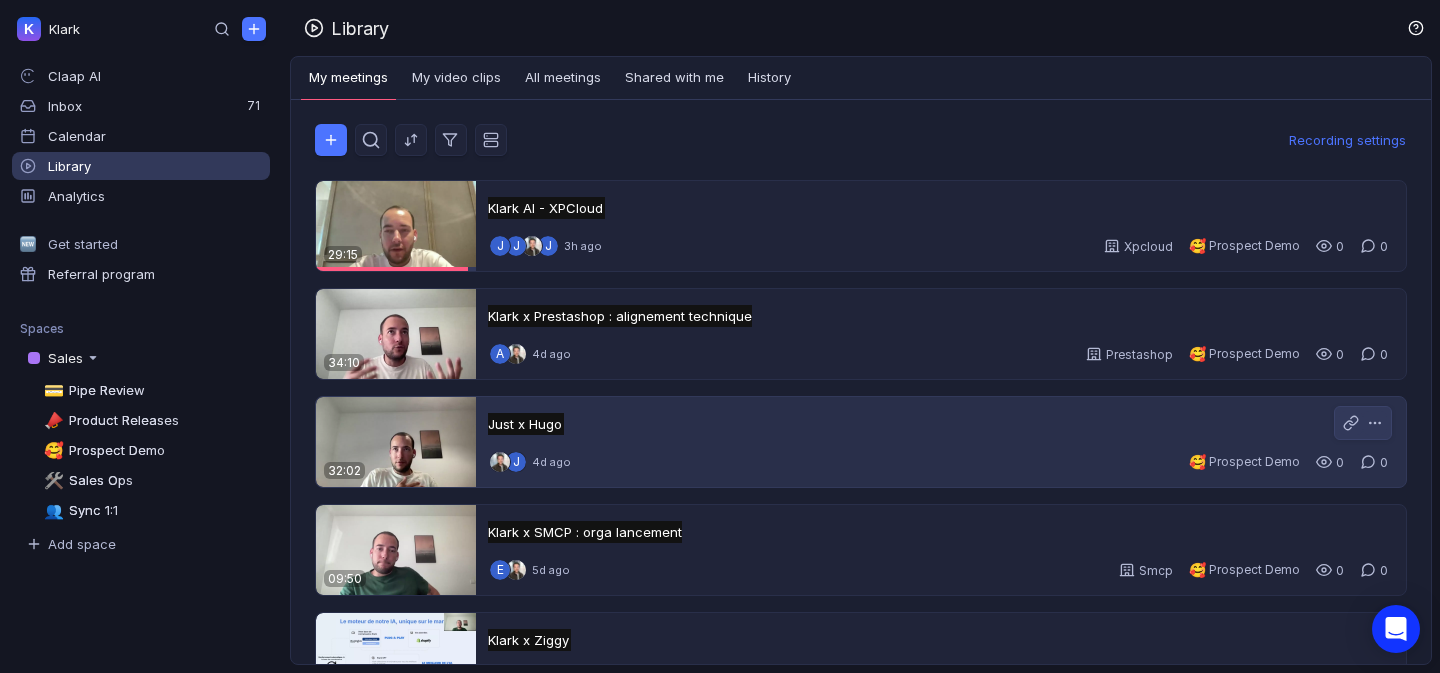 click at bounding box center [396, 442] 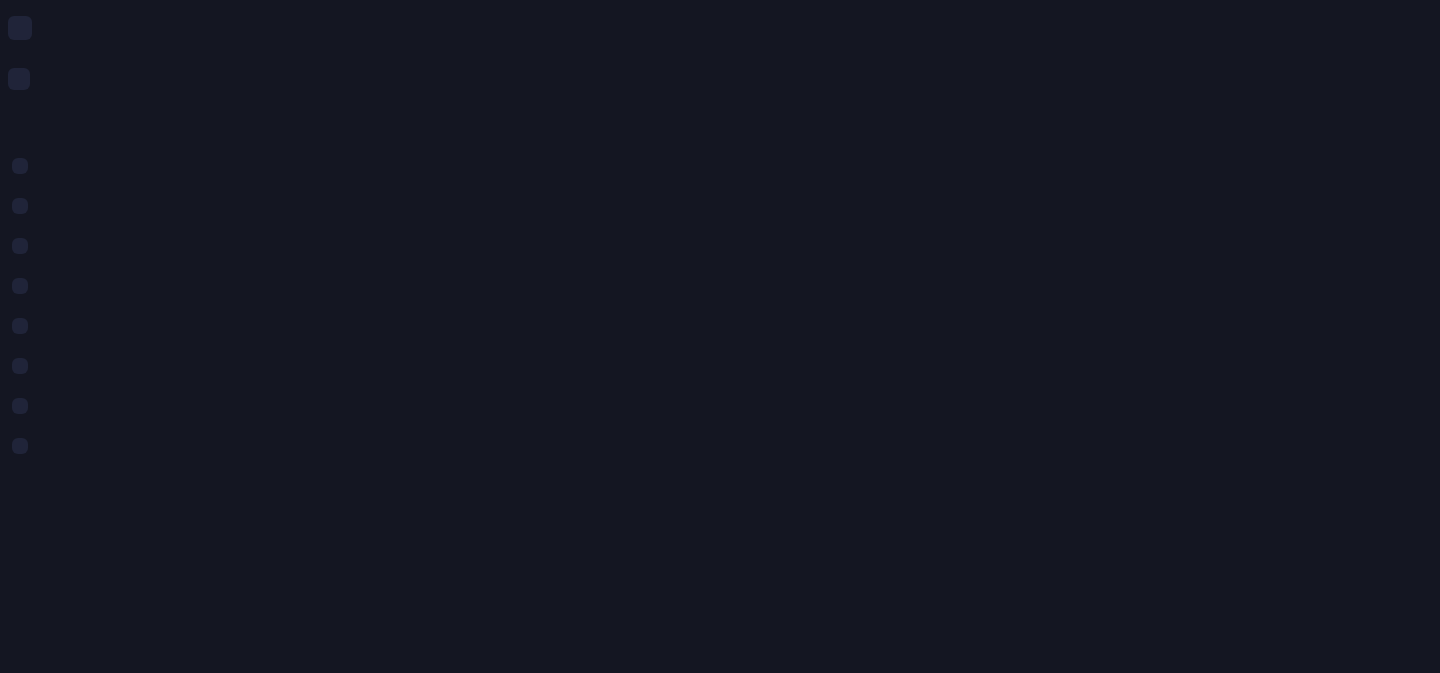 scroll, scrollTop: 0, scrollLeft: 0, axis: both 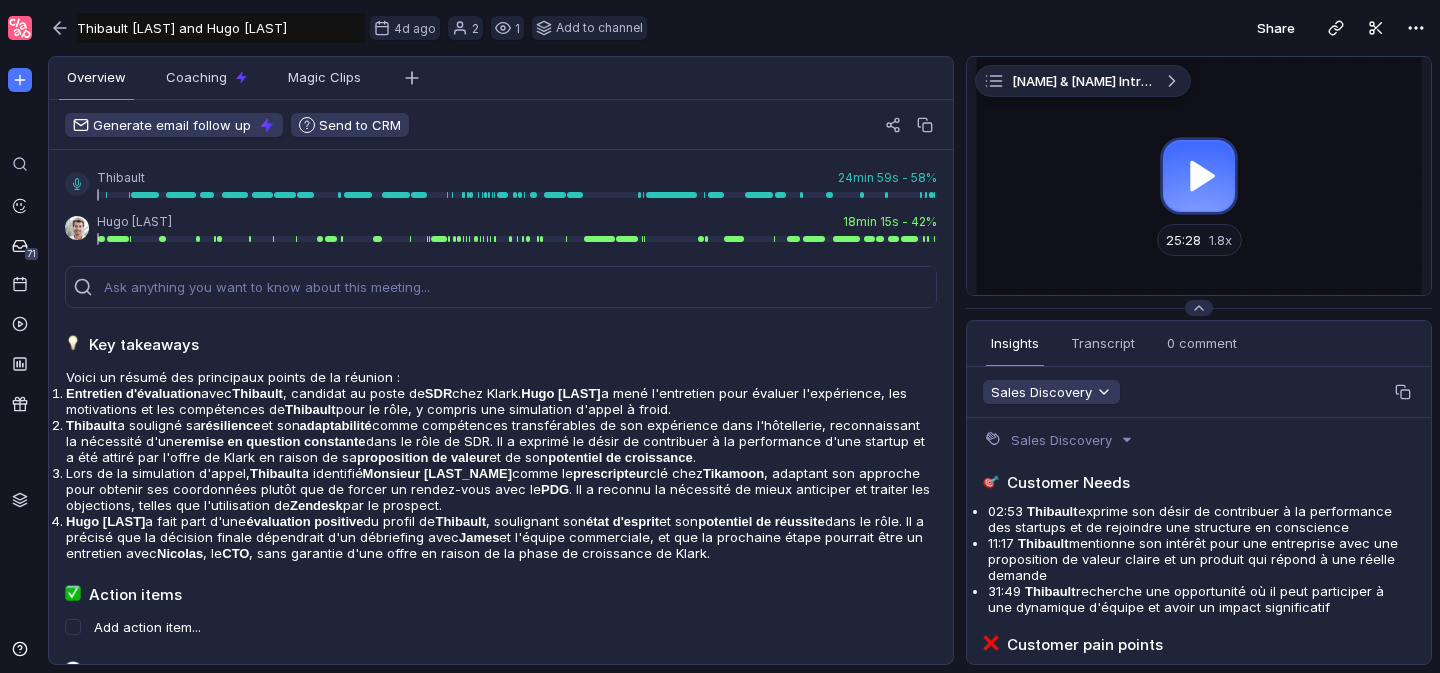 click at bounding box center (1199, 176) 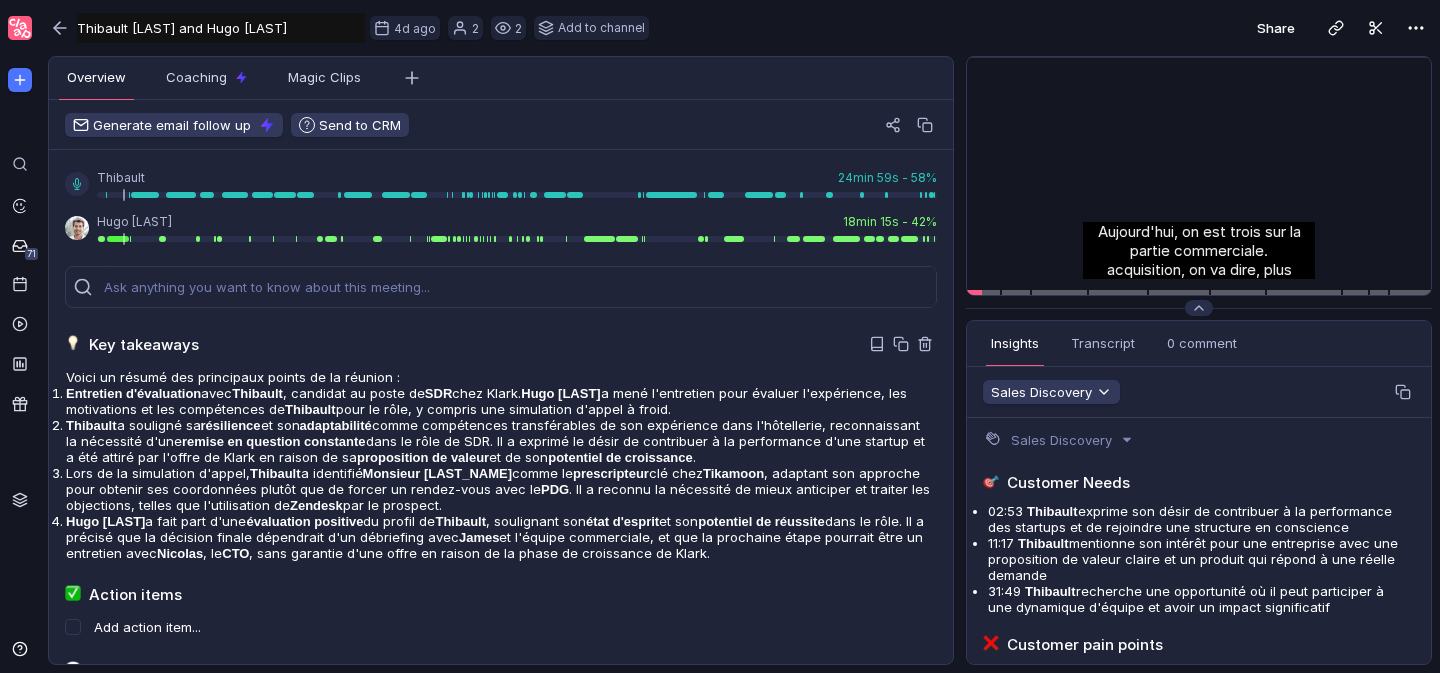click on "Key takeaways" at bounding box center [501, 344] 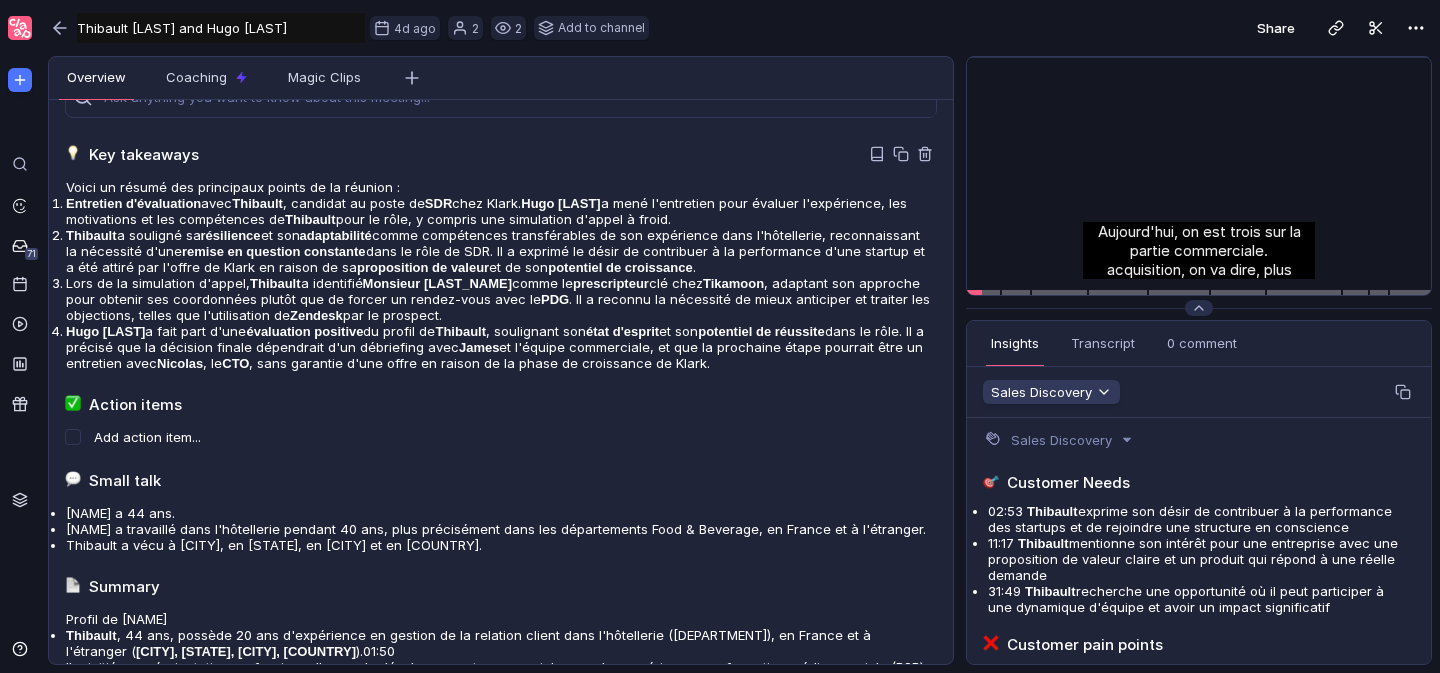 scroll, scrollTop: 233, scrollLeft: 0, axis: vertical 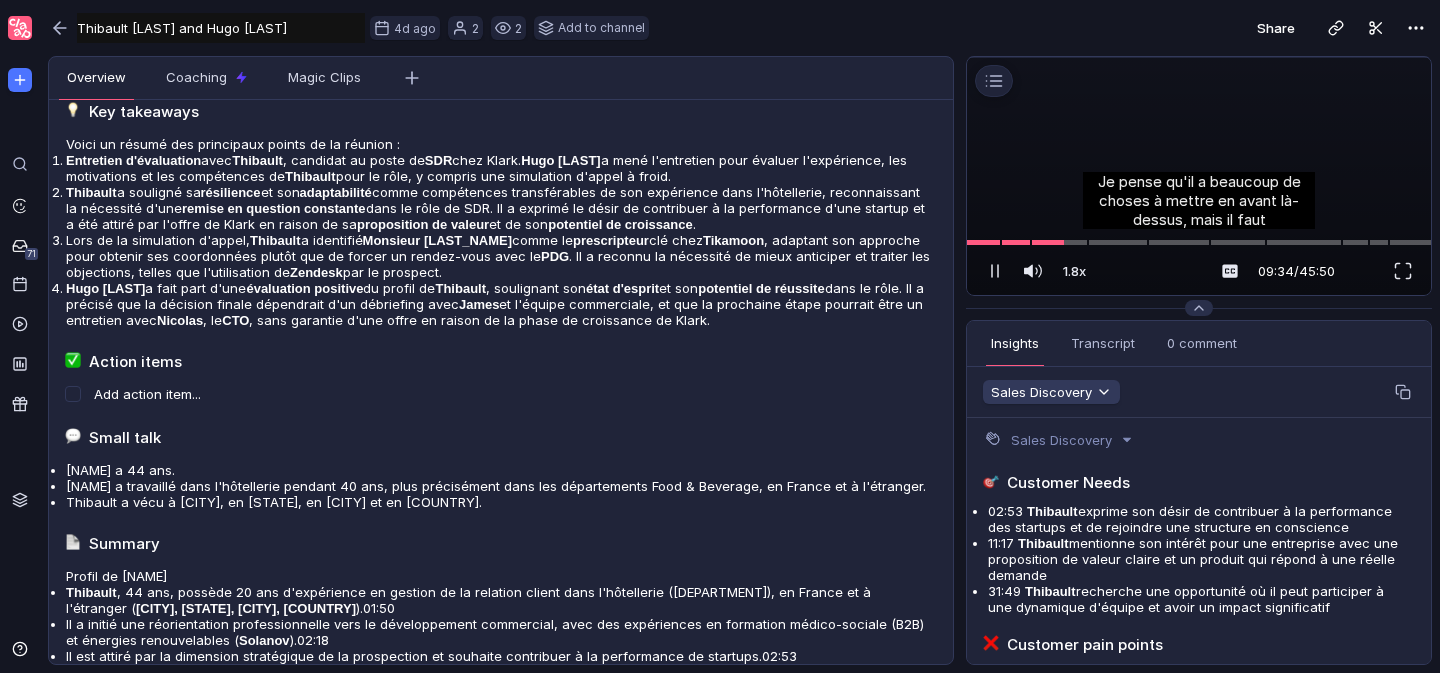 click at bounding box center [1199, 57] 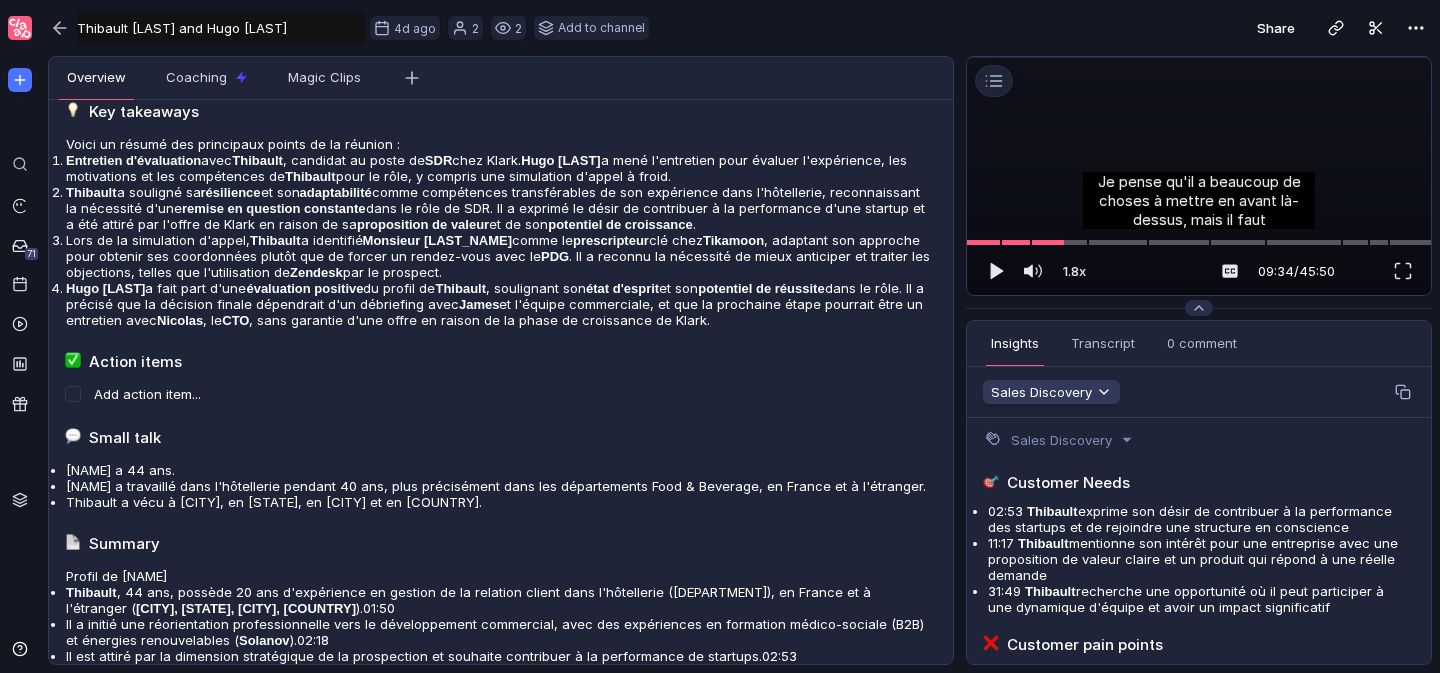click at bounding box center (1199, 57) 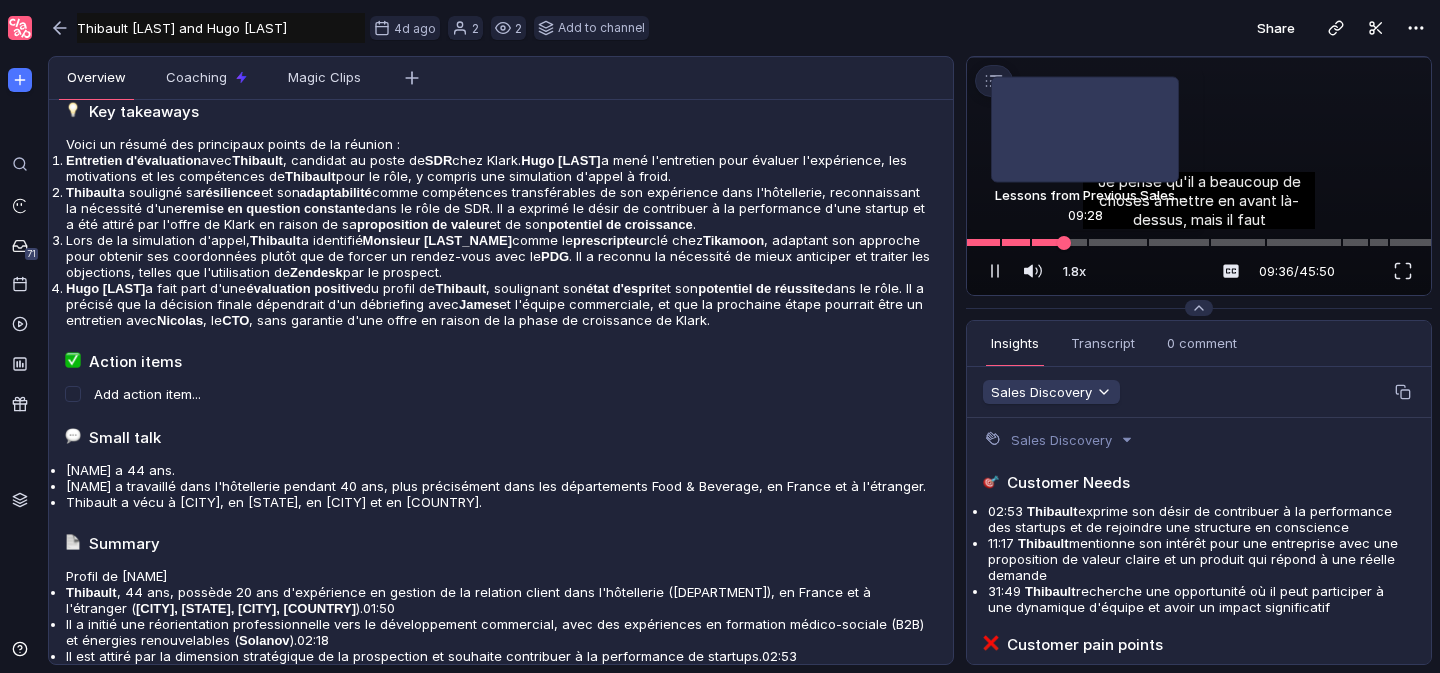 click at bounding box center (1064, 243) 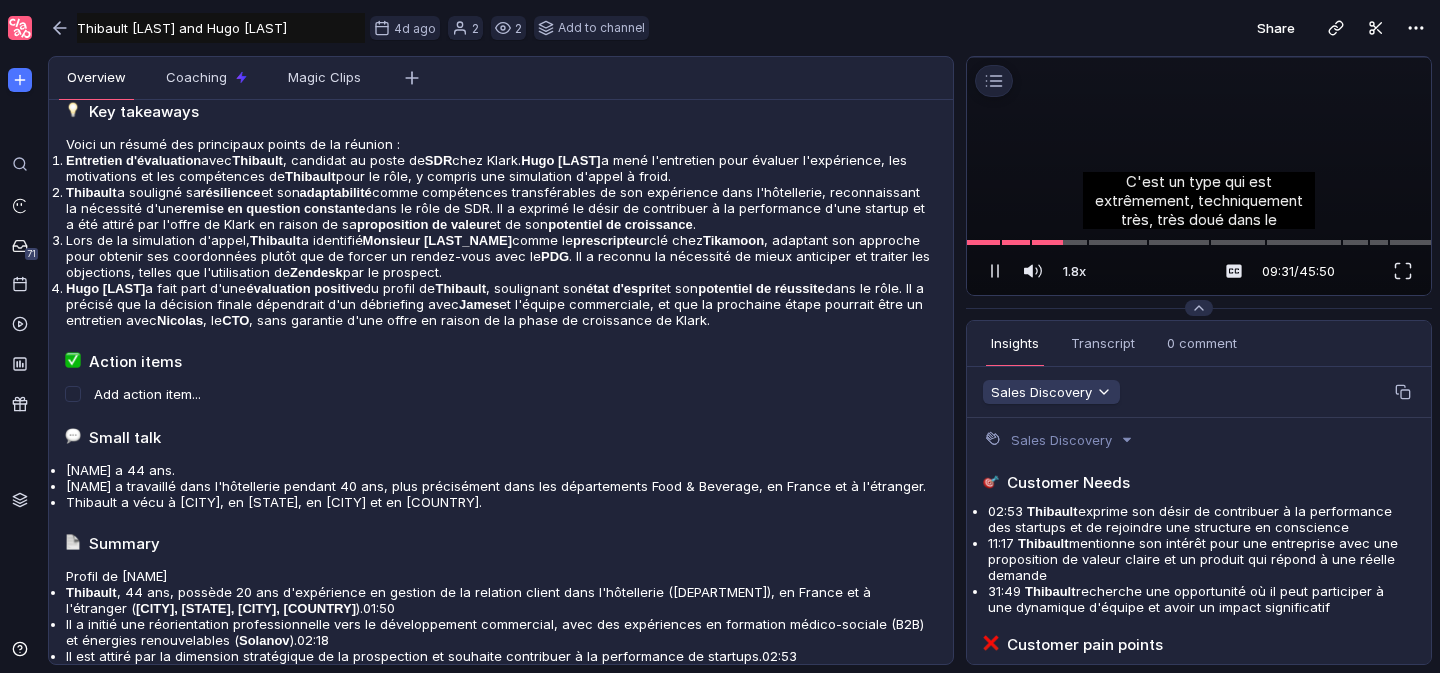 click at bounding box center (1199, 57) 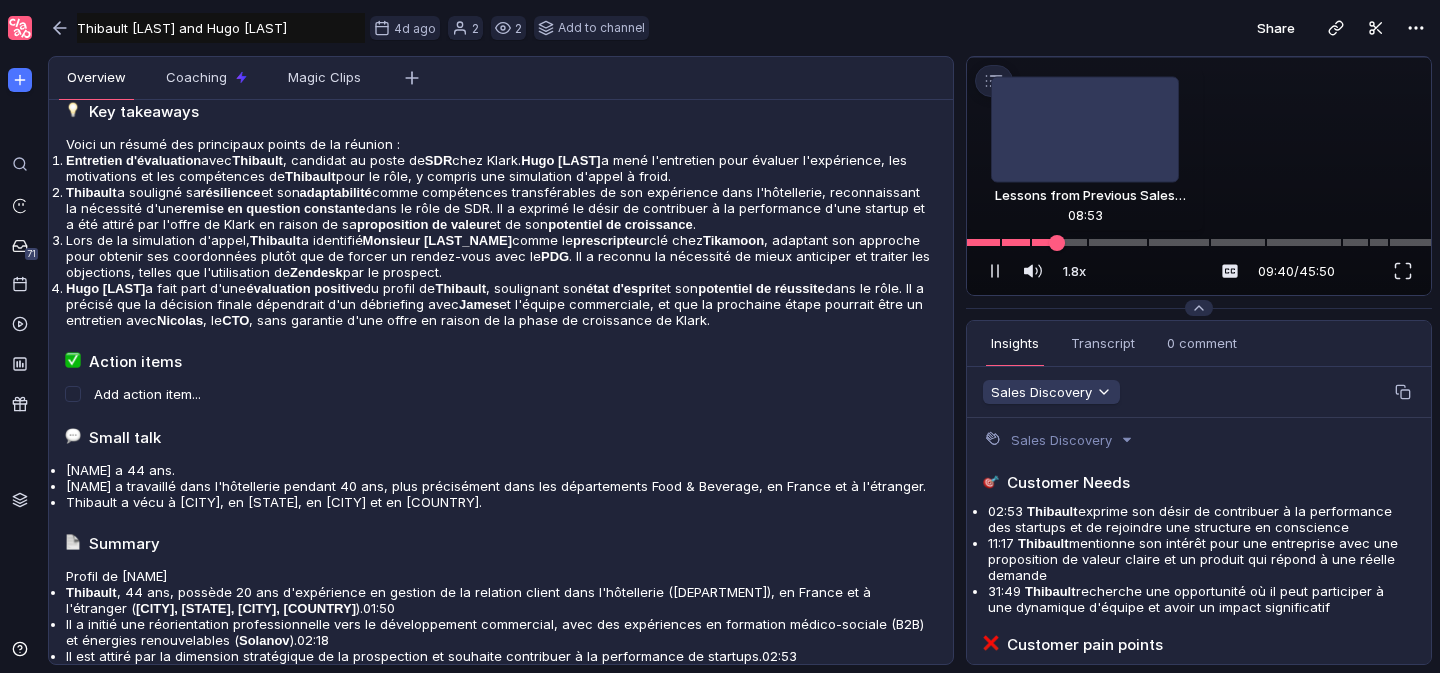 click at bounding box center [1199, 242] 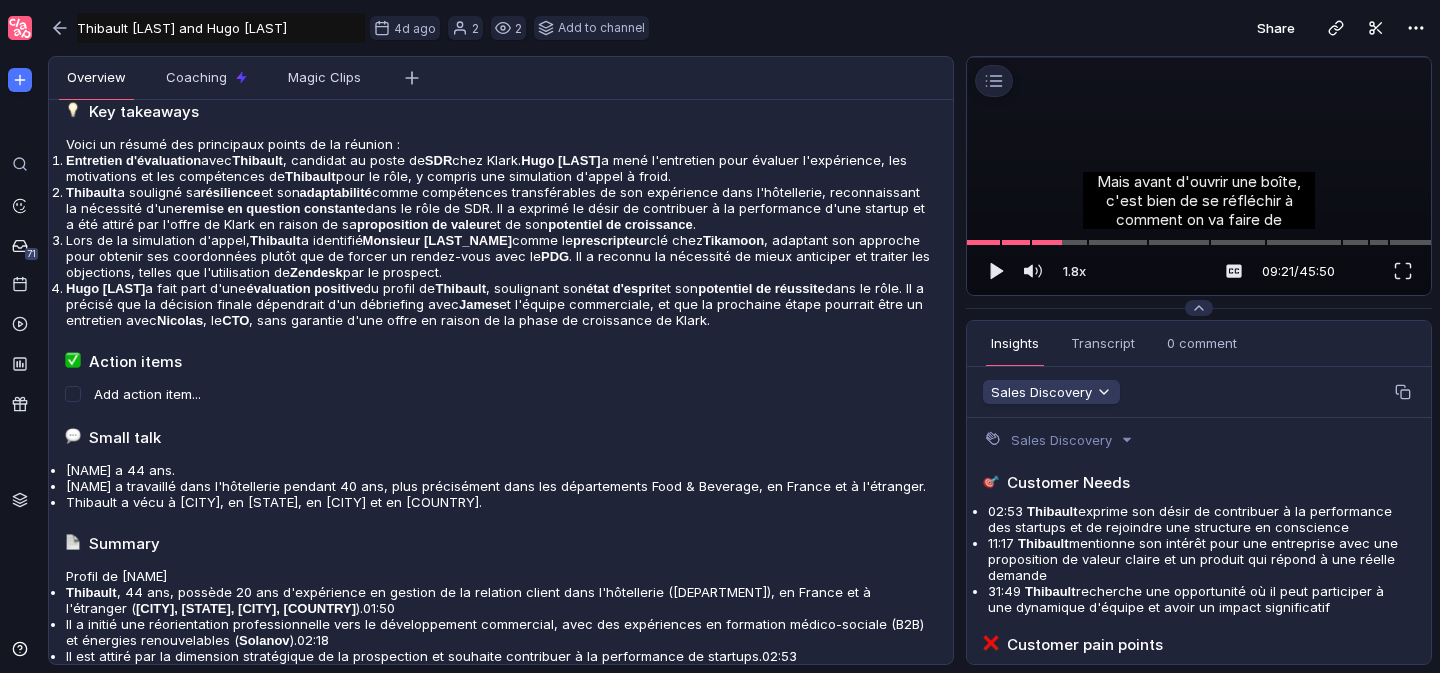 click at bounding box center (1199, 57) 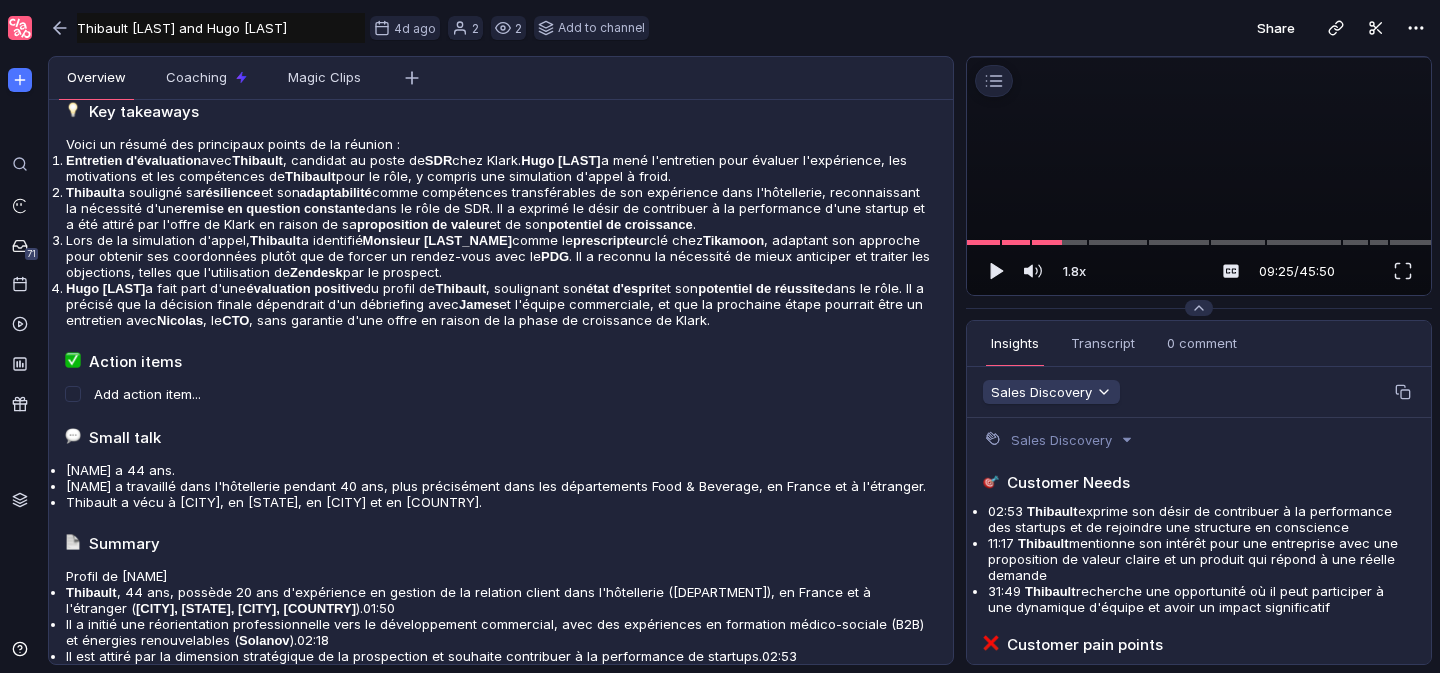 click at bounding box center (1199, 57) 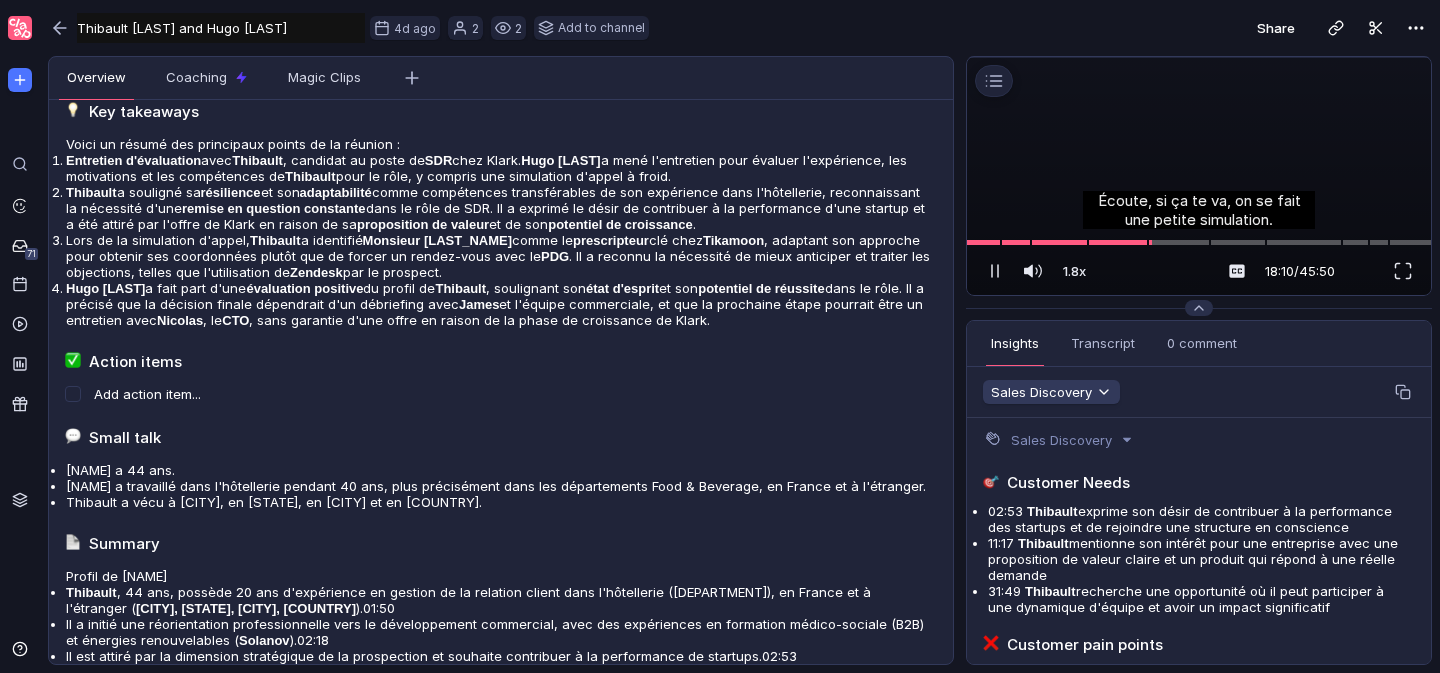 click at bounding box center [1199, 57] 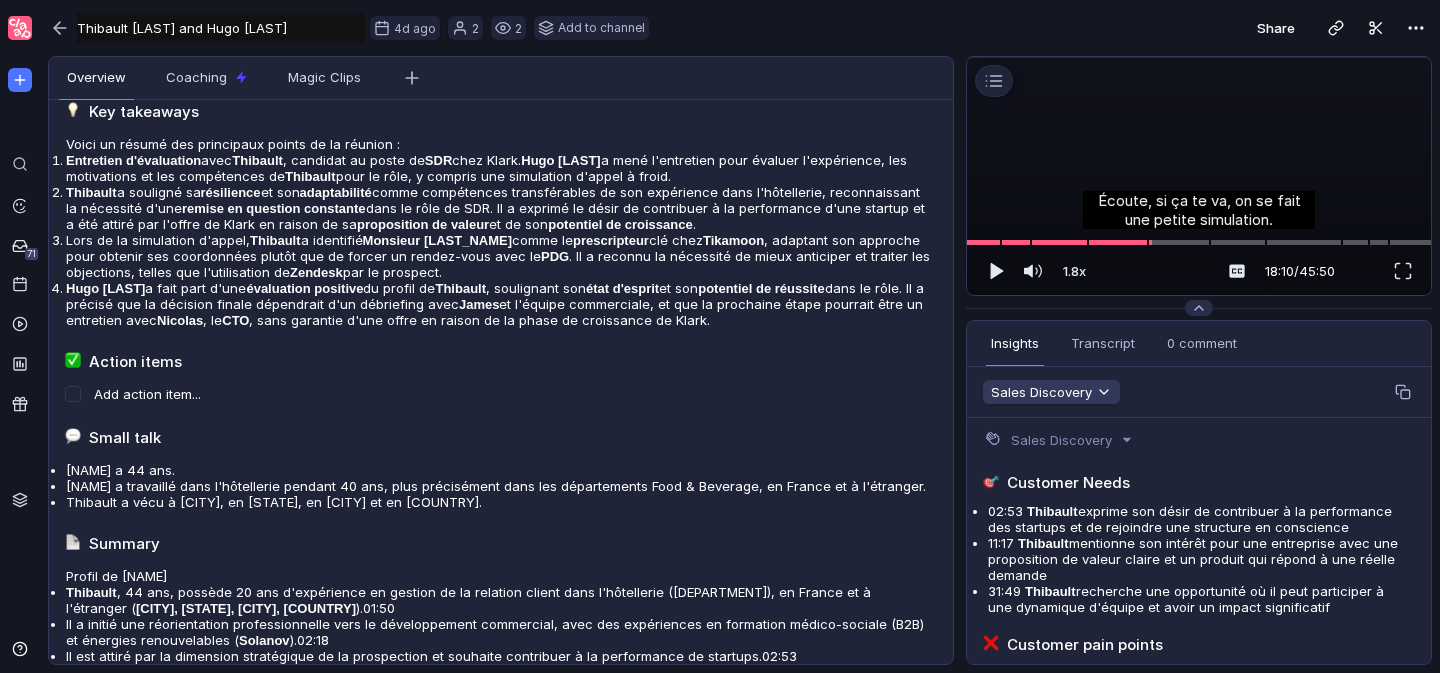 click at bounding box center [1199, 57] 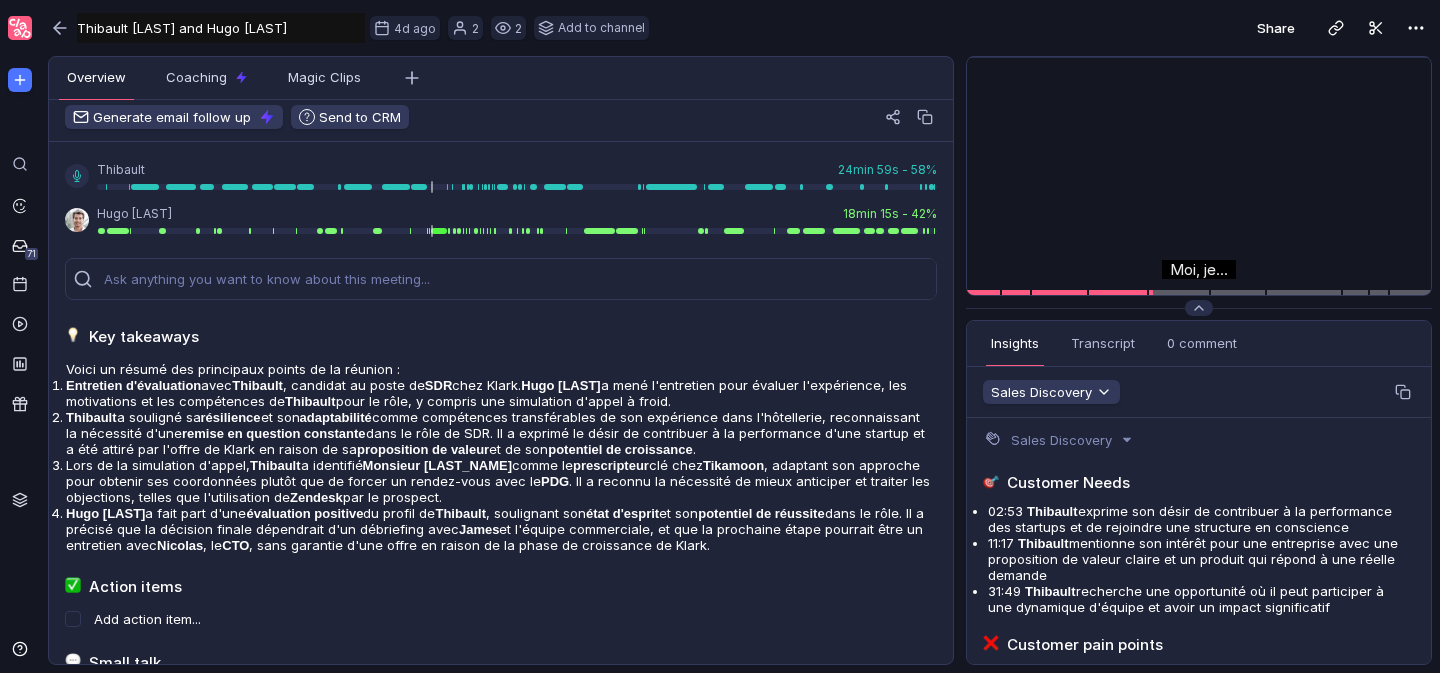 scroll, scrollTop: 0, scrollLeft: 0, axis: both 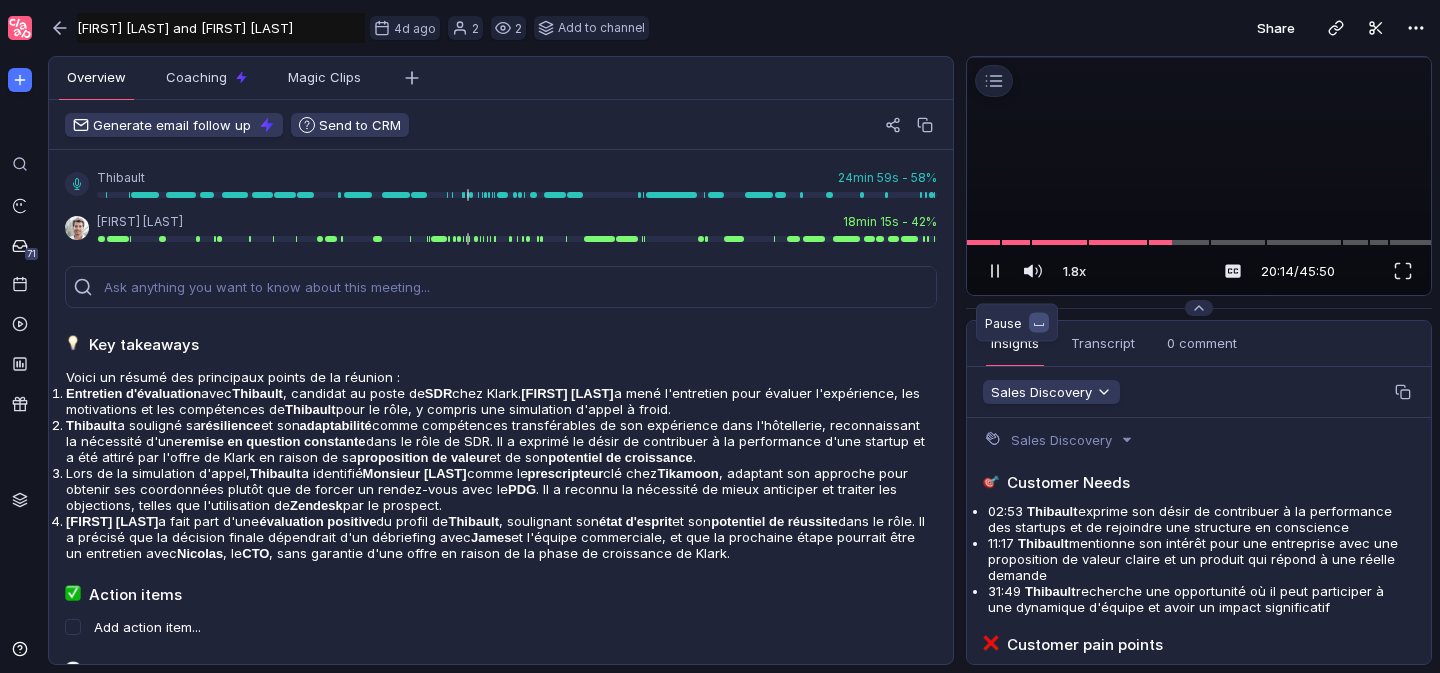 click at bounding box center (992, 271) 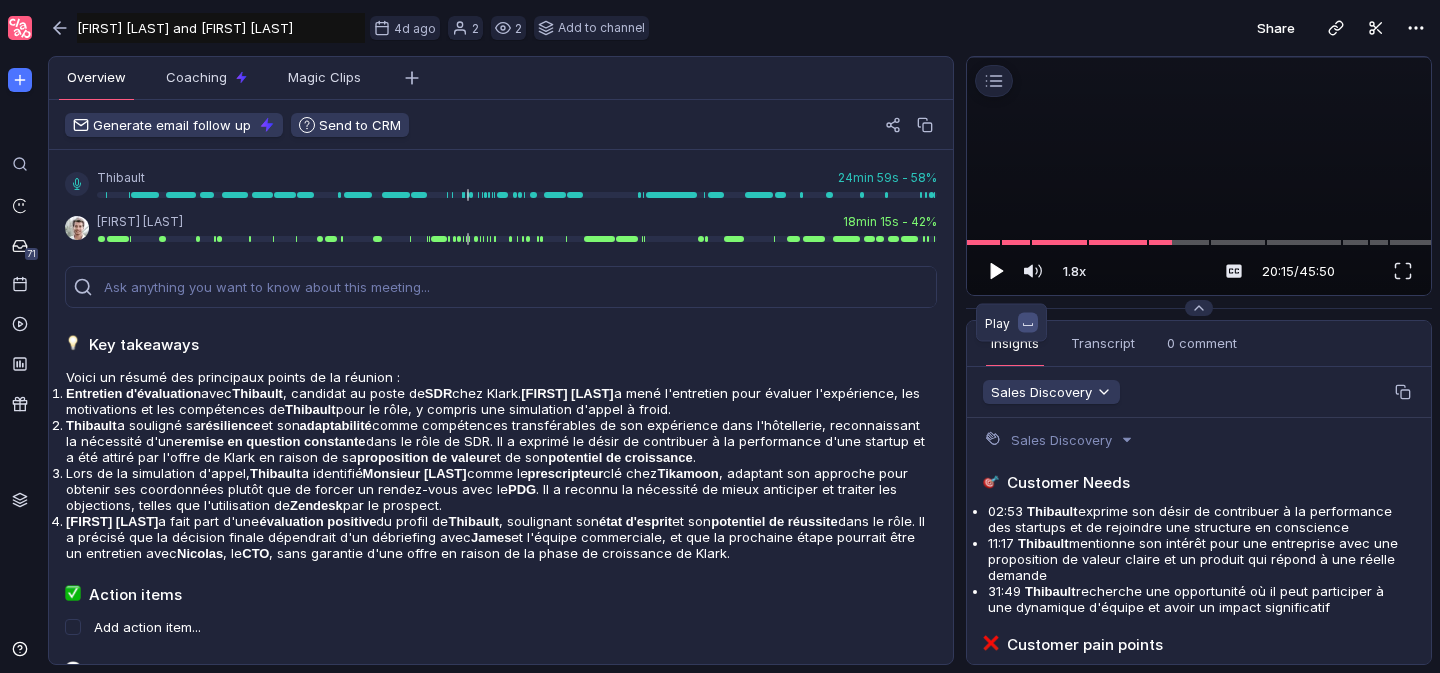 click at bounding box center [997, 271] 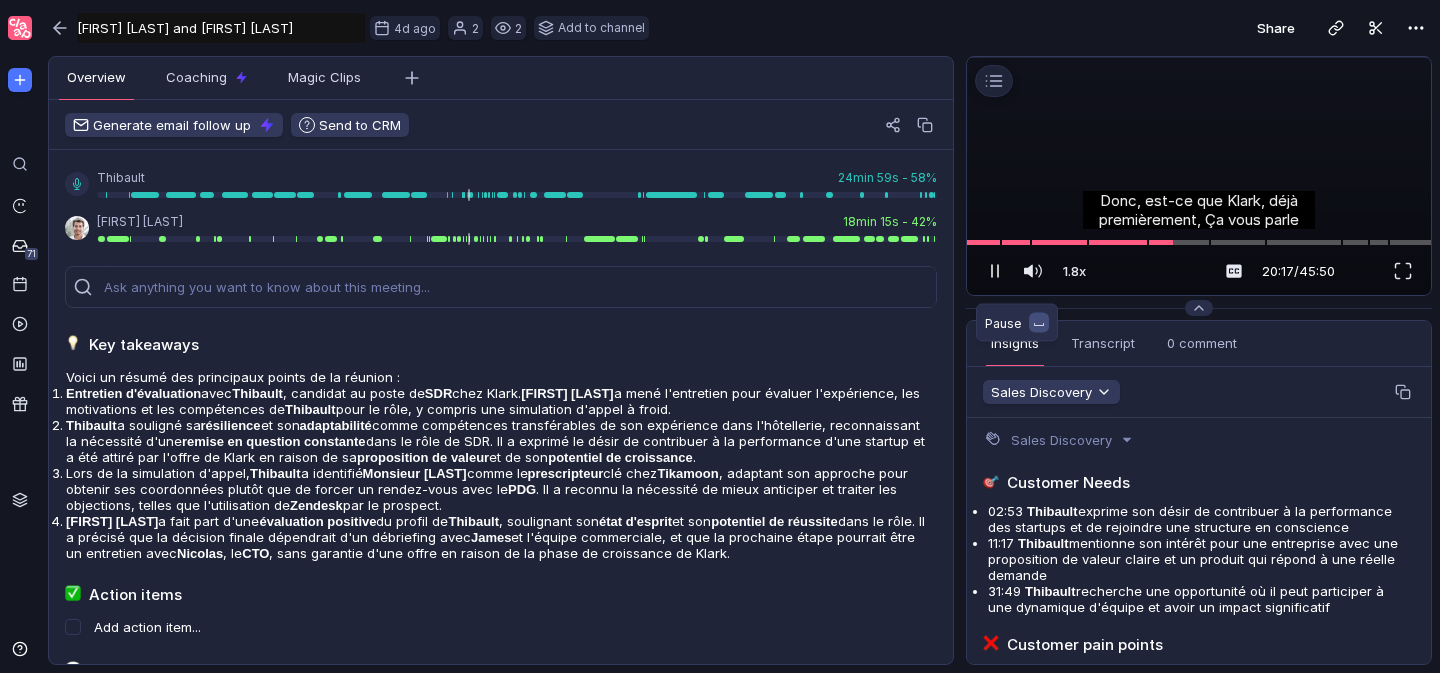 click at bounding box center [992, 271] 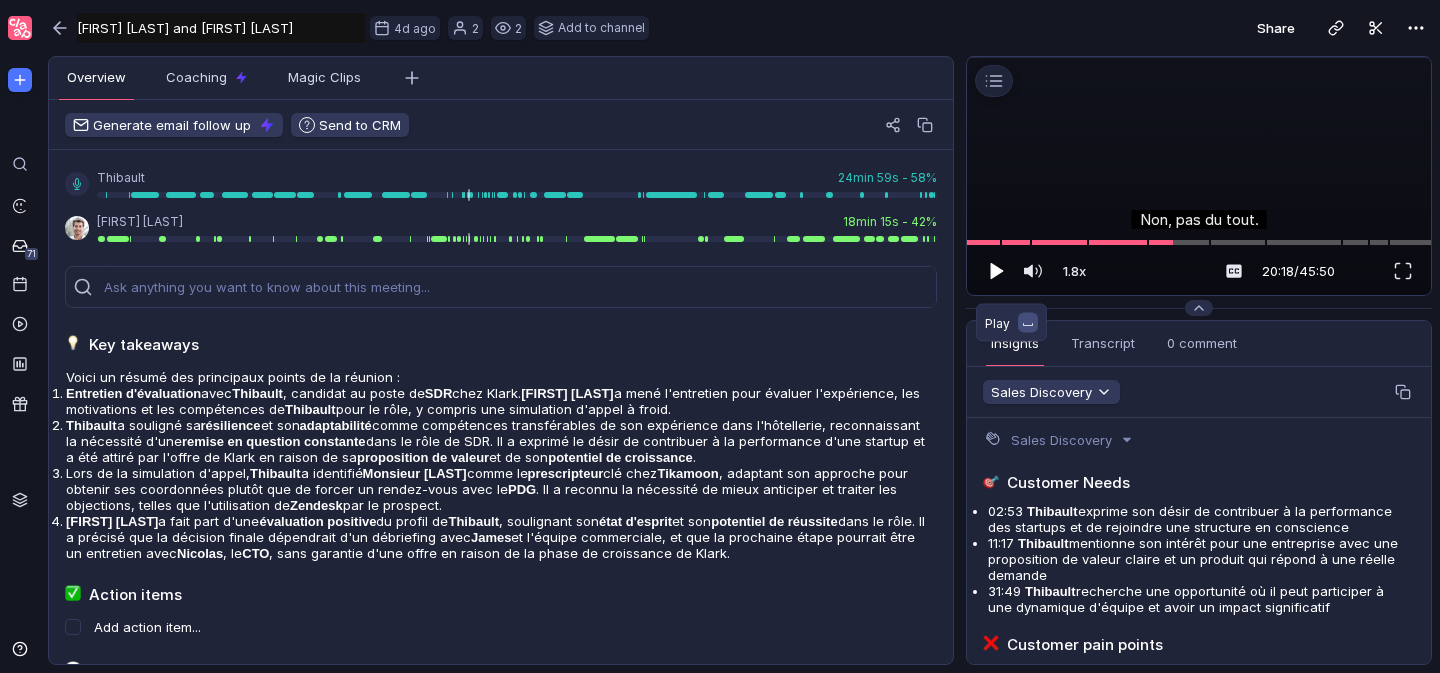 click at bounding box center (997, 271) 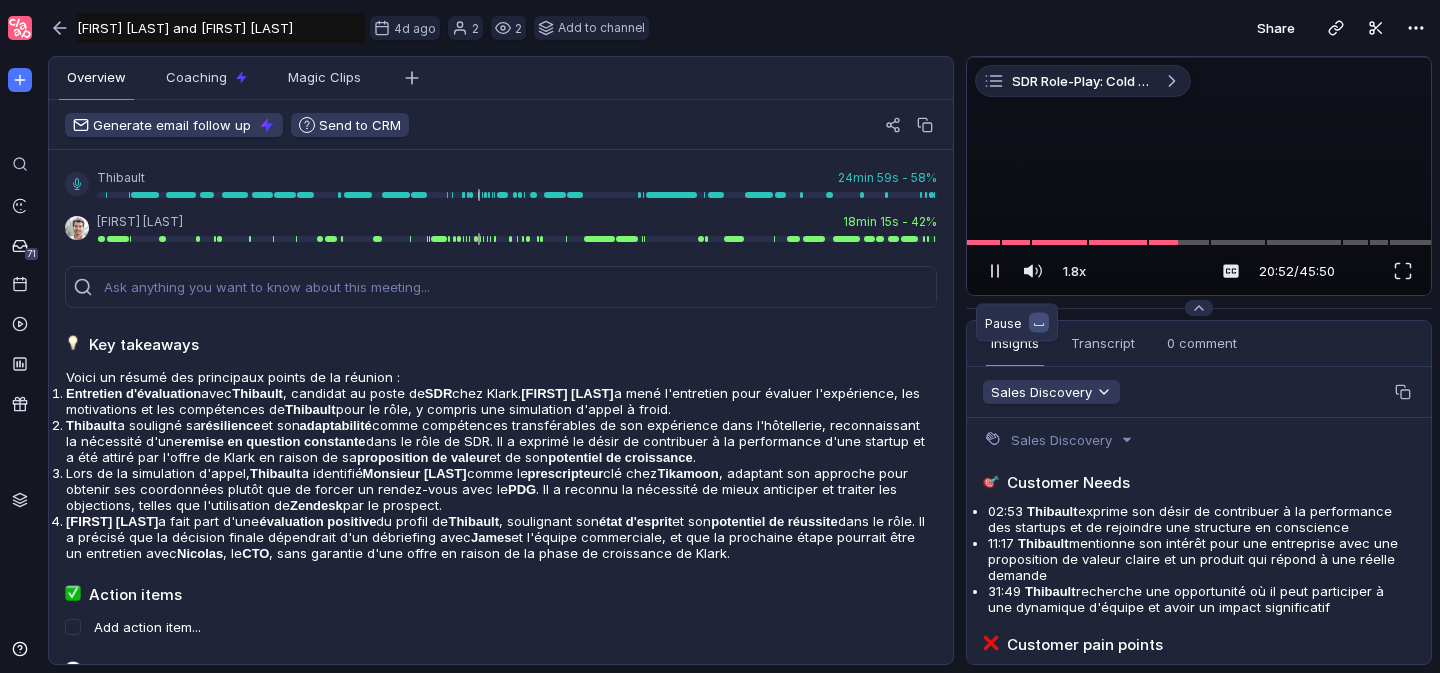 click at bounding box center (995, 271) 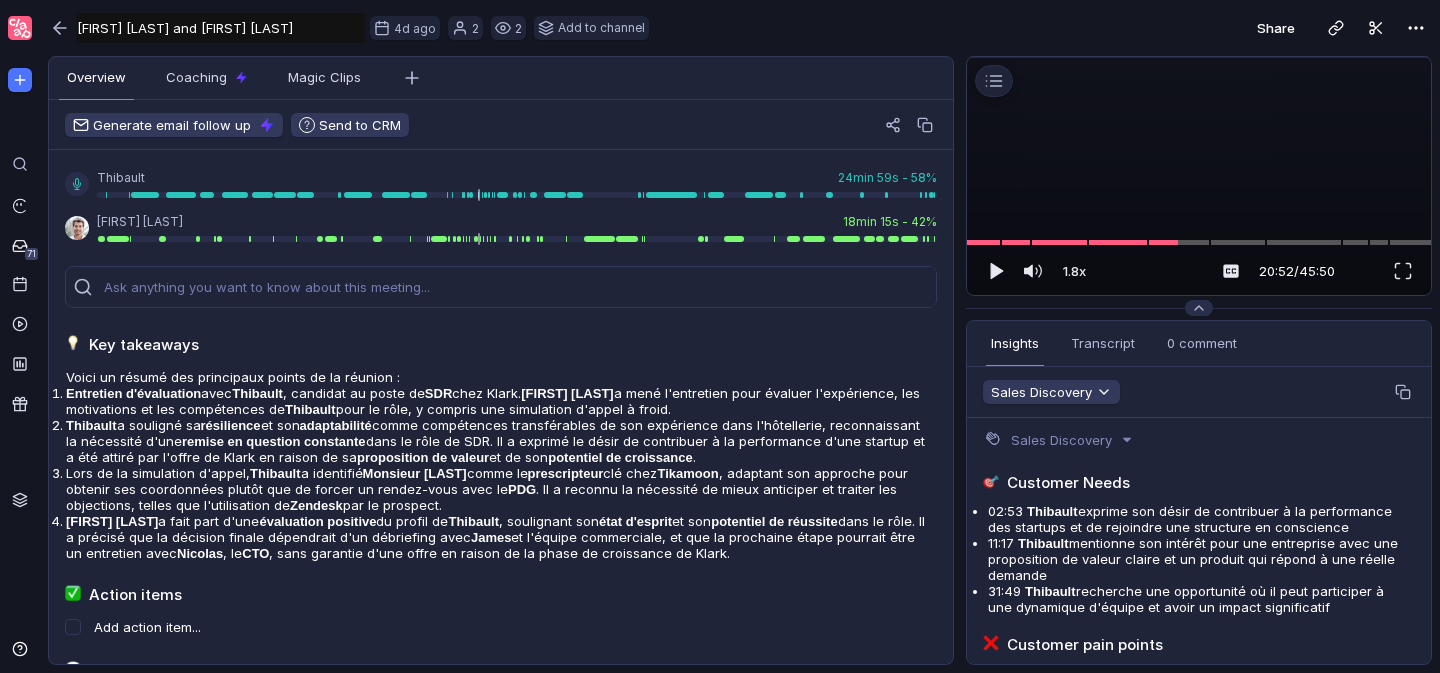 click at bounding box center (1199, 57) 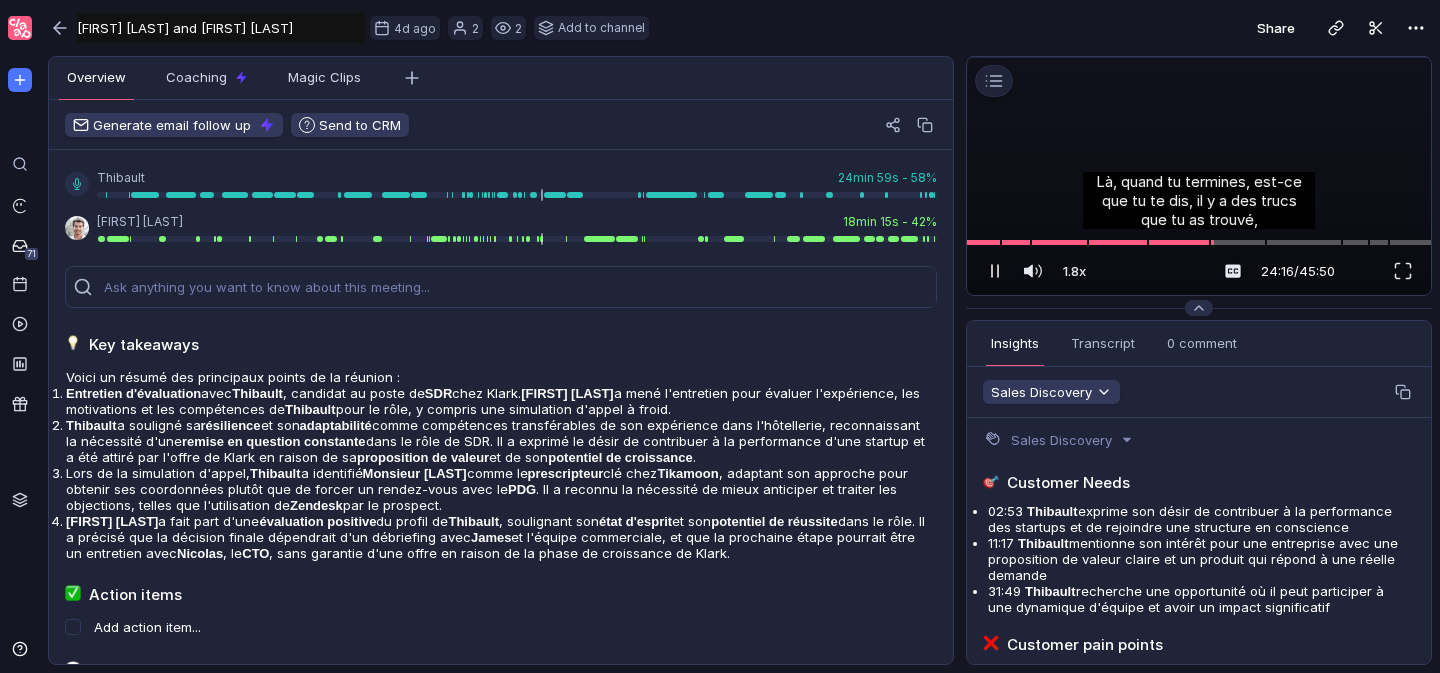 click at bounding box center (995, 271) 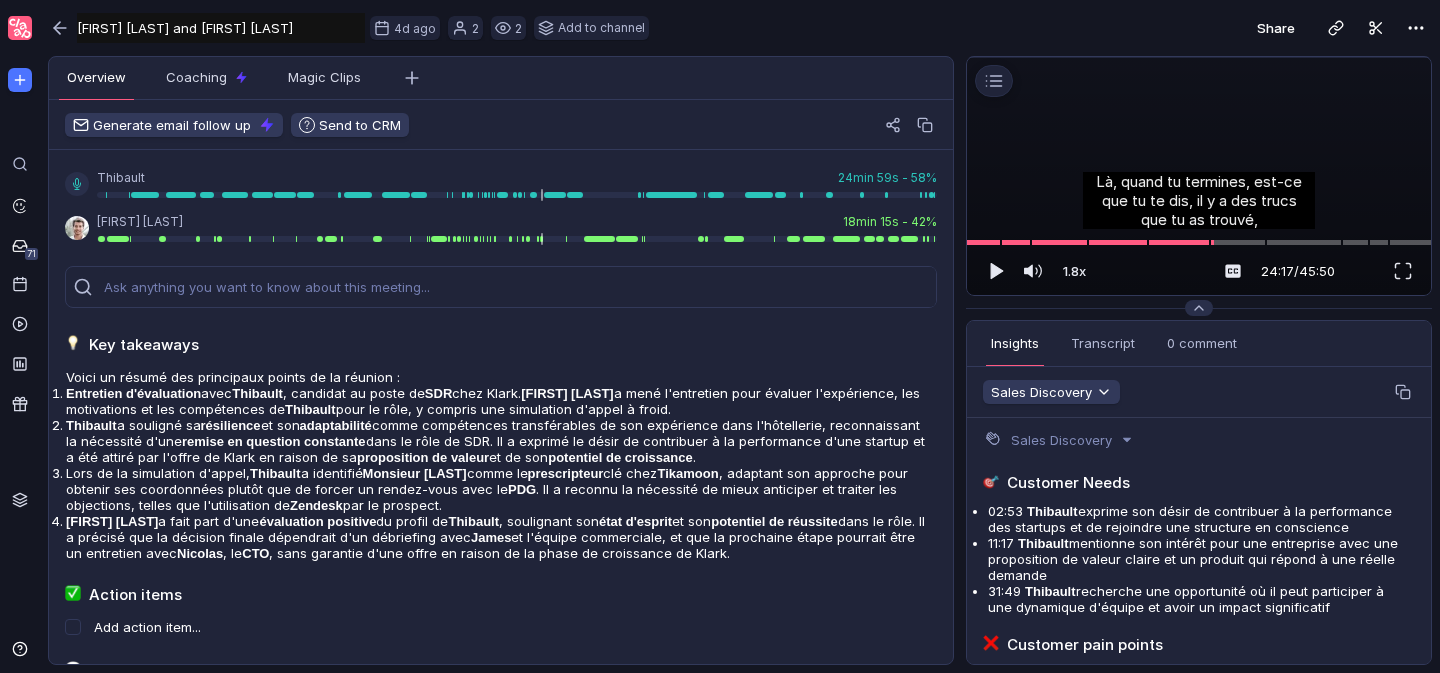 click at bounding box center (1199, 57) 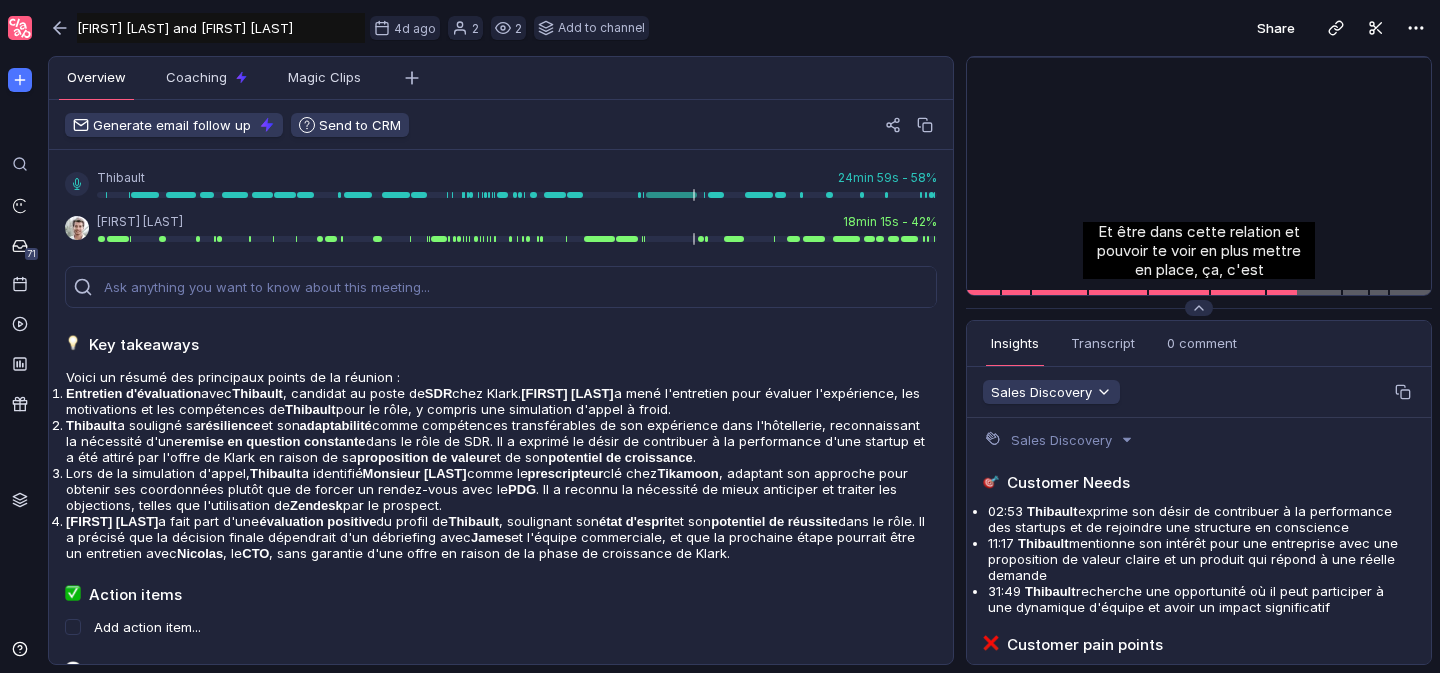 scroll, scrollTop: 0, scrollLeft: 0, axis: both 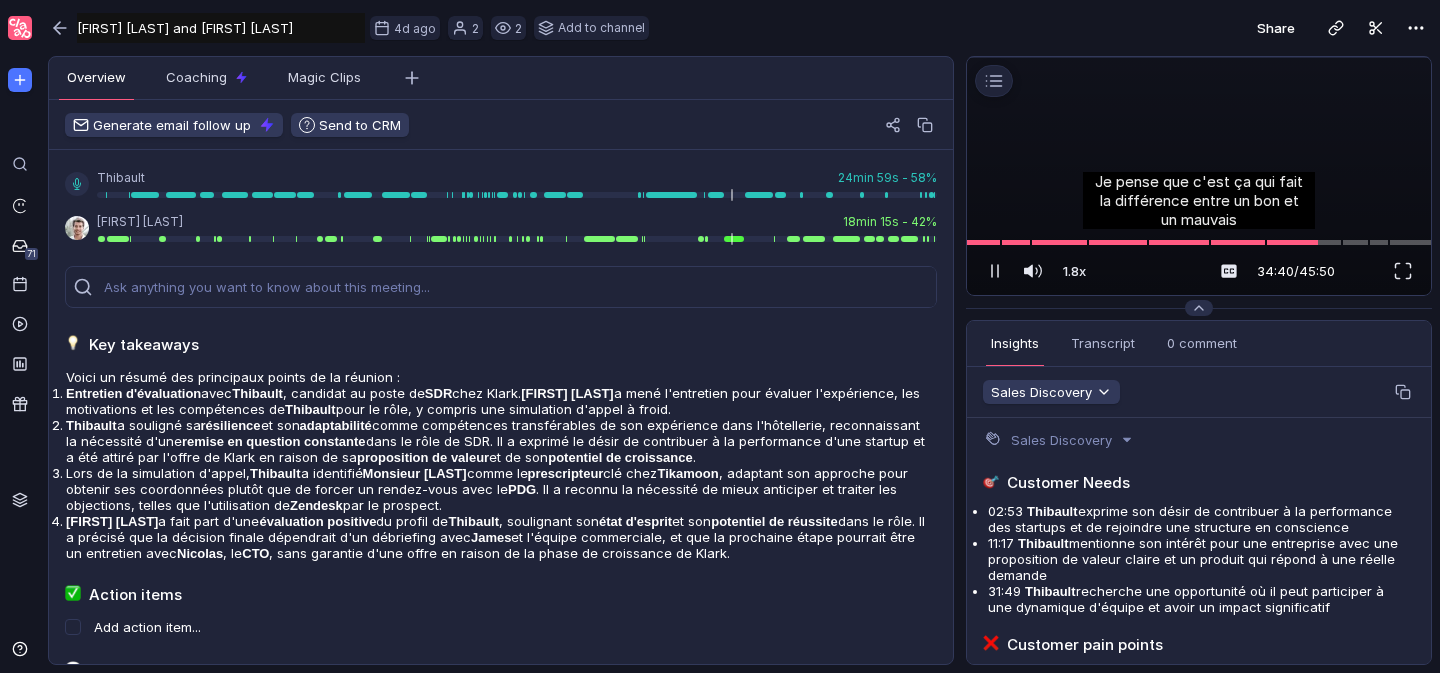 click at bounding box center (1199, 57) 